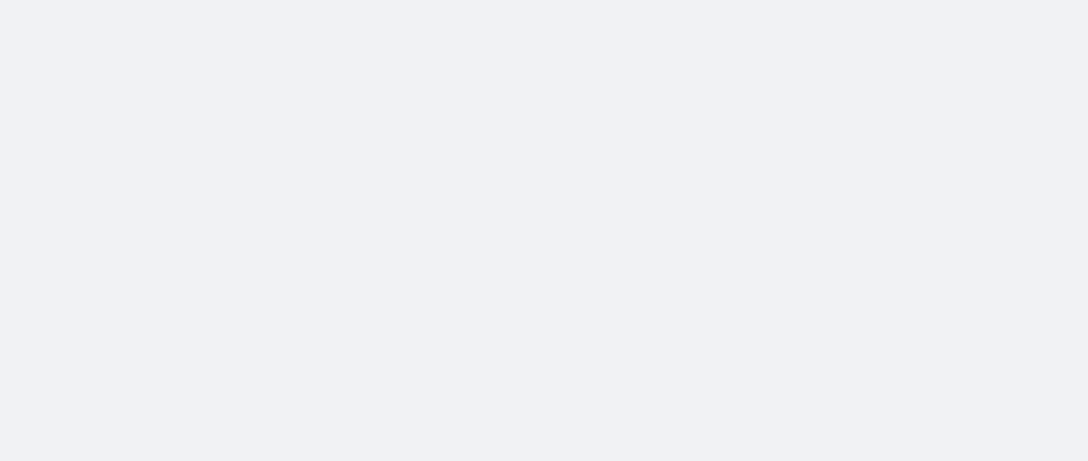 scroll, scrollTop: 0, scrollLeft: 0, axis: both 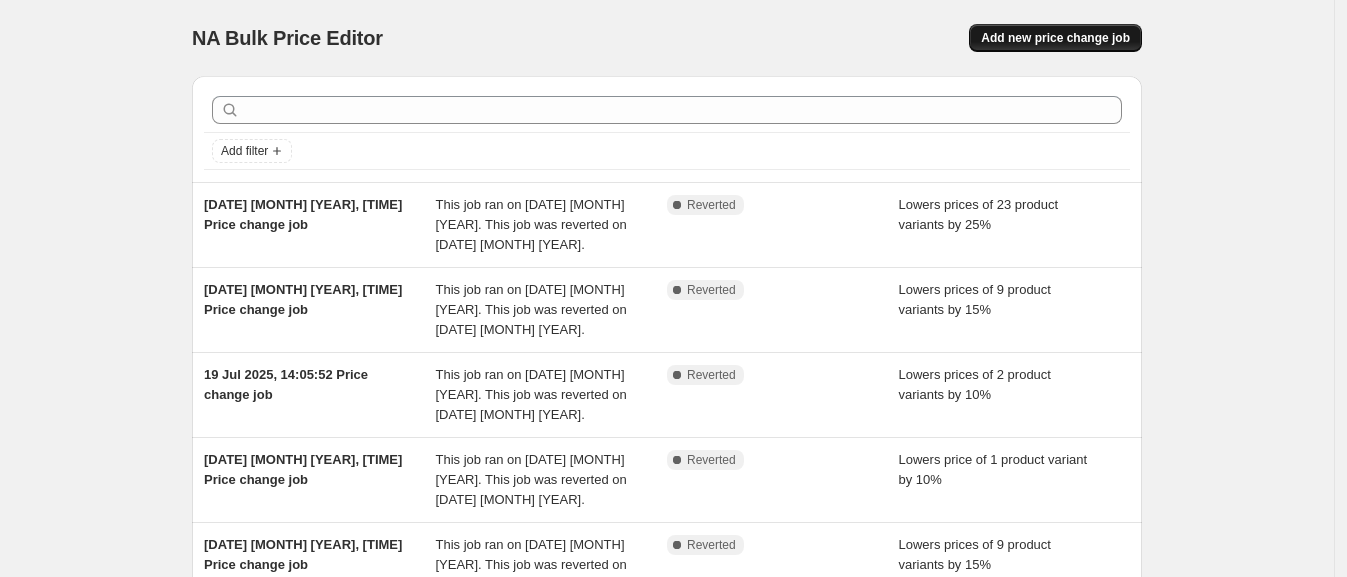 click on "Add new price change job" at bounding box center [1055, 38] 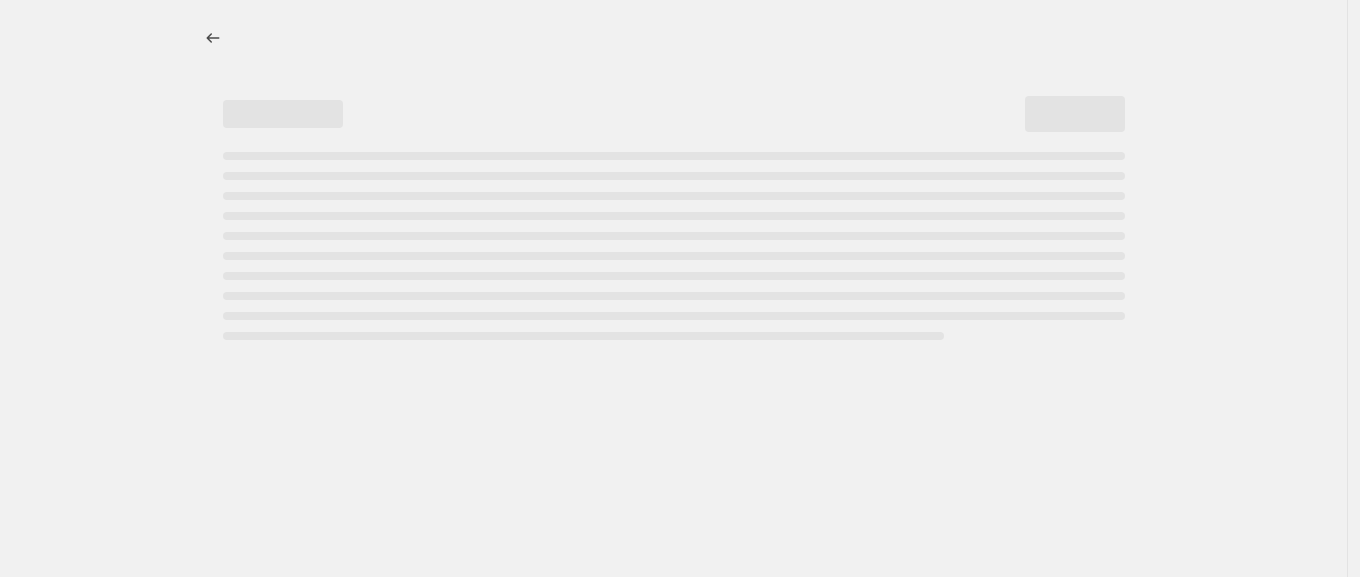 select on "percentage" 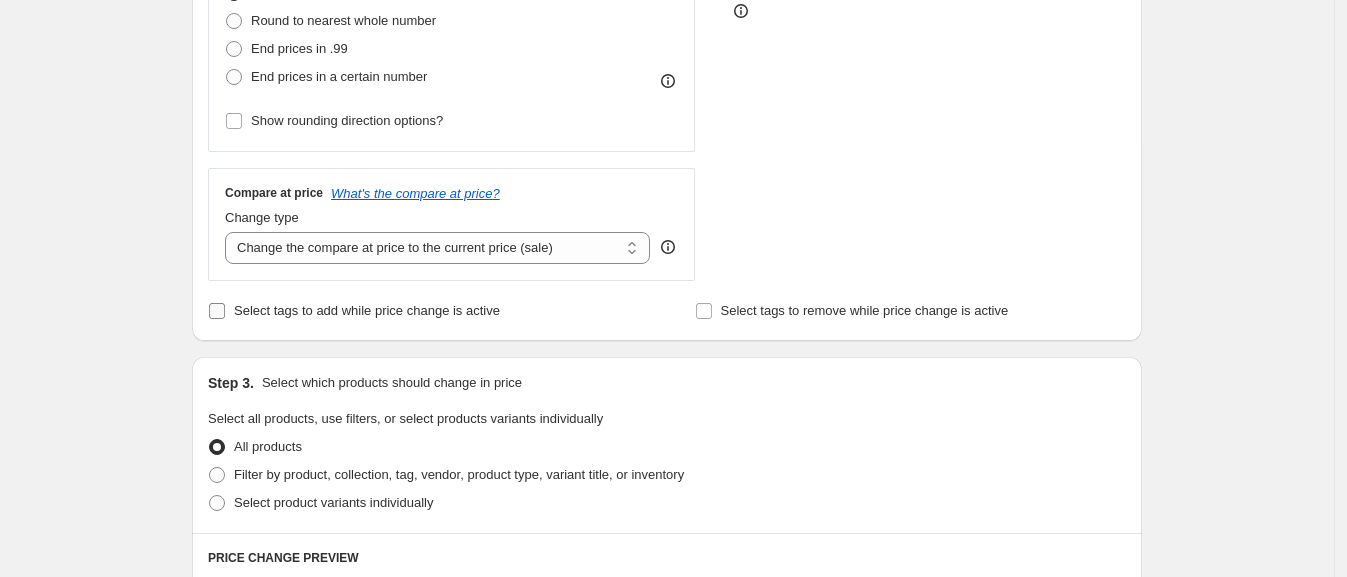 scroll, scrollTop: 595, scrollLeft: 0, axis: vertical 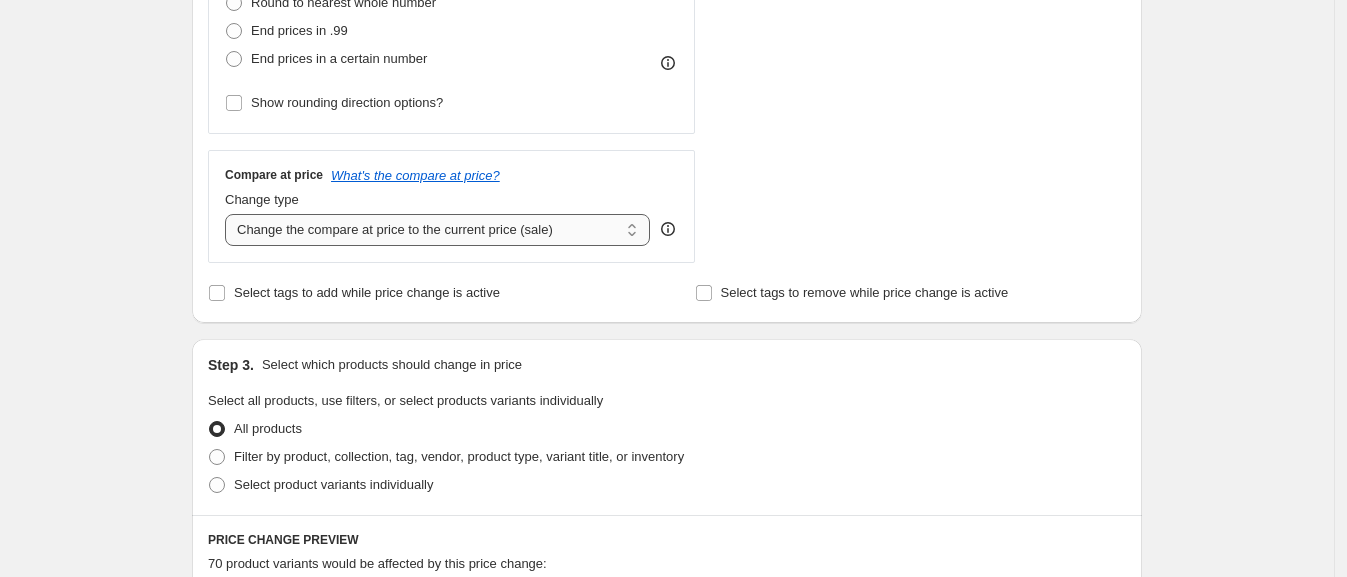 click on "Change the compare at price to the current price (sale) Change the compare at price to a certain amount Change the compare at price by a certain amount Change the compare at price by a certain percentage Change the compare at price by a certain amount relative to the actual price Change the compare at price by a certain percentage relative to the actual price Don't change the compare at price Remove the compare at price" at bounding box center [437, 230] 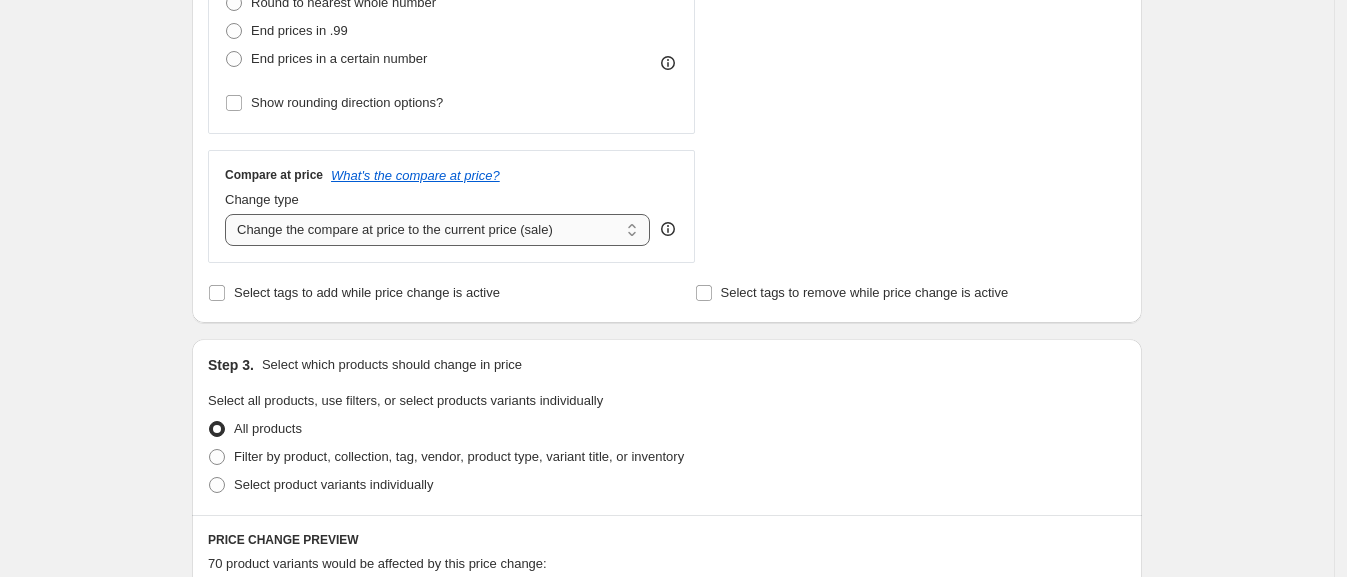 select on "no_change" 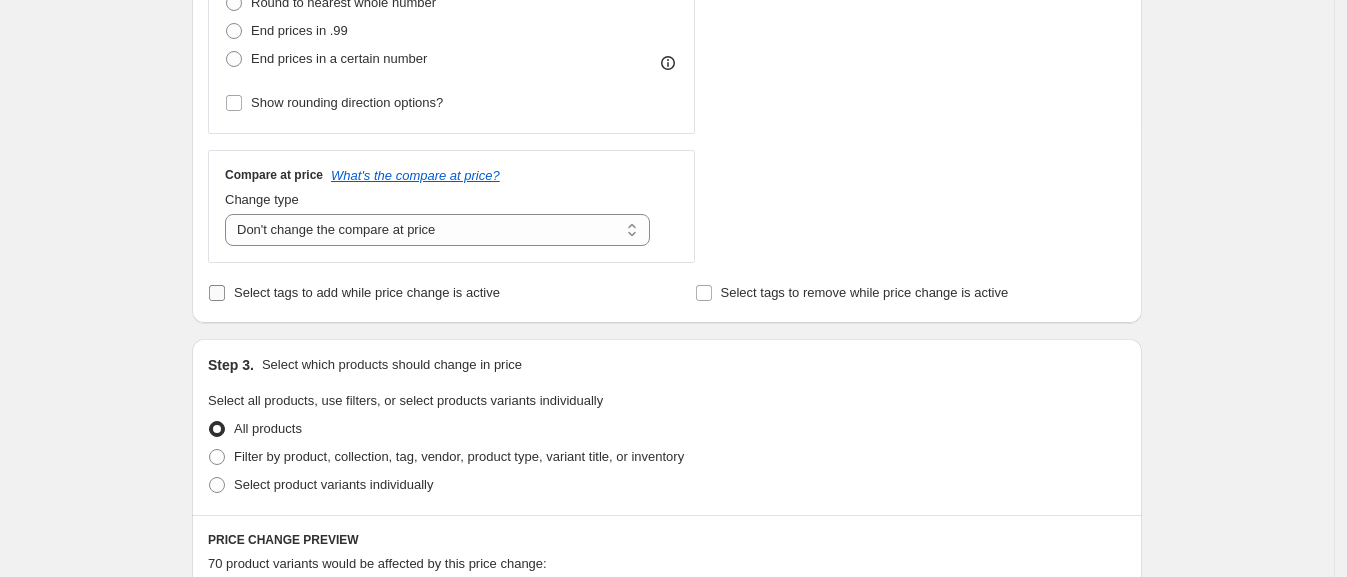 click on "Select tags to add while price change is active" at bounding box center (217, 293) 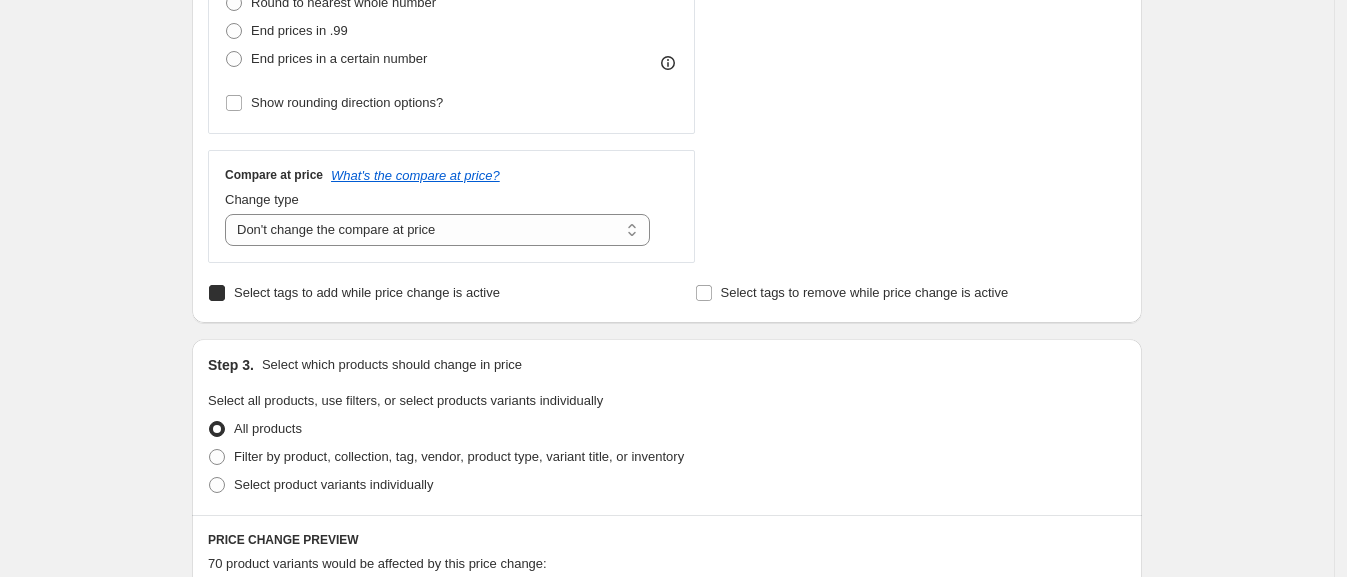 checkbox on "true" 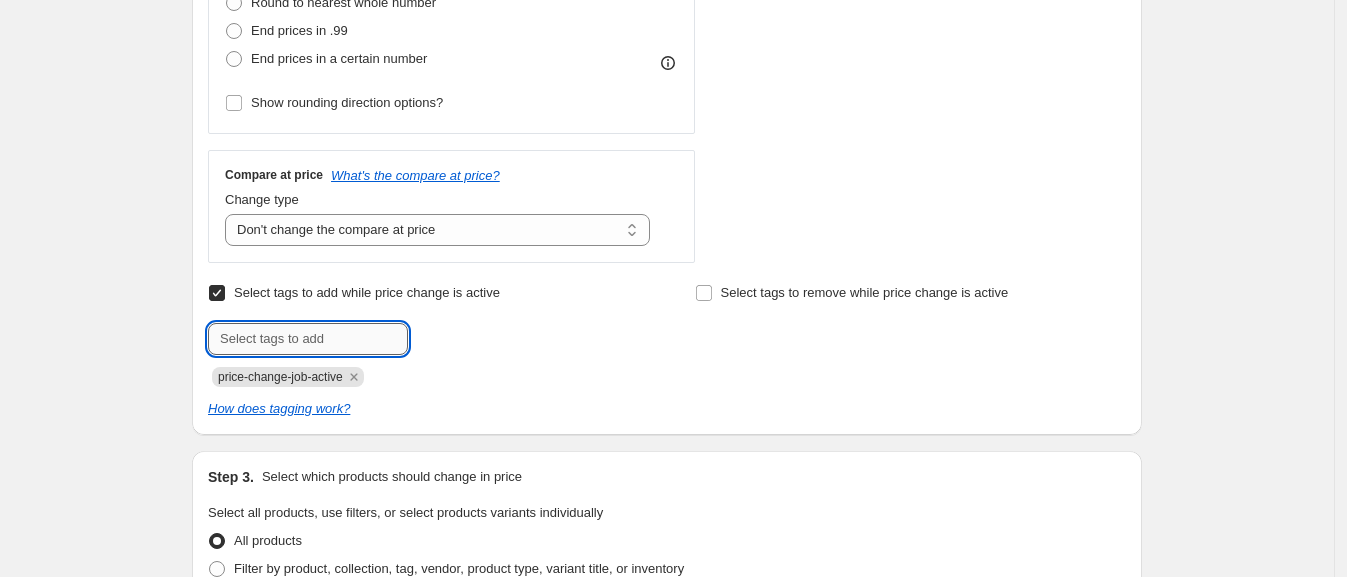 click at bounding box center [308, 339] 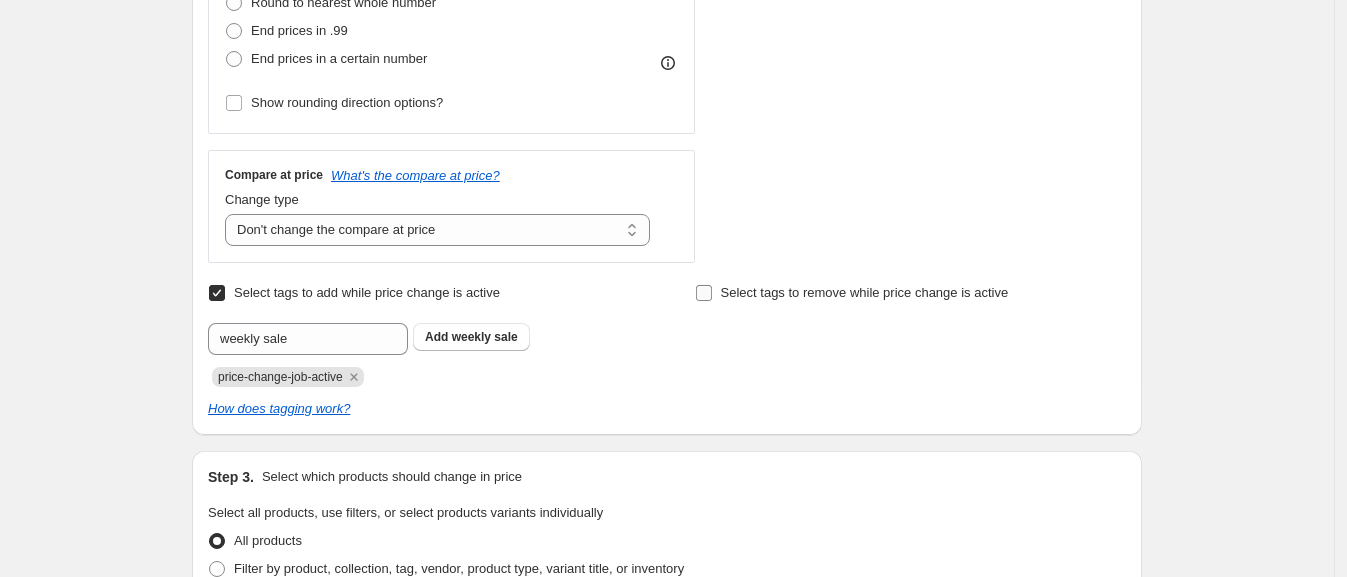 click on "Select tags to remove while price change is active" at bounding box center (852, 293) 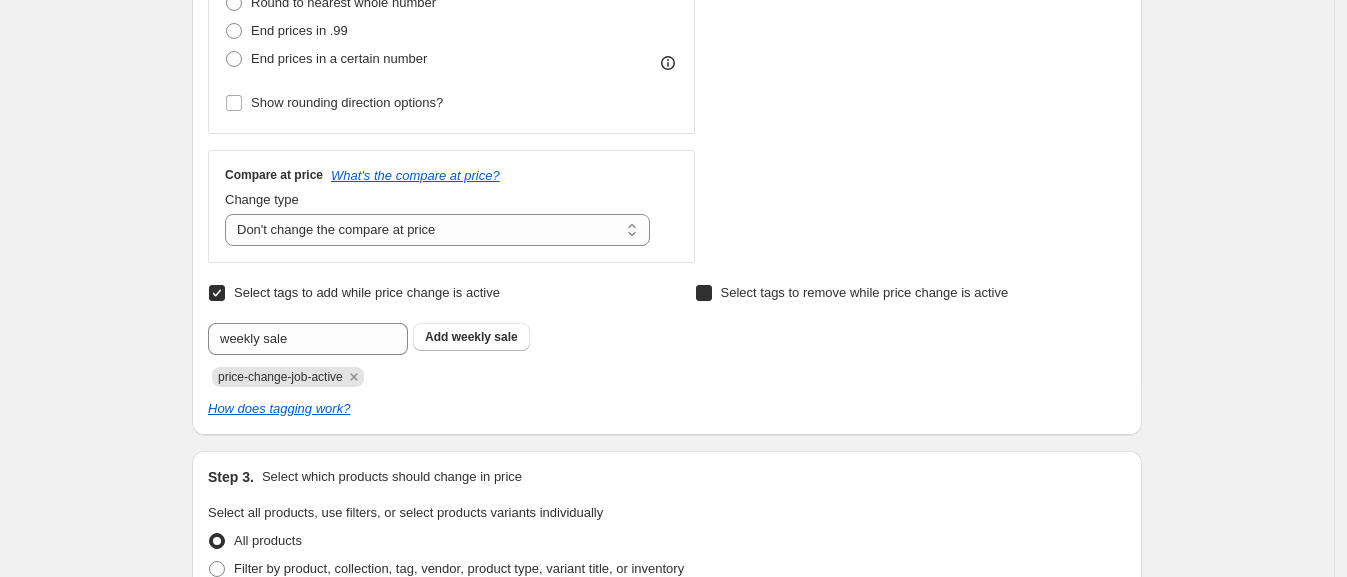 checkbox on "true" 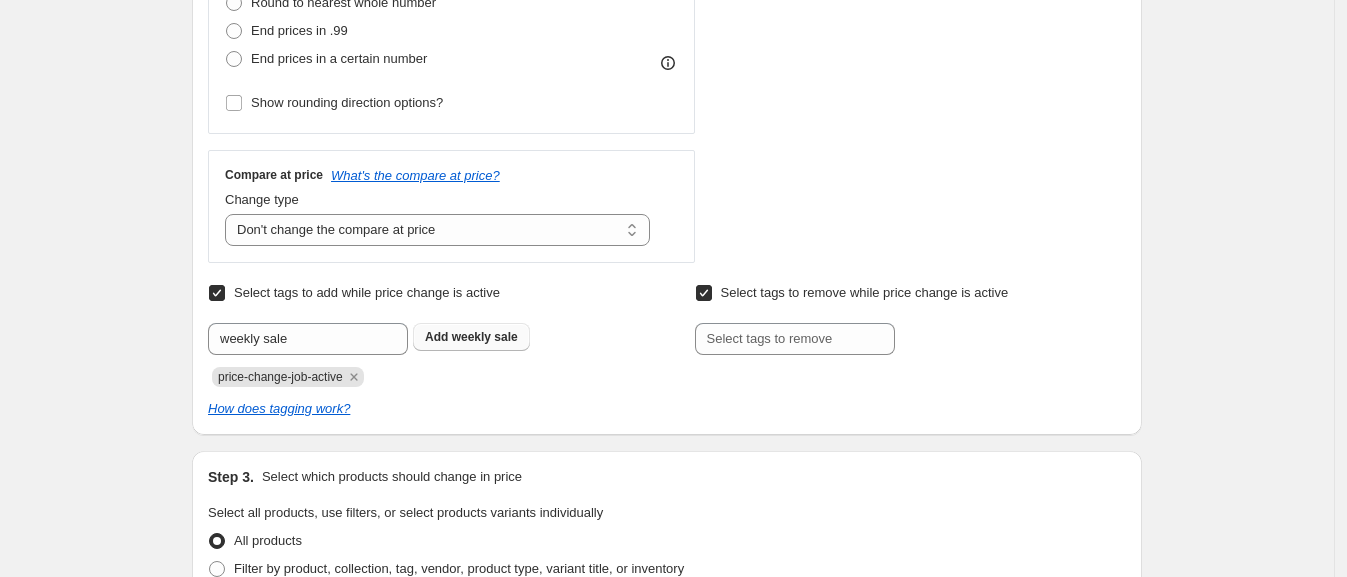 click on "weekly sale" at bounding box center [485, 337] 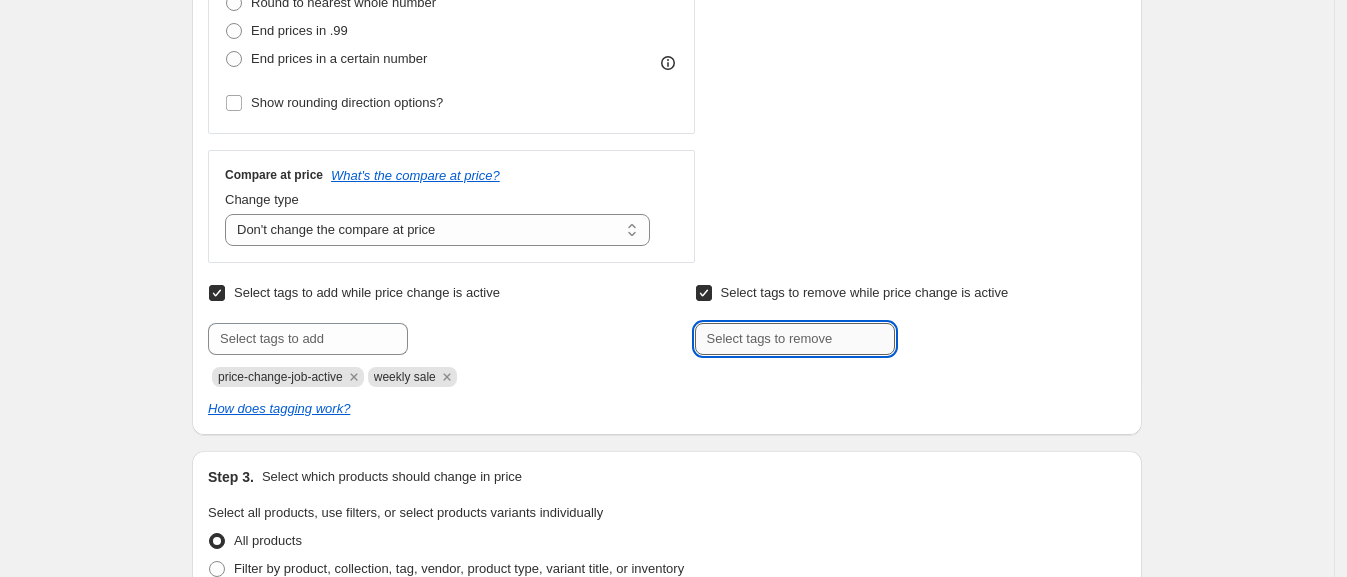 click at bounding box center (795, 339) 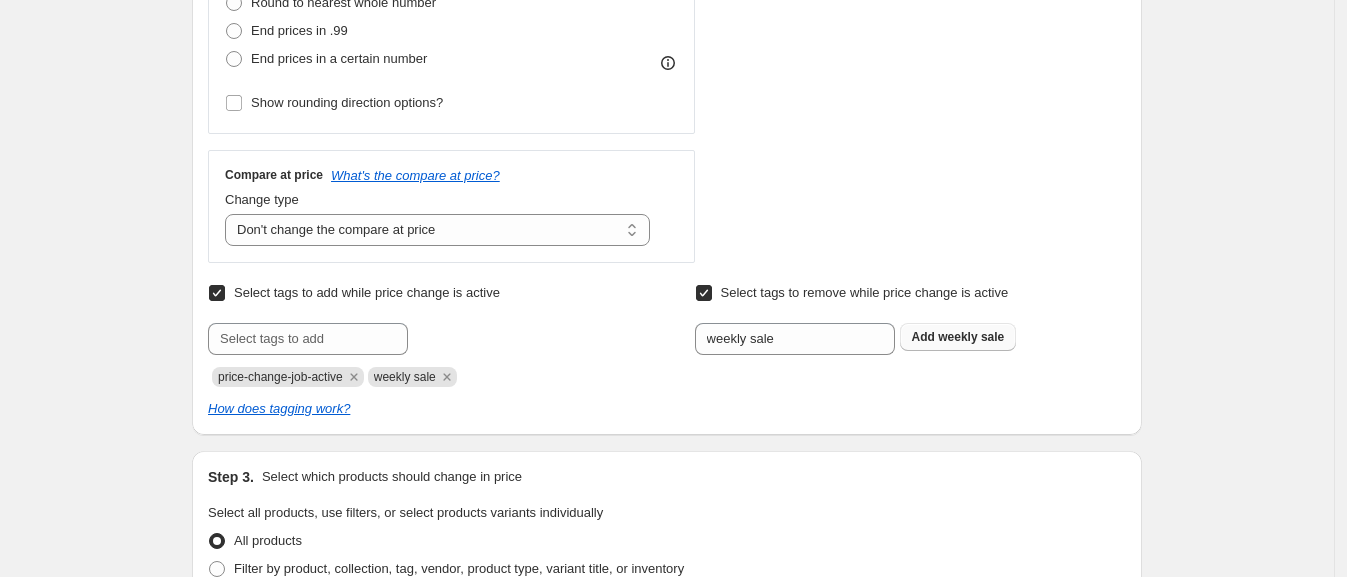 click on "Add" at bounding box center [923, 337] 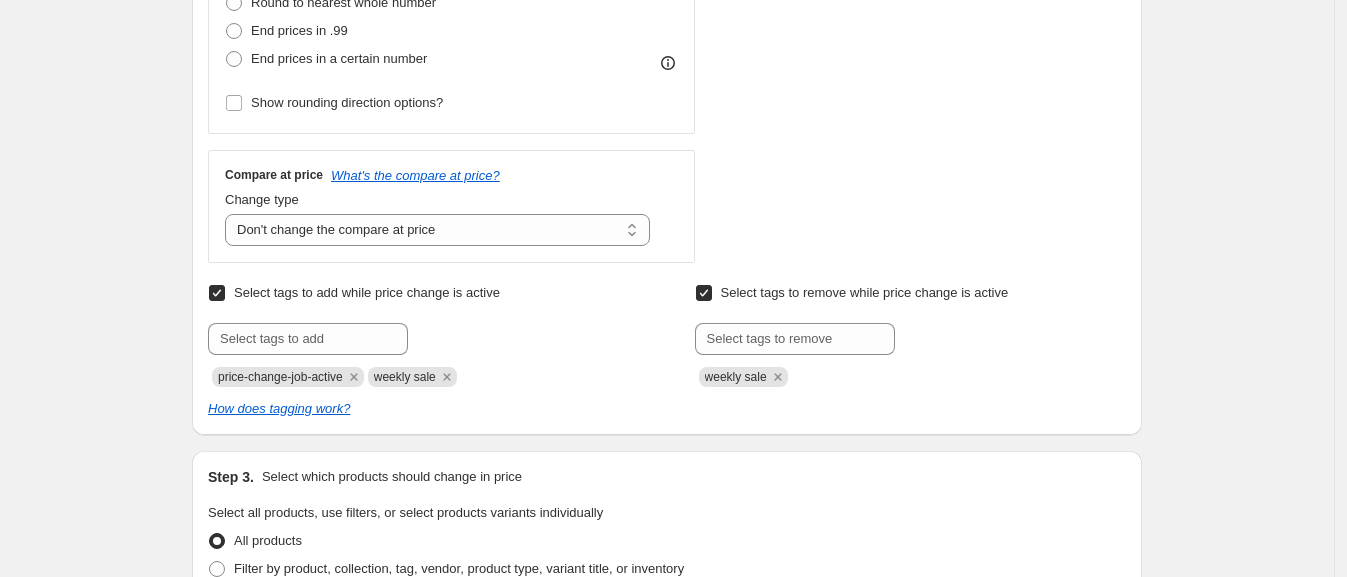 click at bounding box center [423, 339] 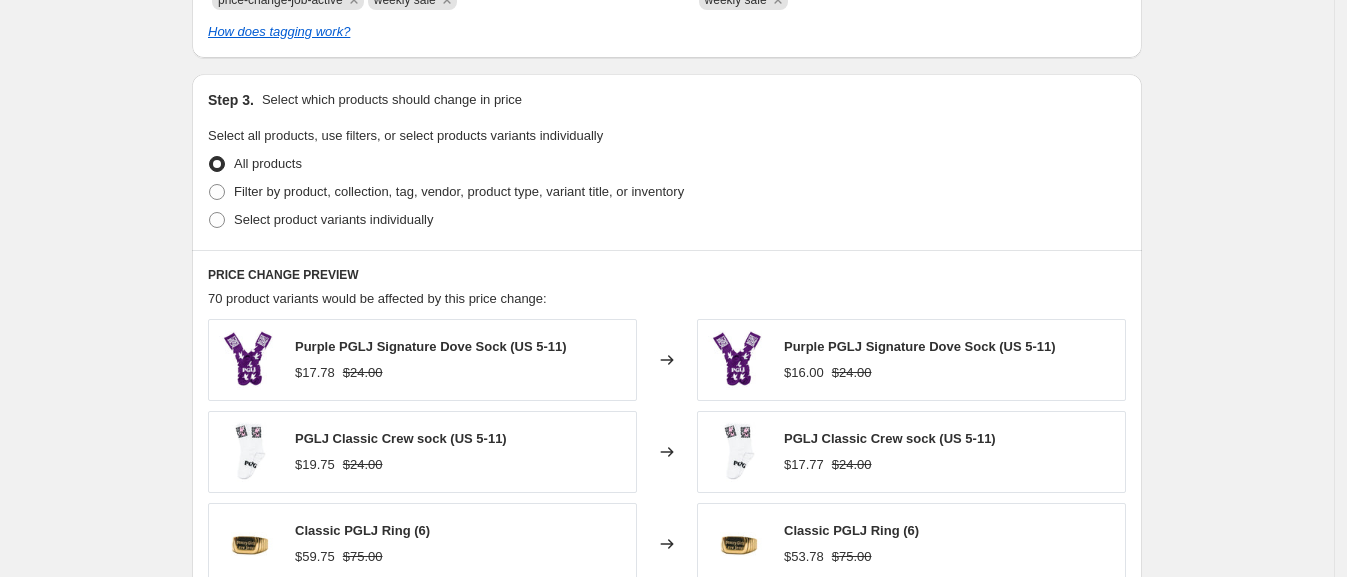 scroll, scrollTop: 979, scrollLeft: 0, axis: vertical 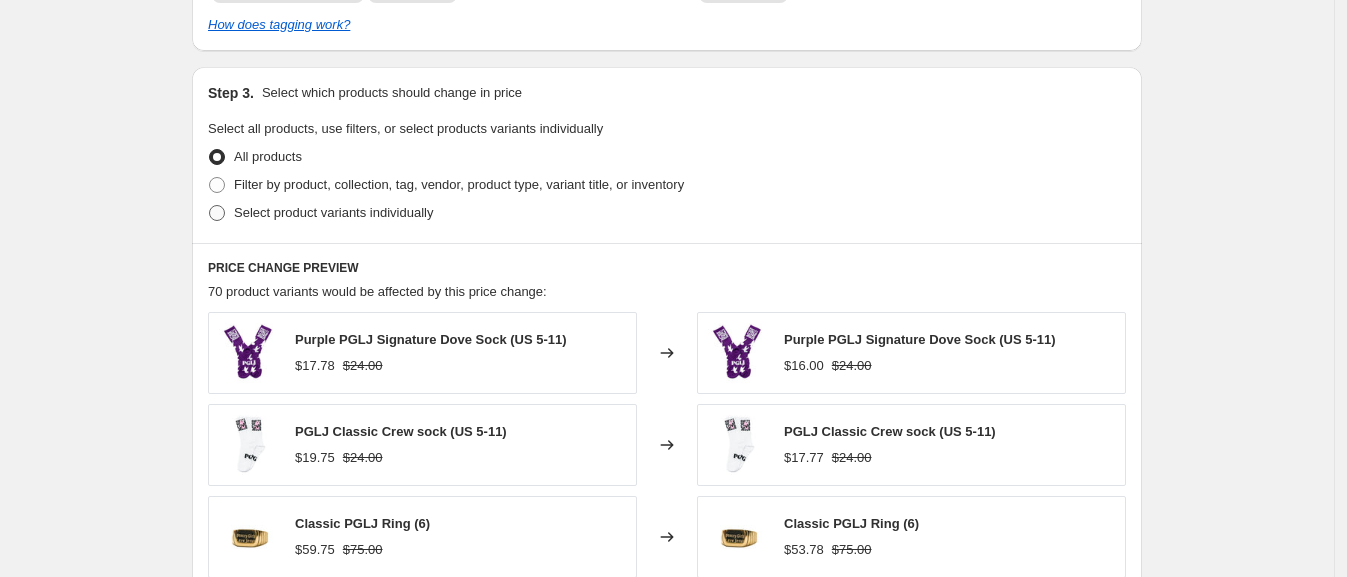 click on "Select product variants individually" at bounding box center [333, 212] 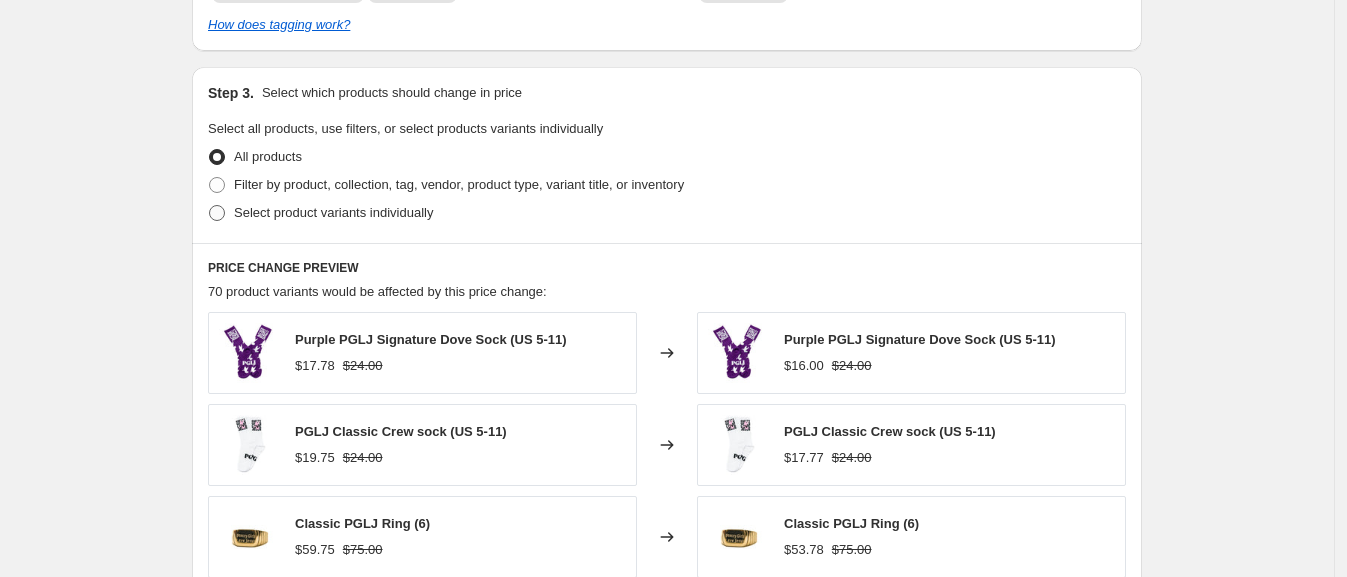 radio on "true" 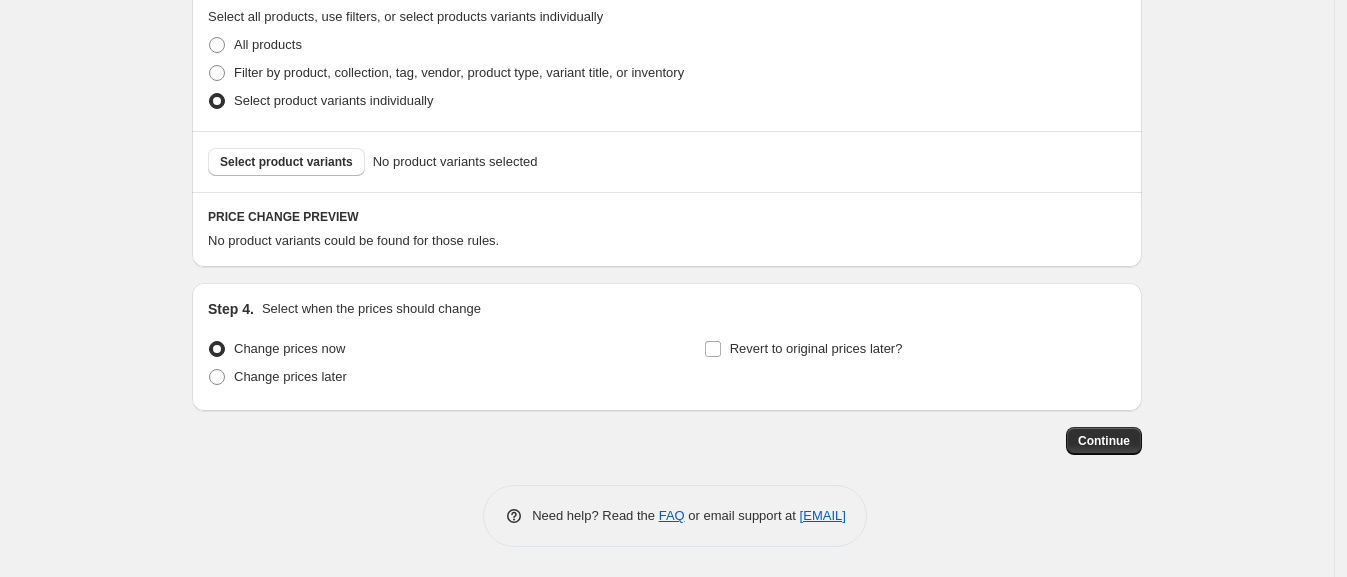 scroll, scrollTop: 1090, scrollLeft: 0, axis: vertical 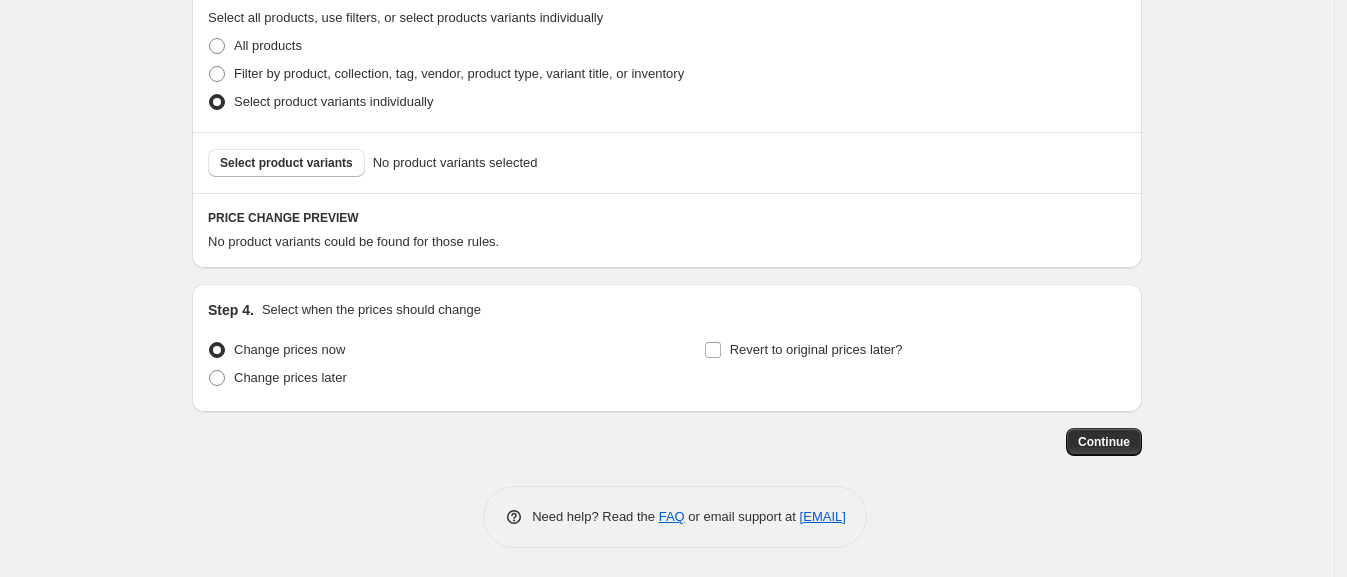 click on "Select product variants No   product variants selected" at bounding box center (667, 162) 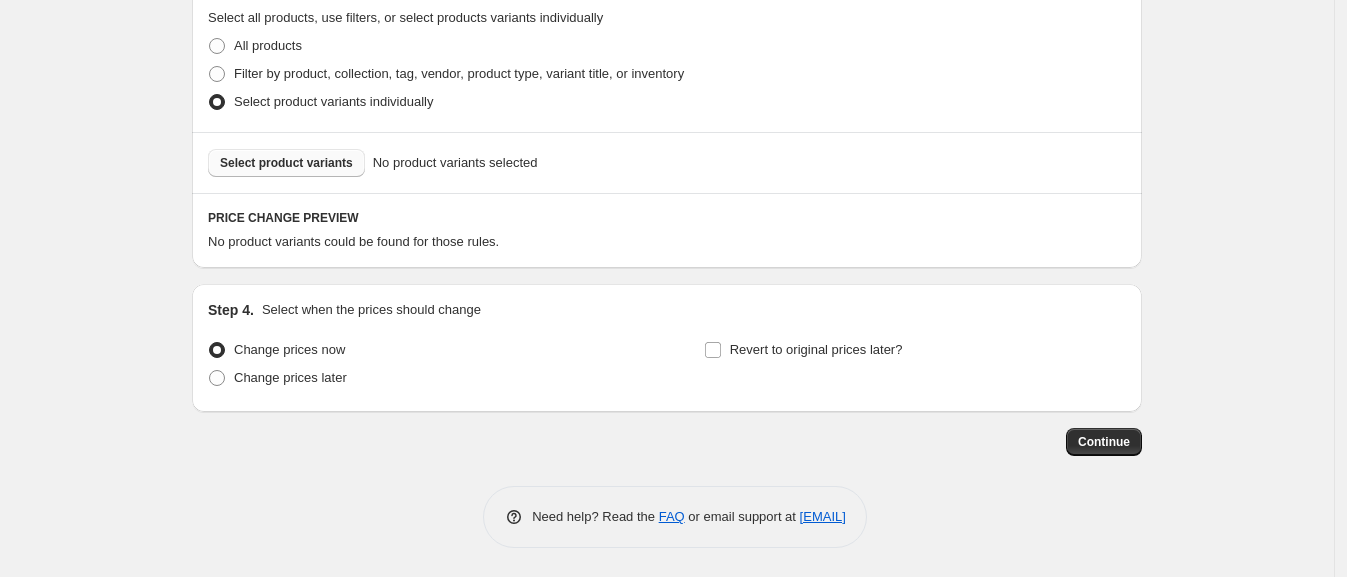 click on "Select product variants" at bounding box center (286, 163) 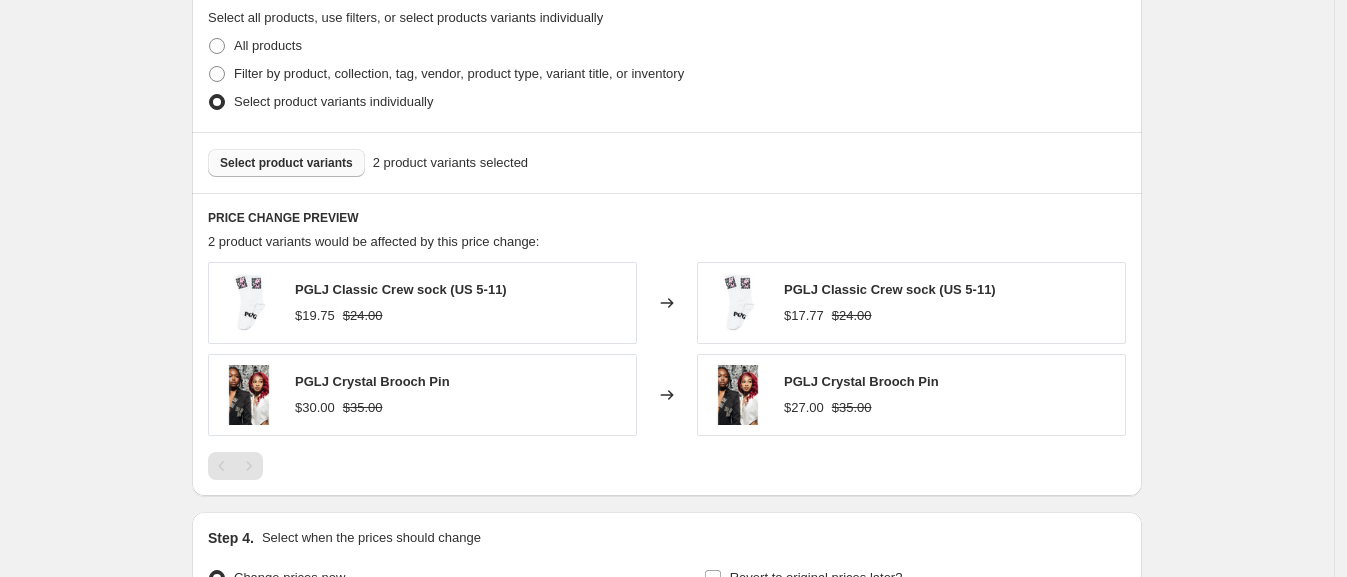click on "Select product variants" at bounding box center (286, 163) 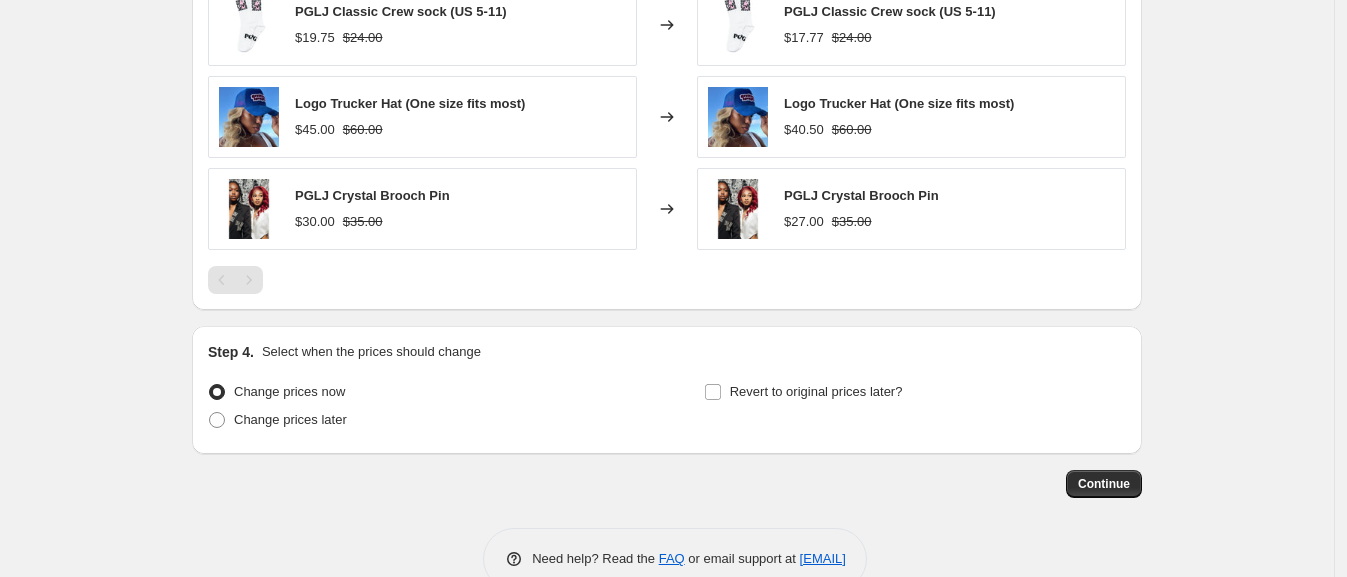 scroll, scrollTop: 1410, scrollLeft: 0, axis: vertical 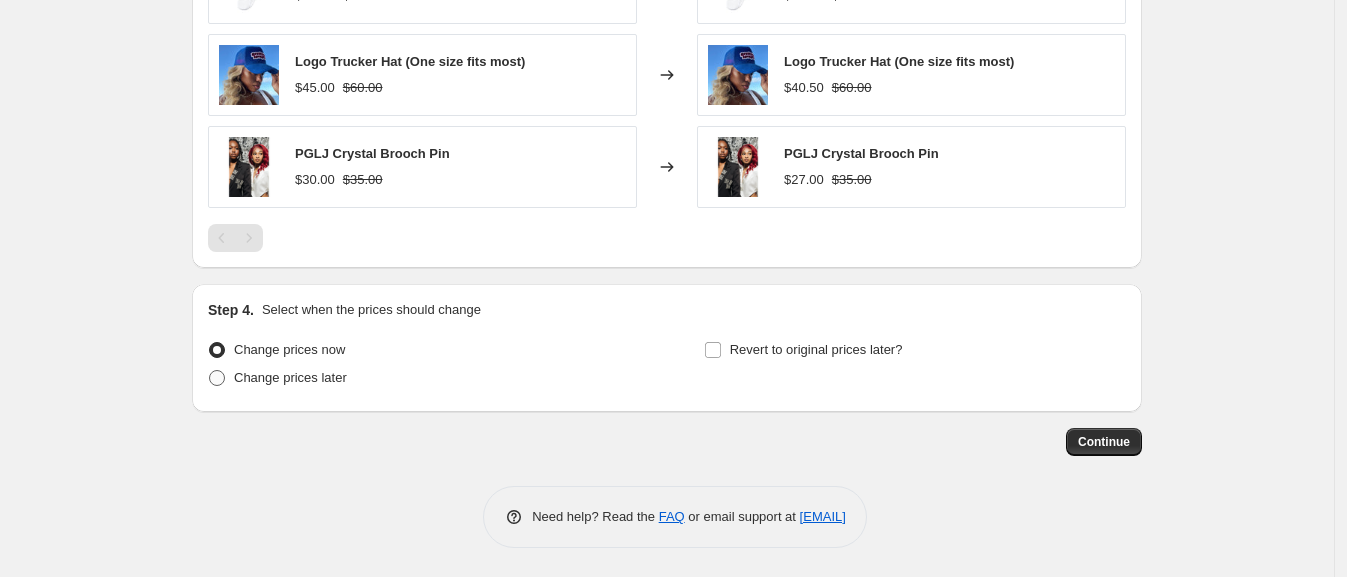 click on "Change prices later" at bounding box center (290, 377) 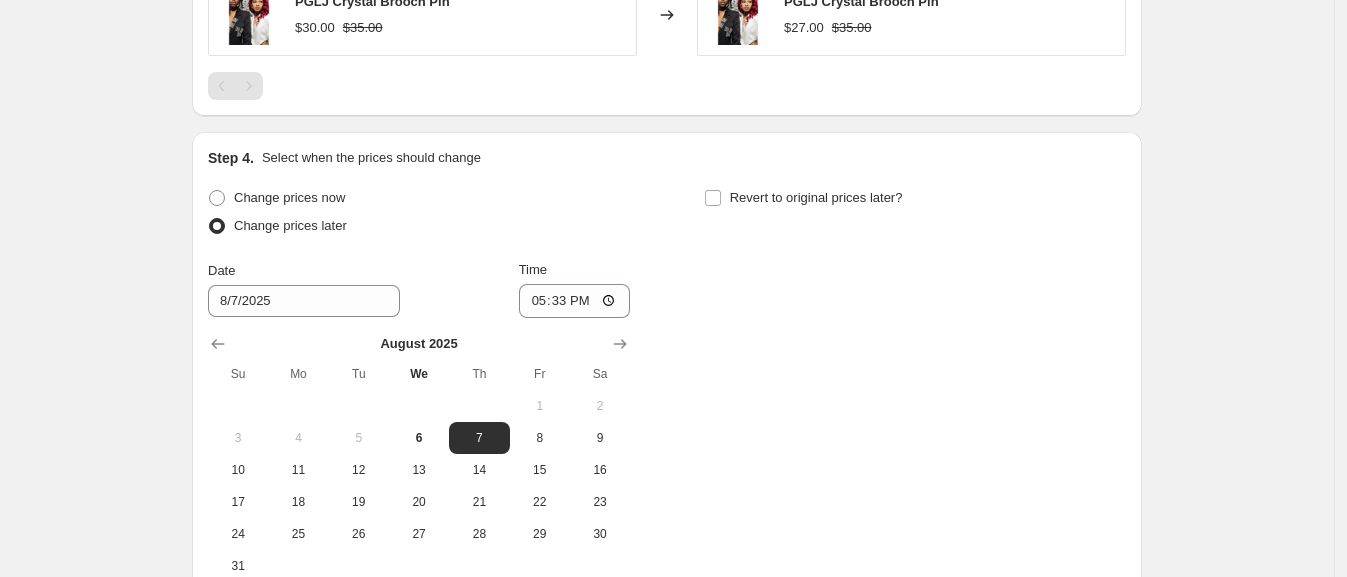 scroll, scrollTop: 1569, scrollLeft: 0, axis: vertical 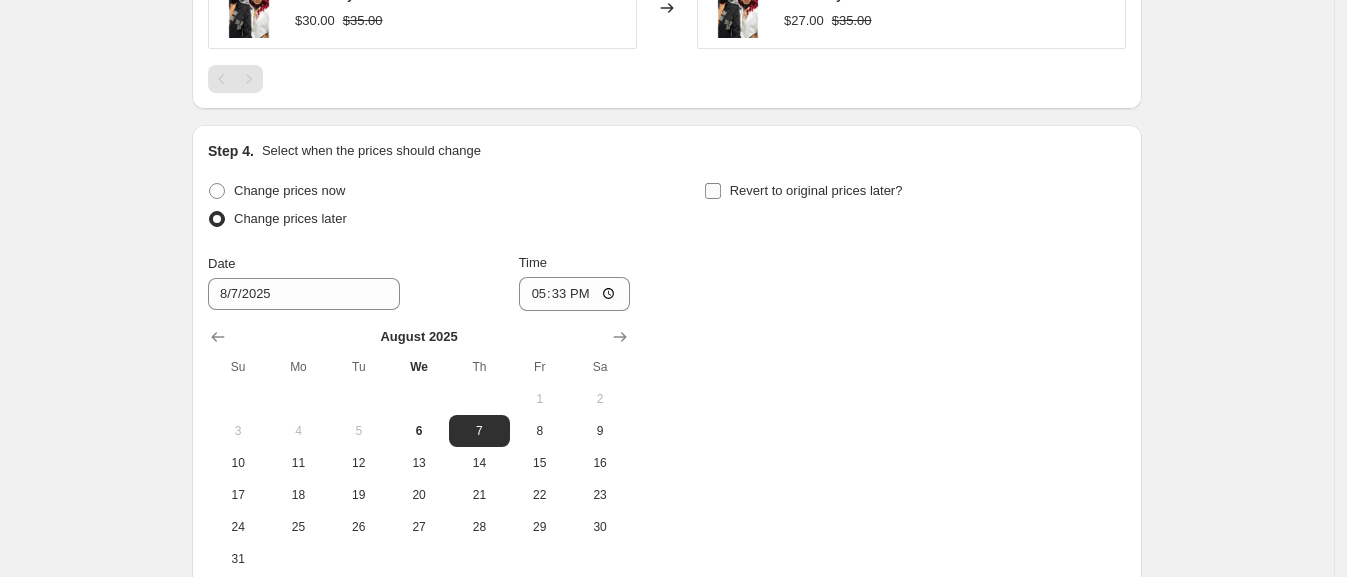 click on "Revert to original prices later?" at bounding box center (816, 190) 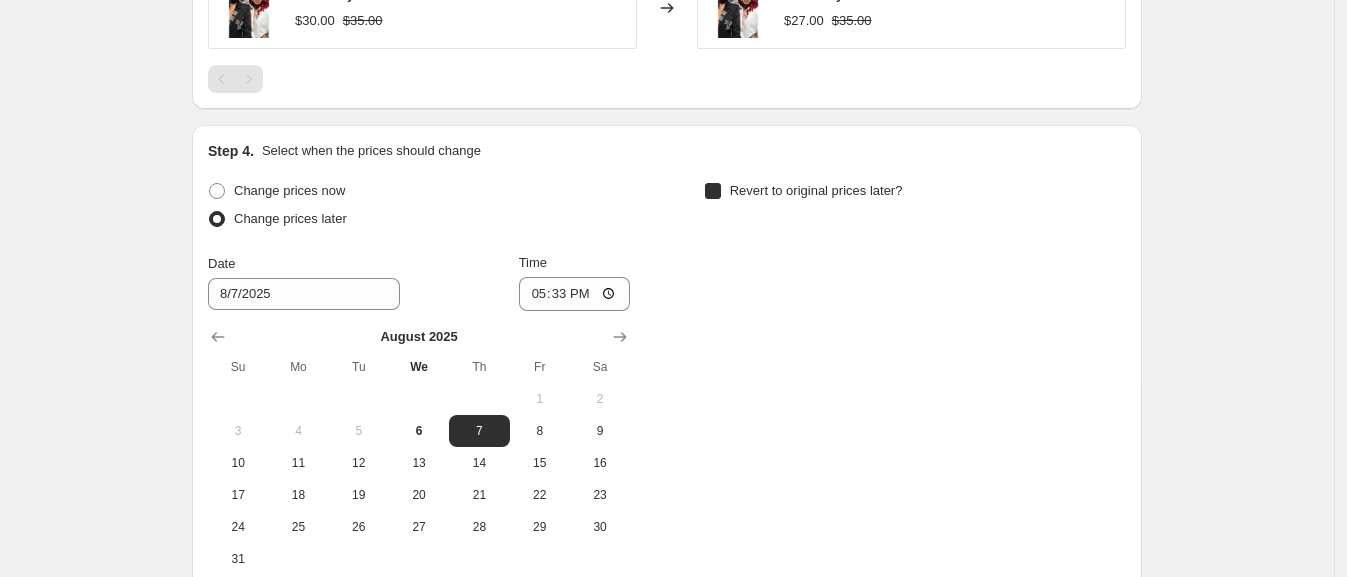 checkbox on "true" 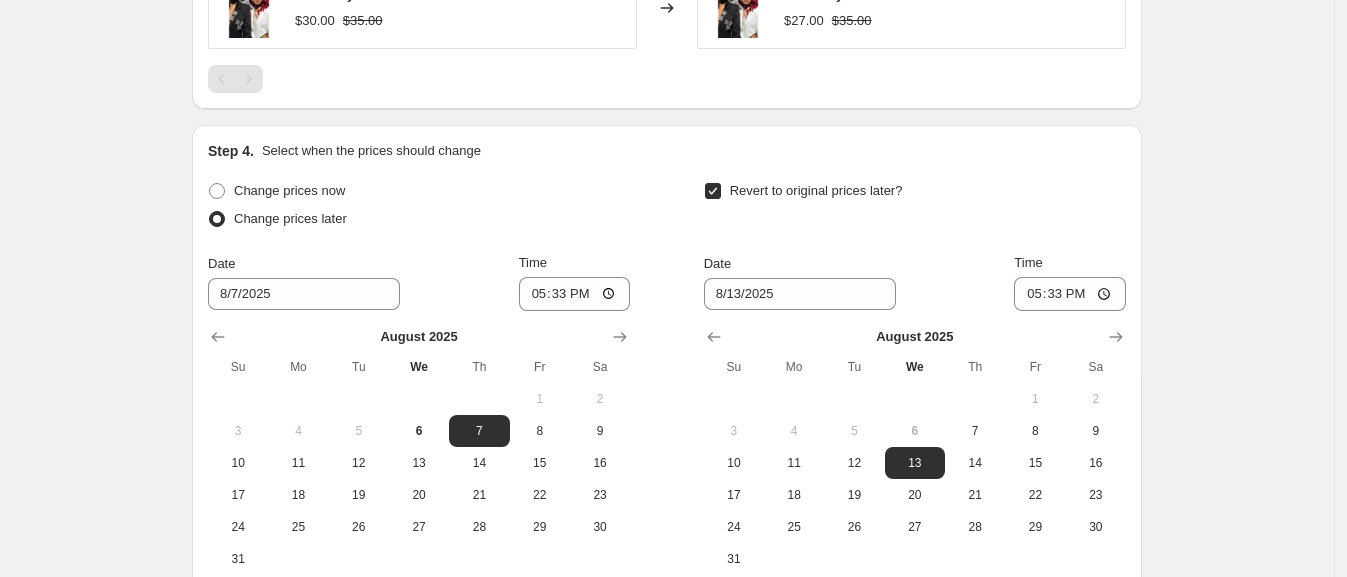 scroll, scrollTop: 1609, scrollLeft: 0, axis: vertical 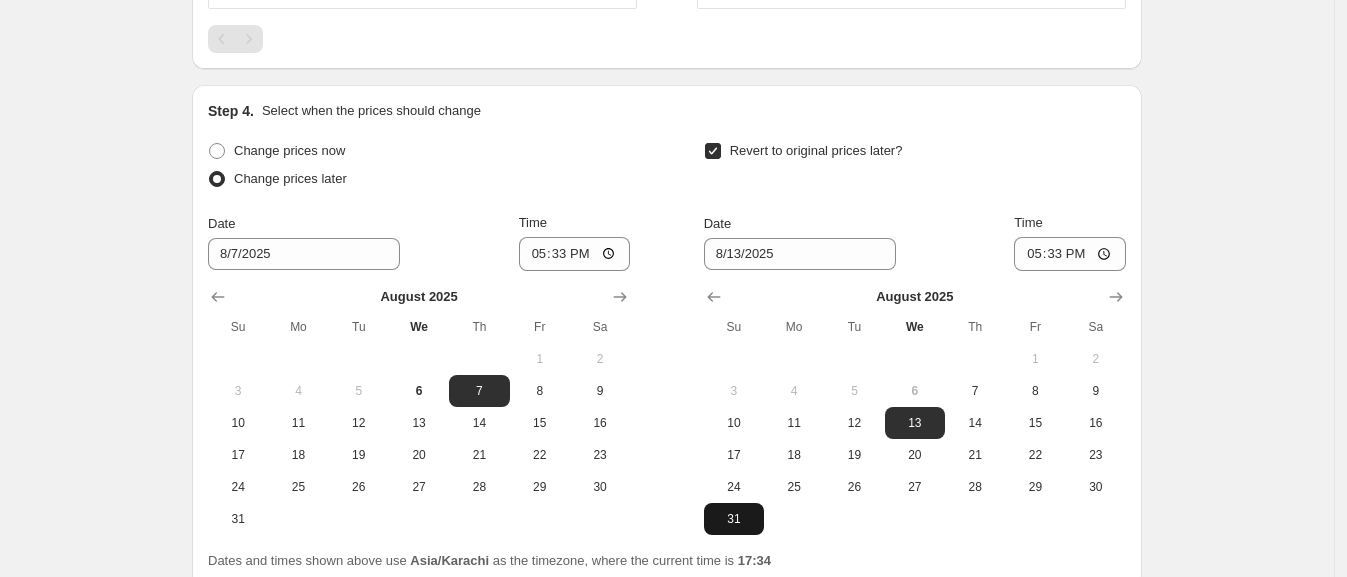 click on "31" at bounding box center (734, 519) 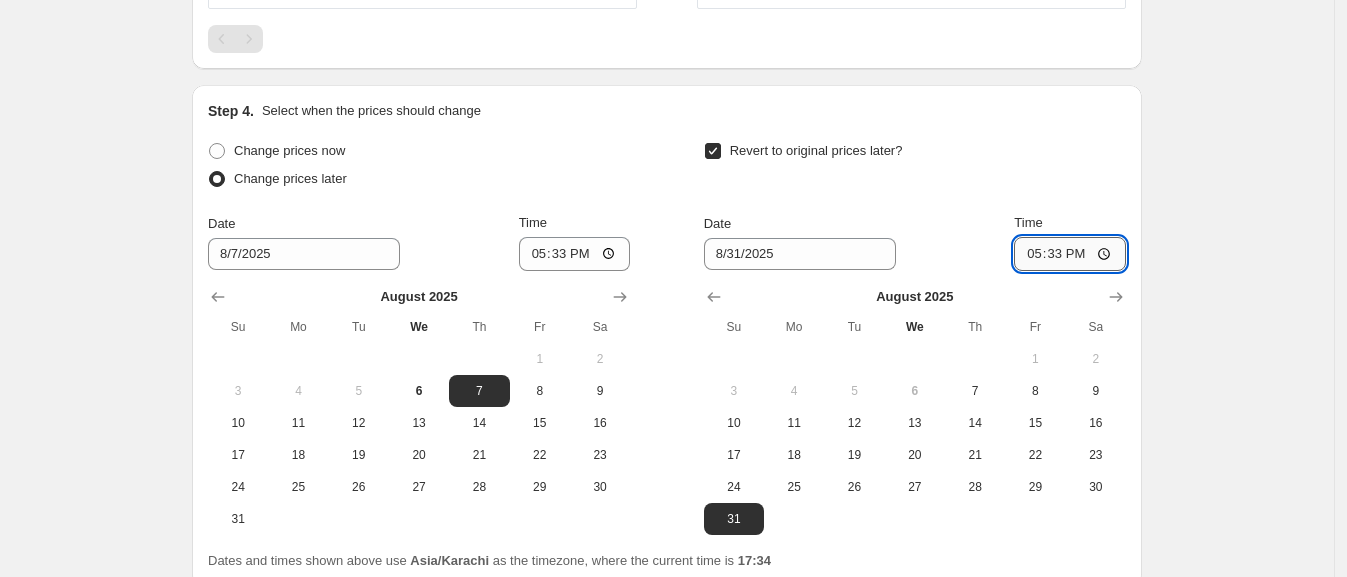 click on "17:33" at bounding box center [1070, 254] 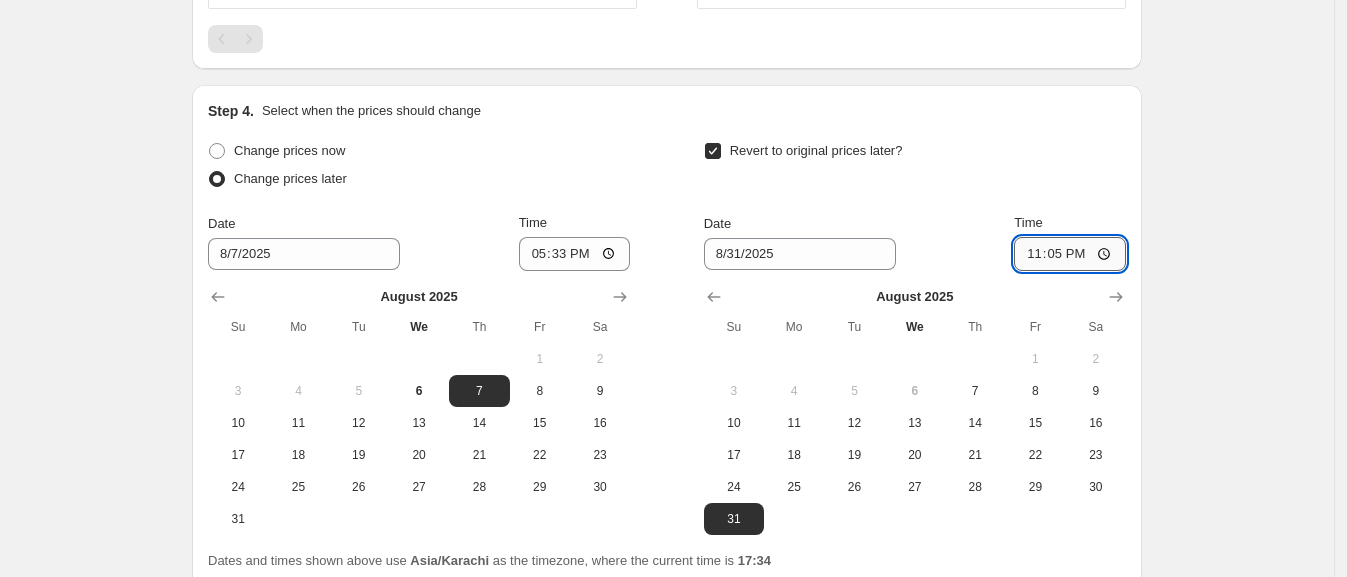 type on "23:55" 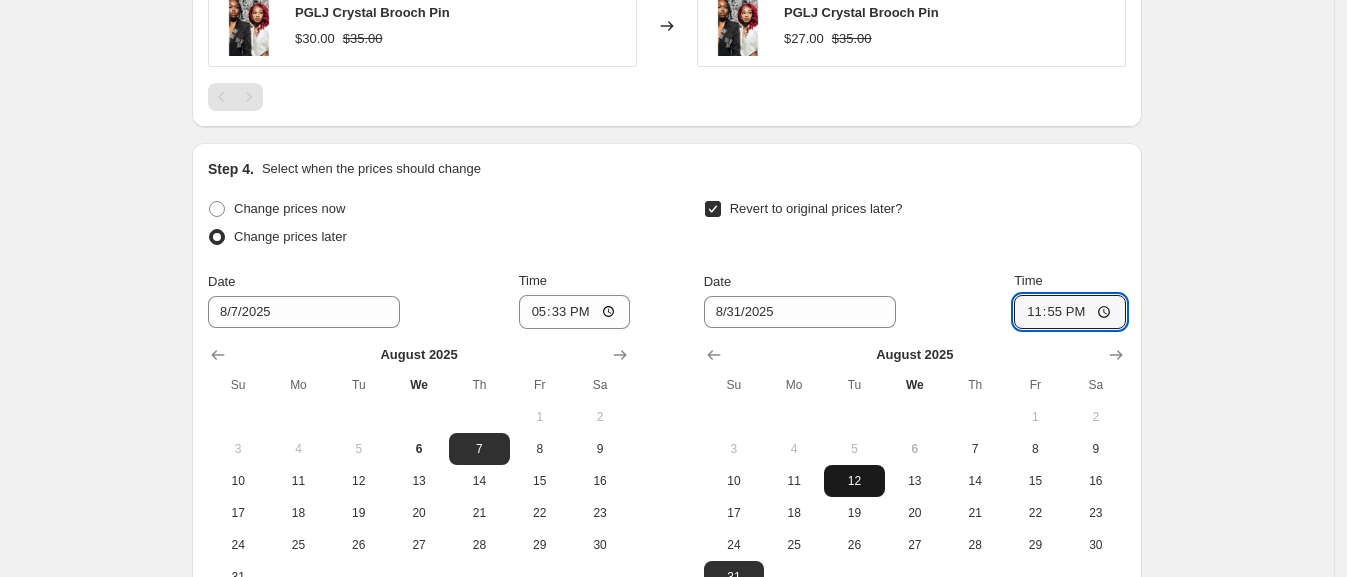 scroll, scrollTop: 1566, scrollLeft: 0, axis: vertical 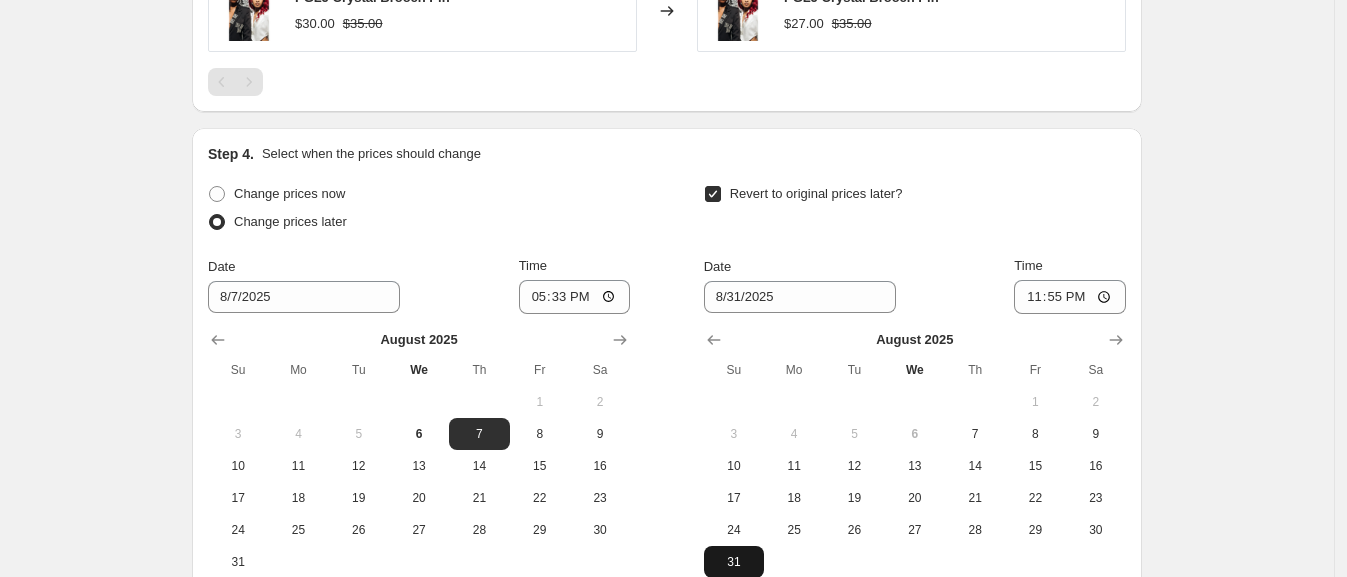 click on "31" at bounding box center [734, 562] 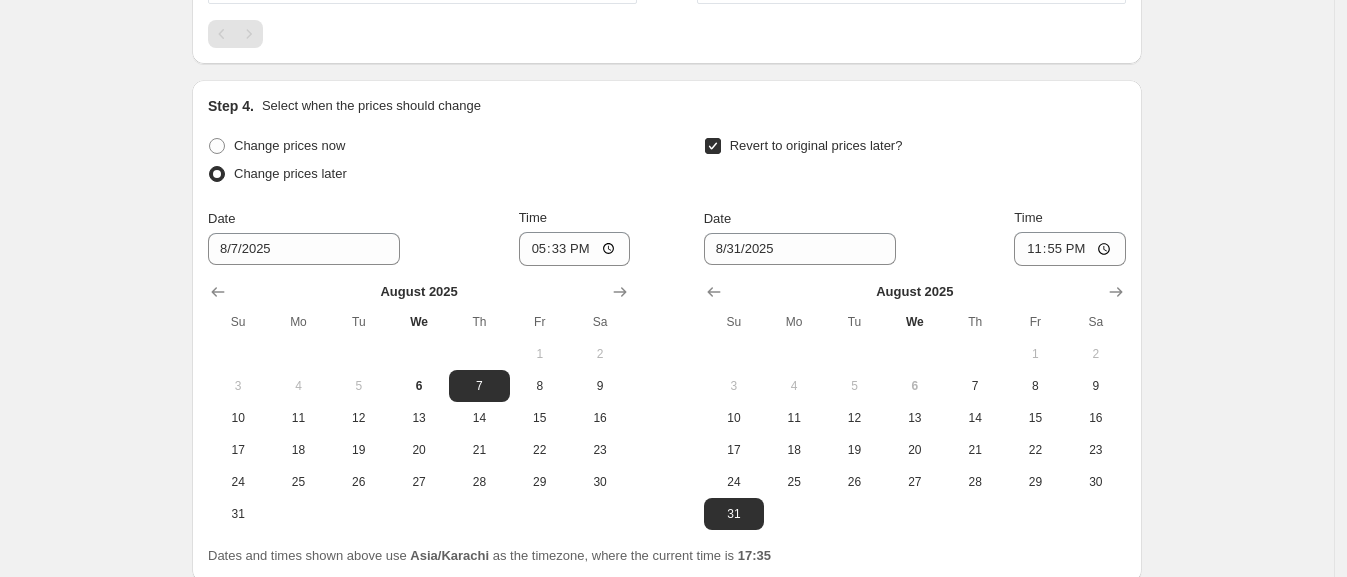 scroll, scrollTop: 1784, scrollLeft: 0, axis: vertical 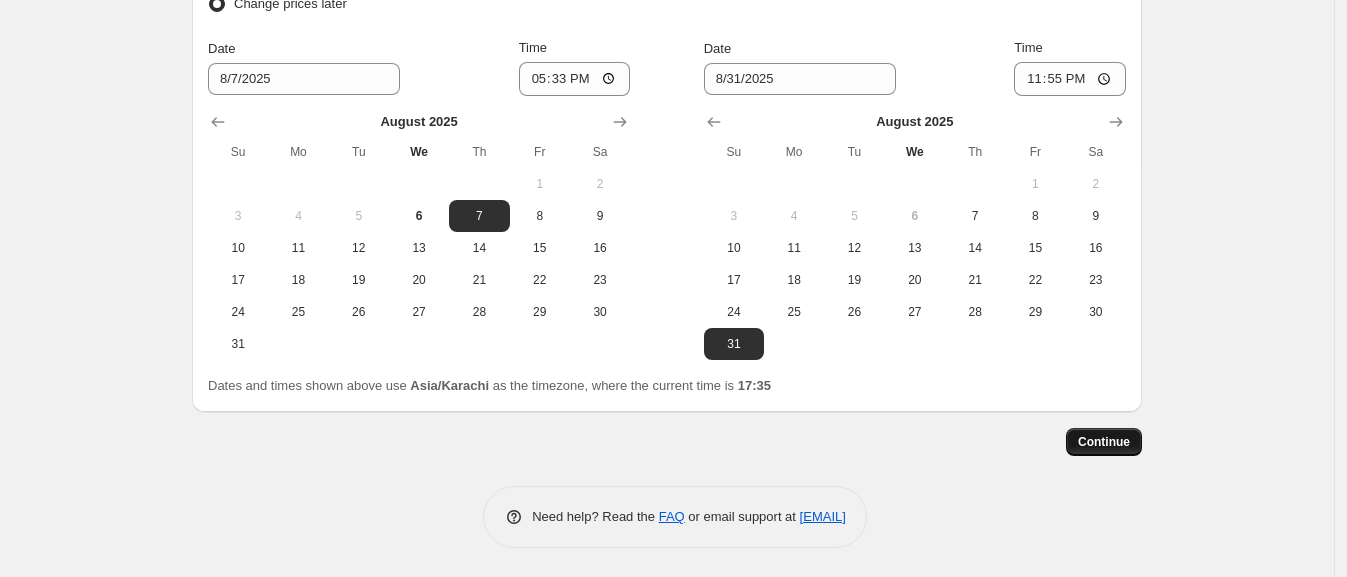 click on "Continue" at bounding box center [1104, 442] 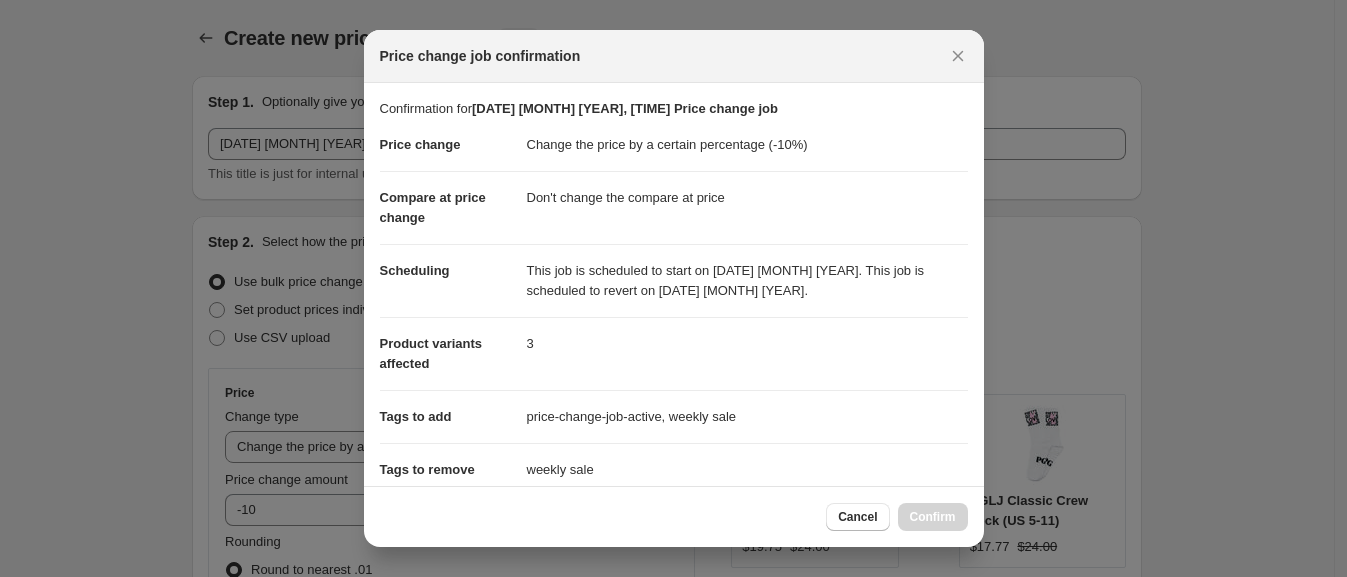 scroll, scrollTop: 0, scrollLeft: 0, axis: both 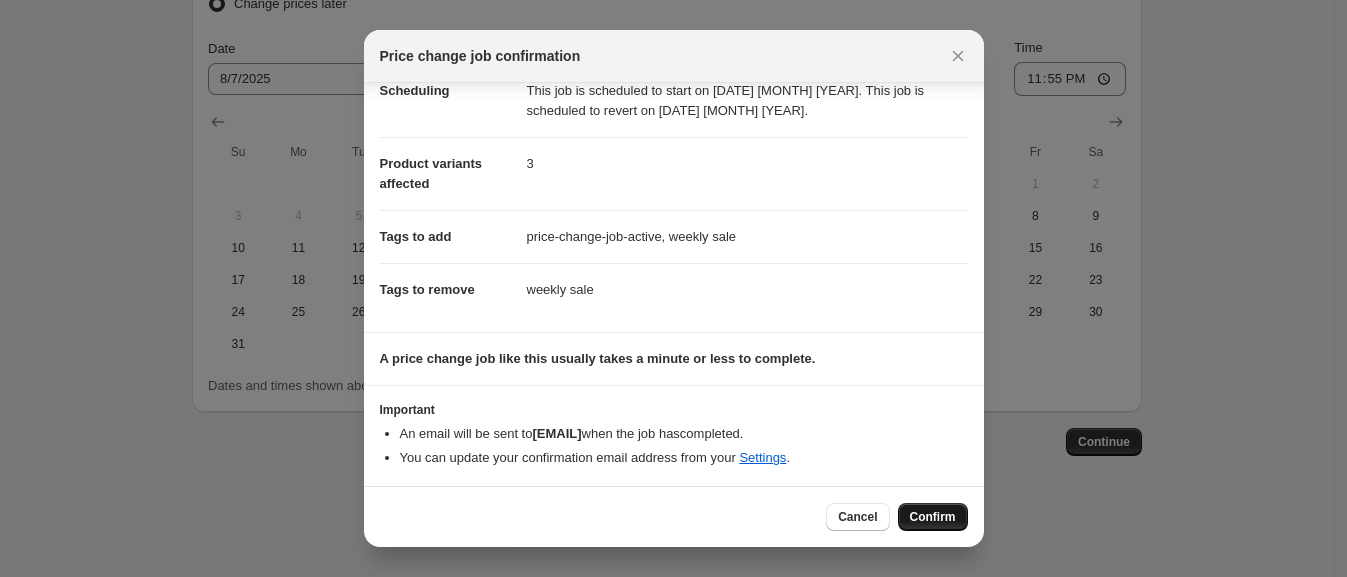 click on "Confirm" at bounding box center [933, 517] 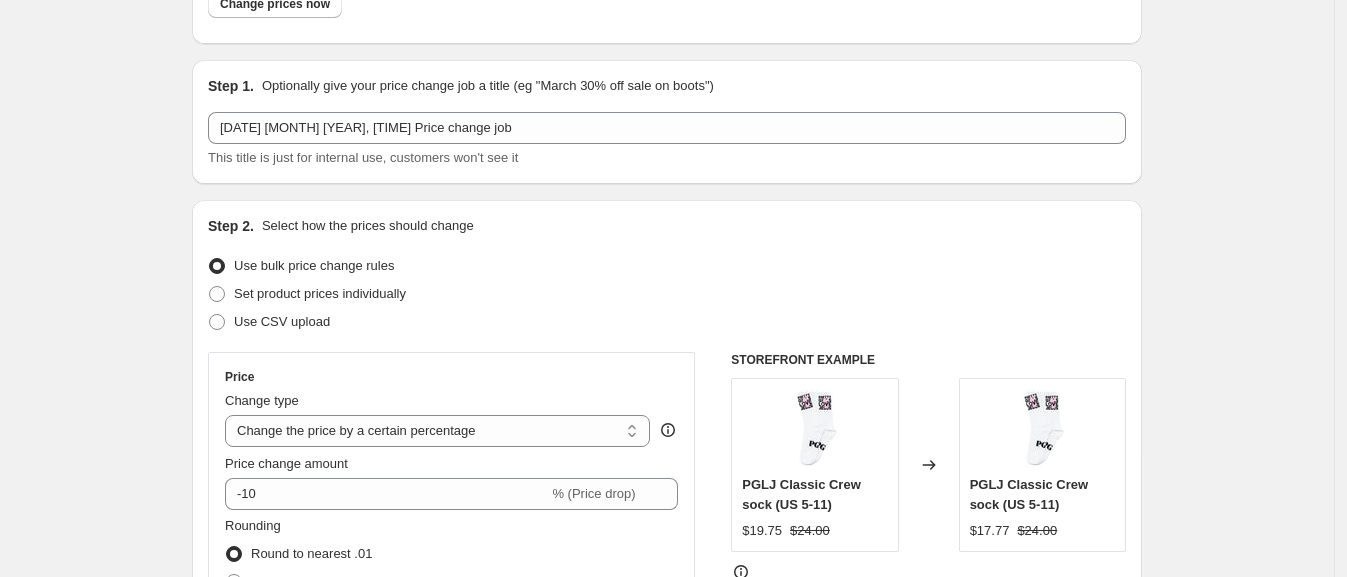scroll, scrollTop: 0, scrollLeft: 0, axis: both 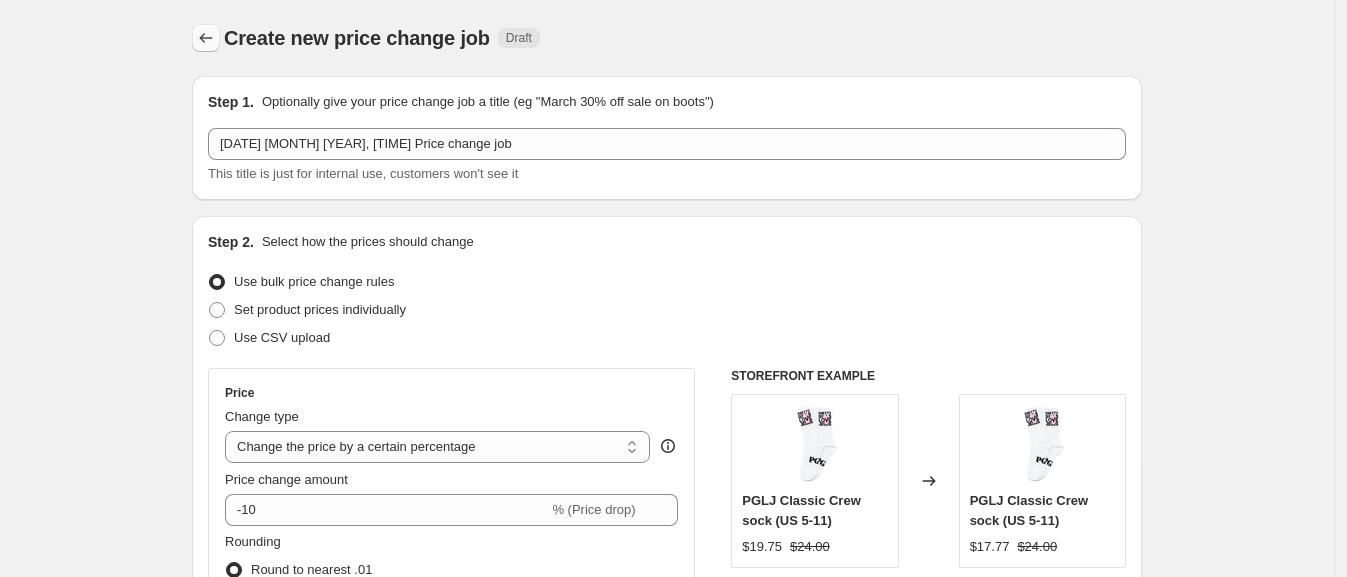click at bounding box center [206, 38] 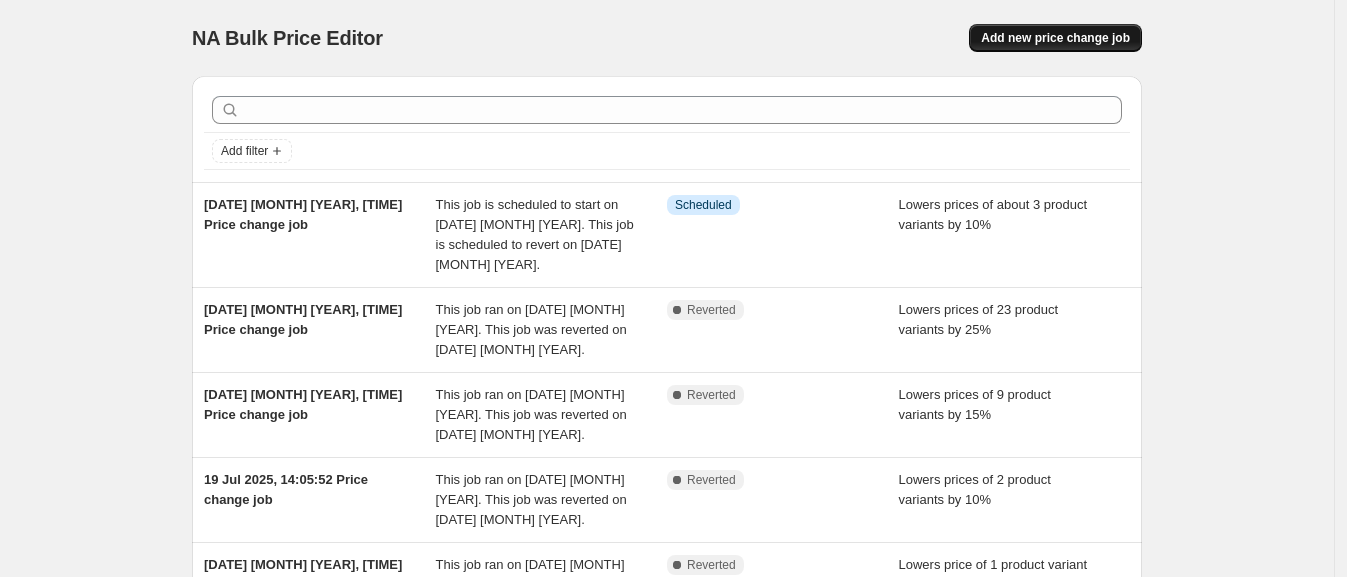 click on "Add new price change job" at bounding box center (1055, 38) 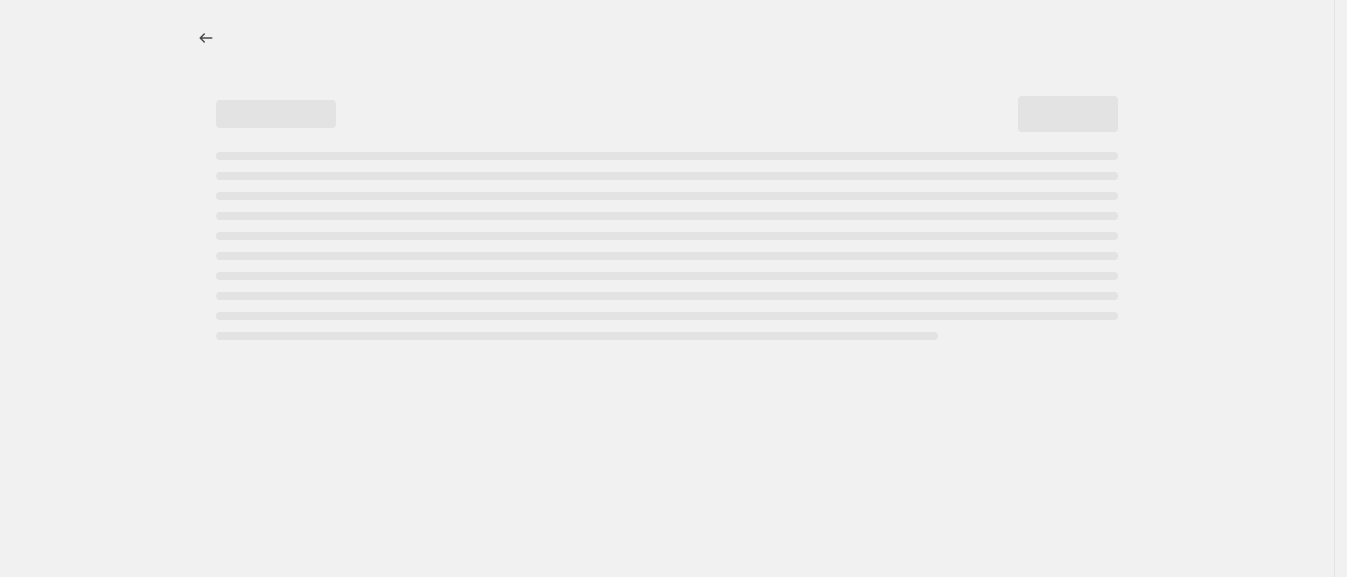 select on "percentage" 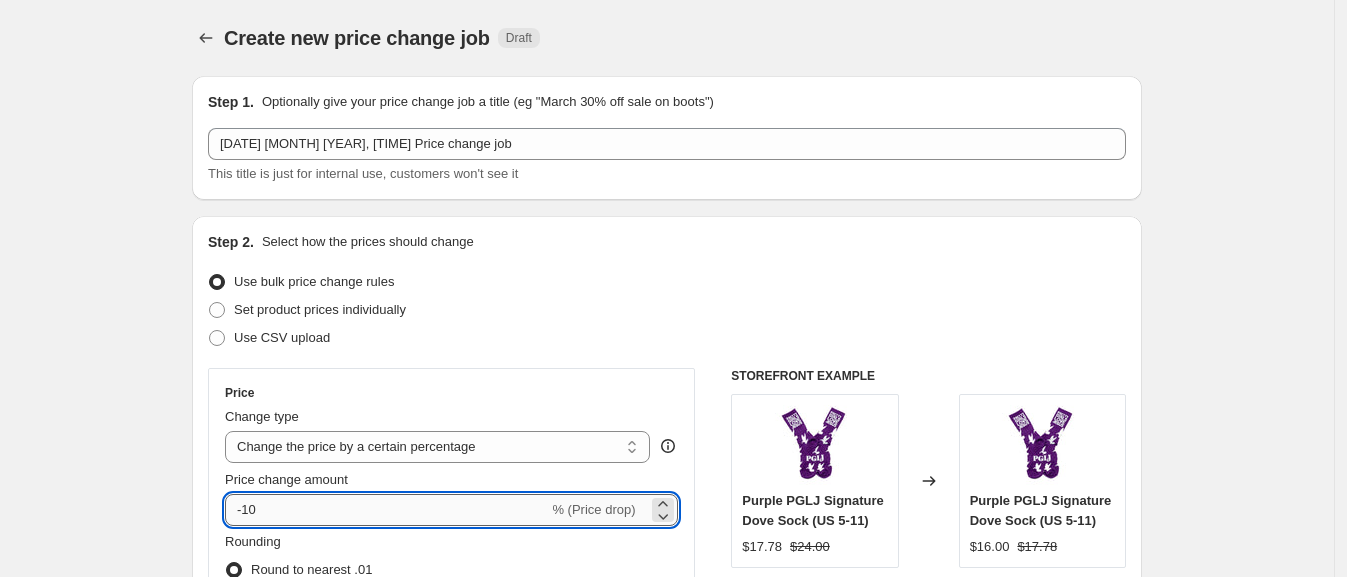 click on "-10" at bounding box center [386, 510] 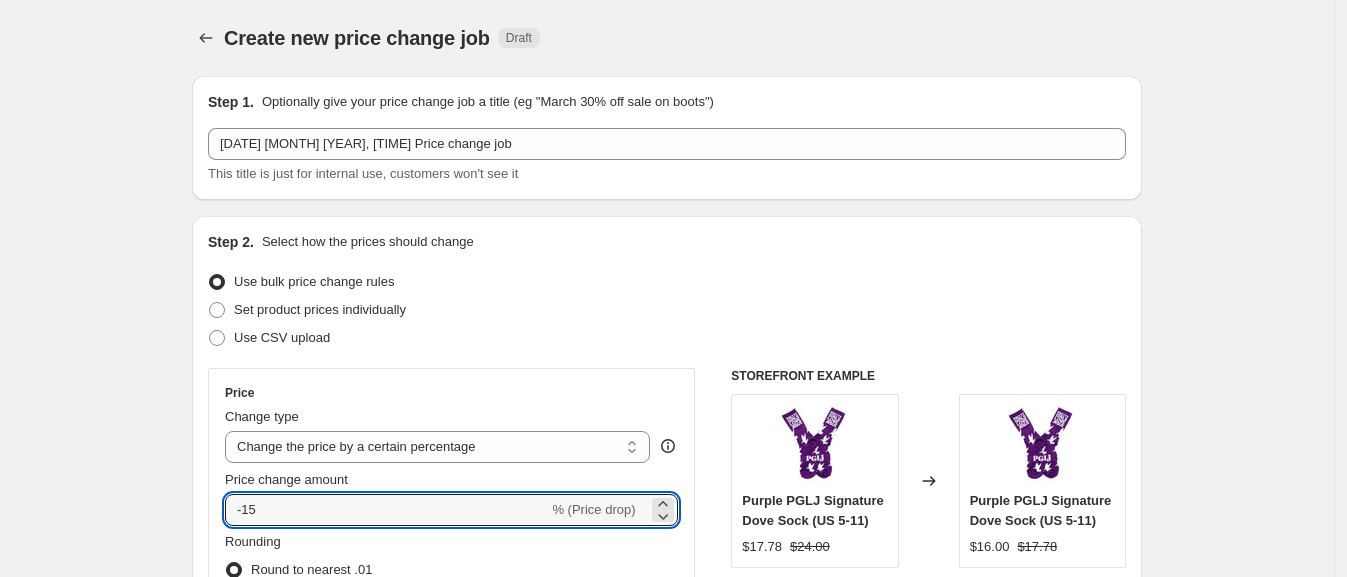 type on "-15" 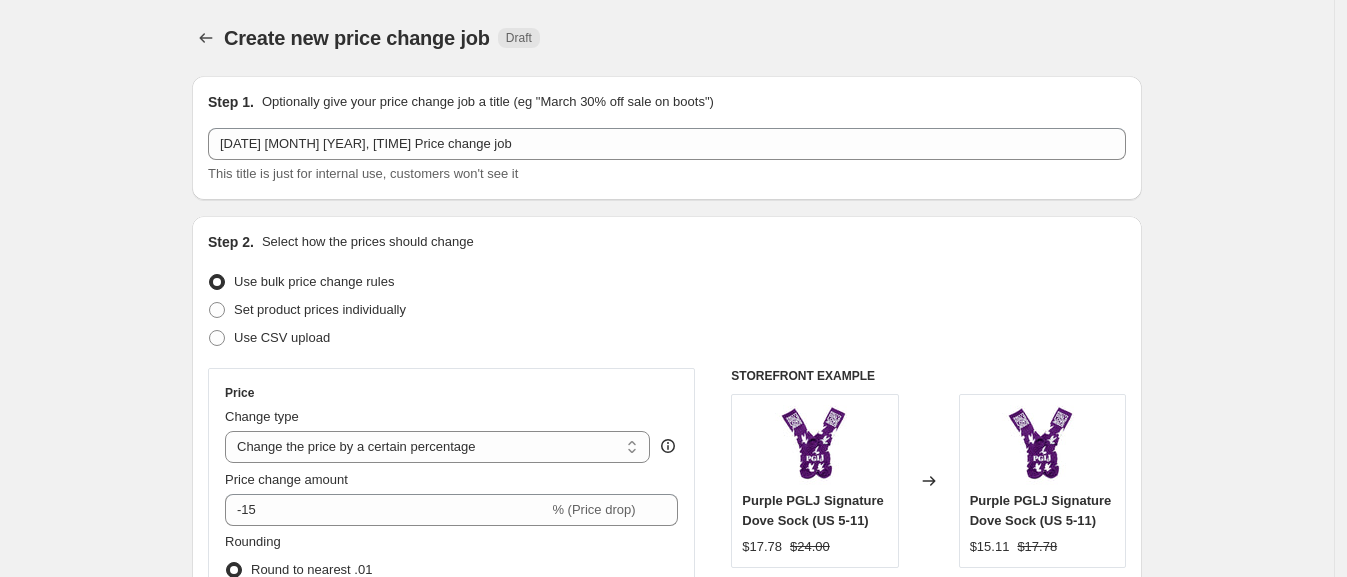 click on "Use CSV upload" at bounding box center (667, 338) 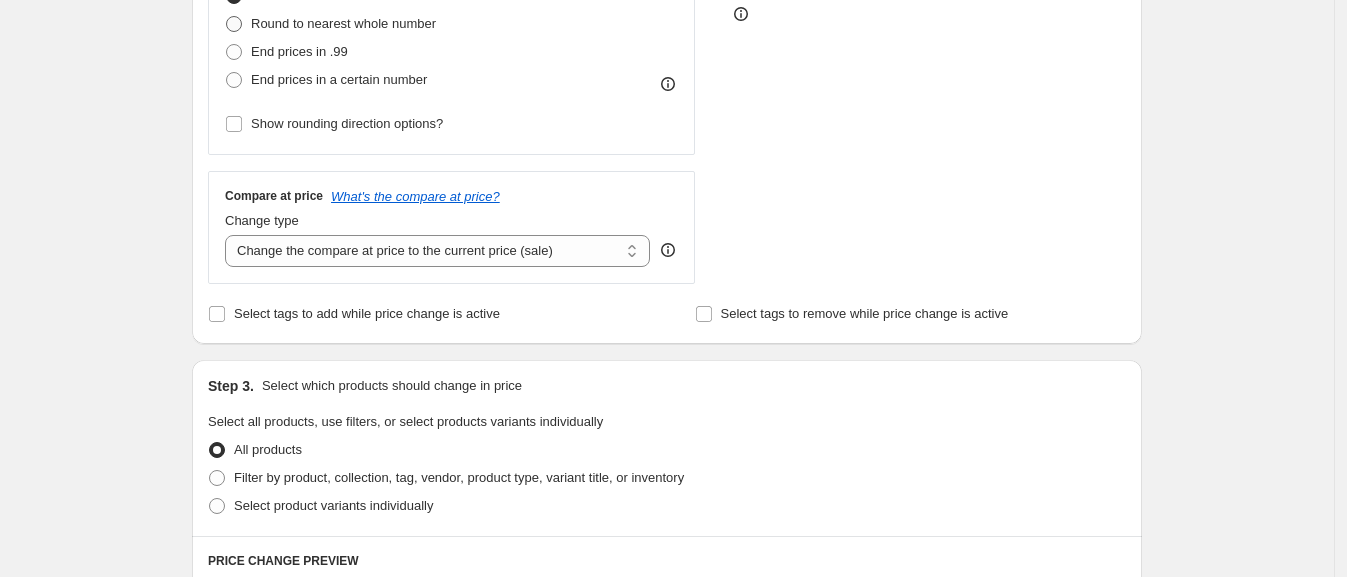 scroll, scrollTop: 577, scrollLeft: 0, axis: vertical 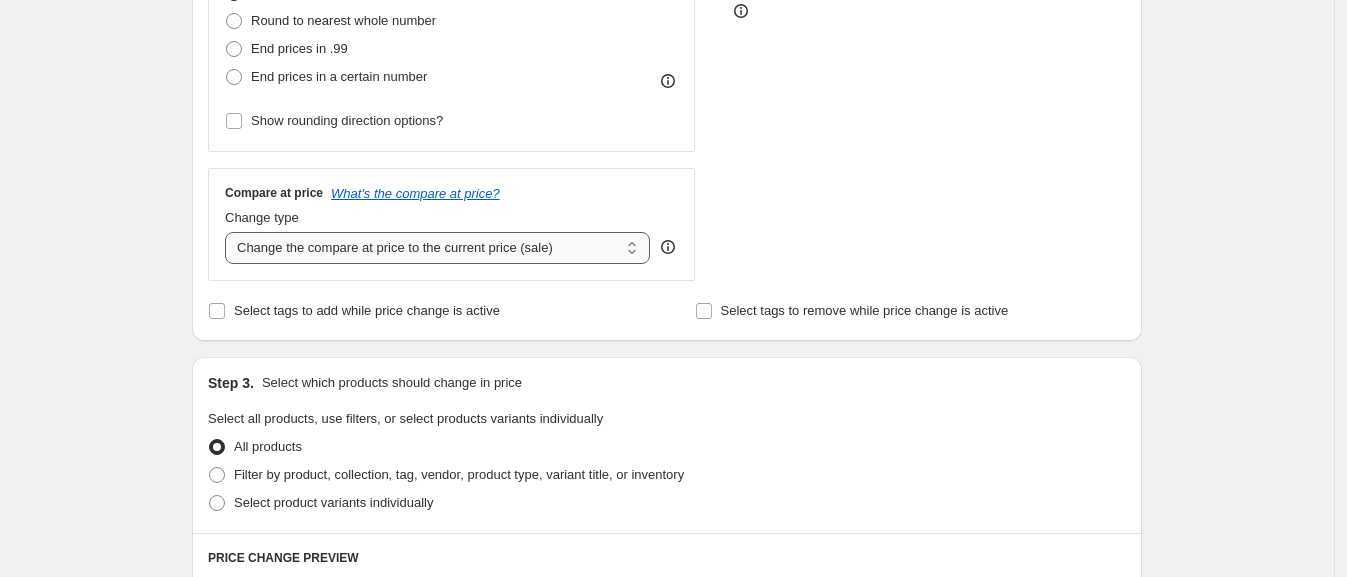 click on "Change the compare at price to the current price (sale) Change the compare at price to a certain amount Change the compare at price by a certain amount Change the compare at price by a certain percentage Change the compare at price by a certain amount relative to the actual price Change the compare at price by a certain percentage relative to the actual price Don't change the compare at price Remove the compare at price" at bounding box center [437, 248] 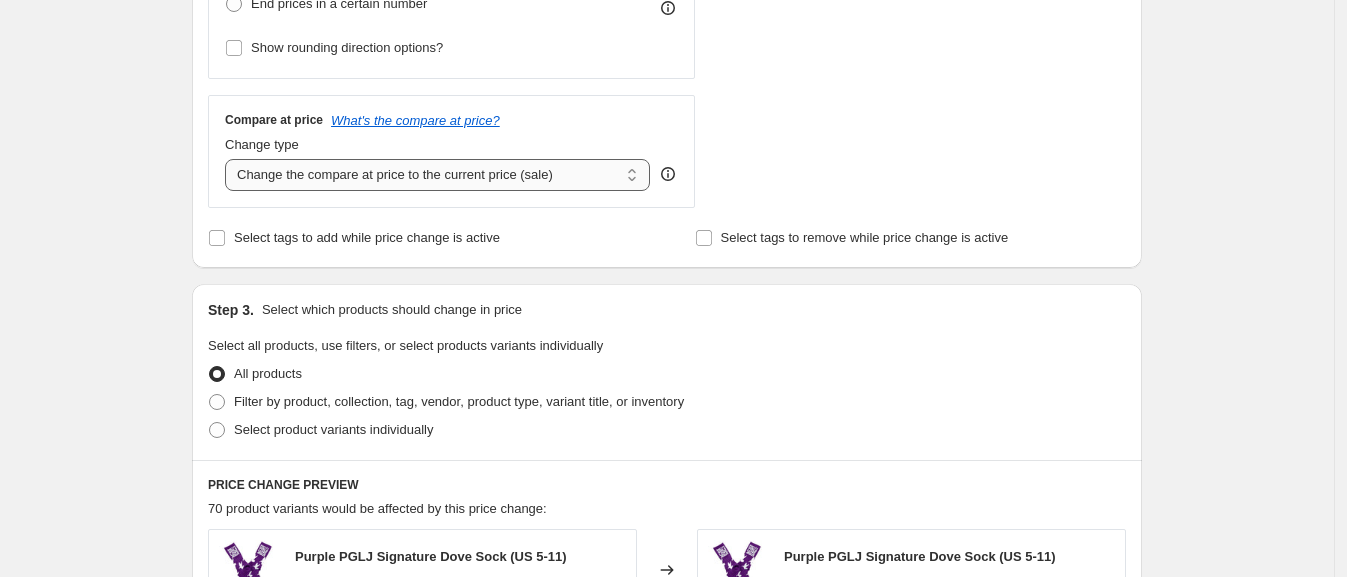 scroll, scrollTop: 641, scrollLeft: 0, axis: vertical 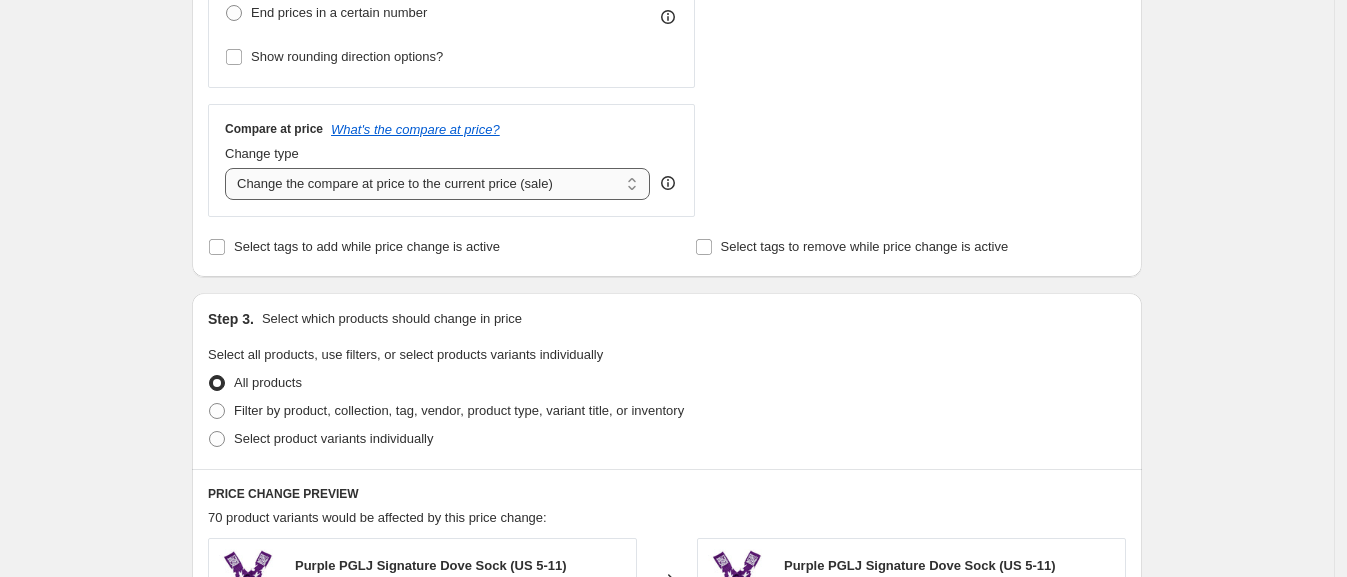 click on "Change the compare at price to the current price (sale) Change the compare at price to a certain amount Change the compare at price by a certain amount Change the compare at price by a certain percentage Change the compare at price by a certain amount relative to the actual price Change the compare at price by a certain percentage relative to the actual price Don't change the compare at price Remove the compare at price" at bounding box center [437, 184] 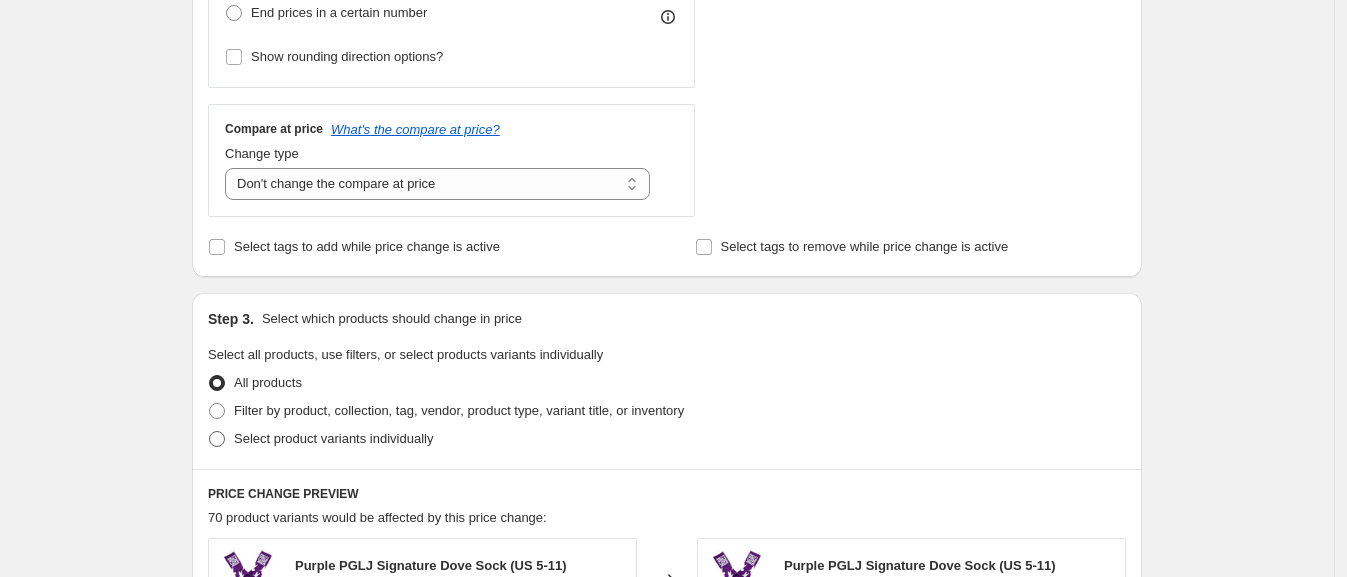 click on "Select product variants individually" at bounding box center (320, 439) 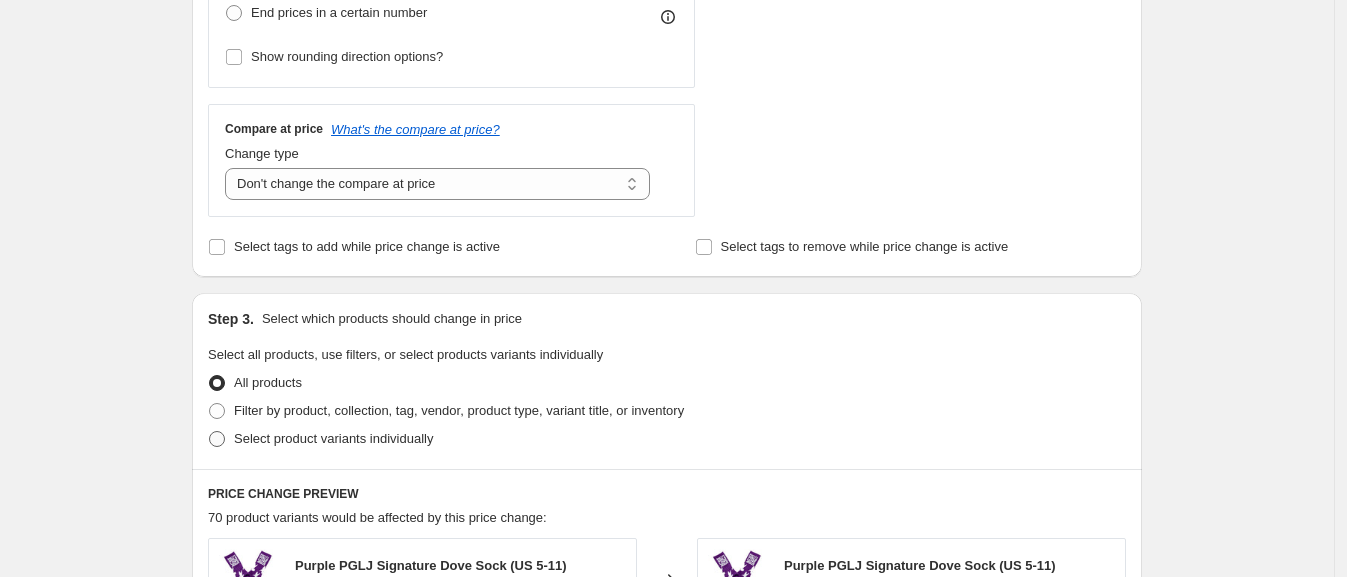 radio on "true" 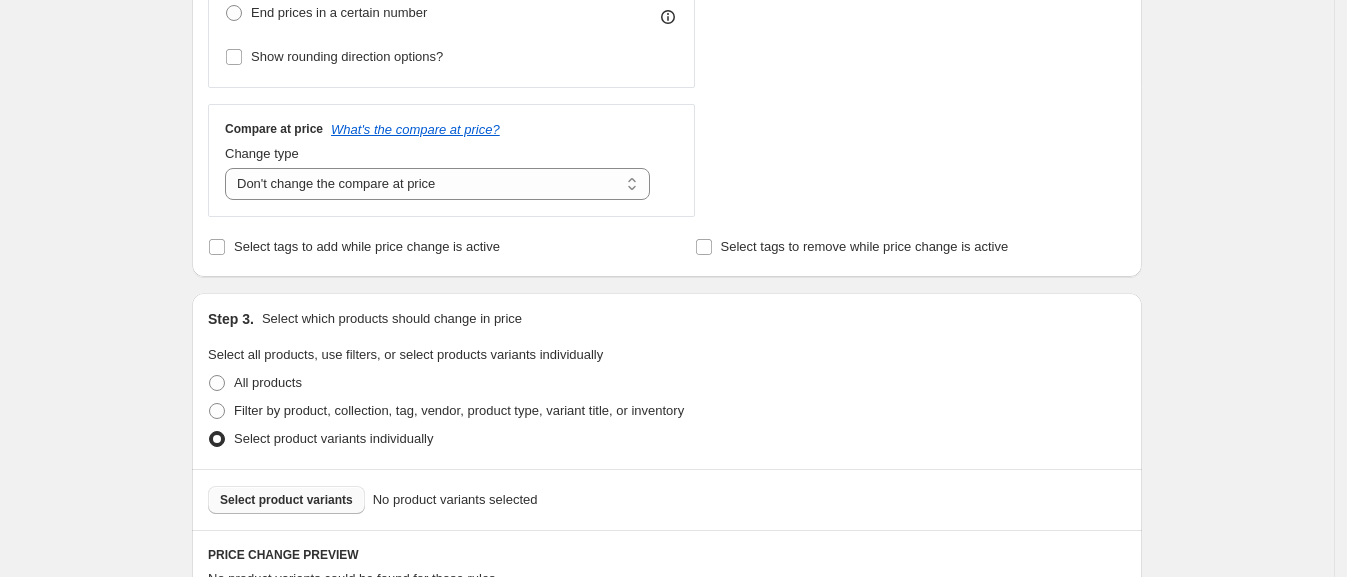 click on "Select product variants" at bounding box center [286, 500] 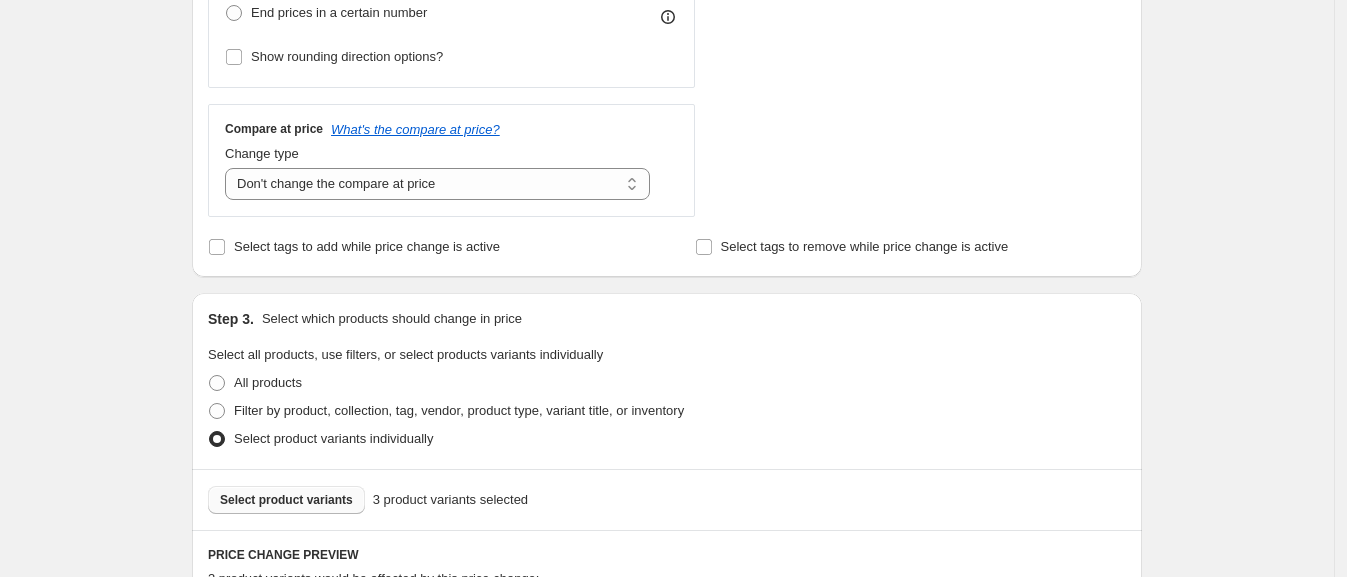 click on "Select product variants" at bounding box center (286, 500) 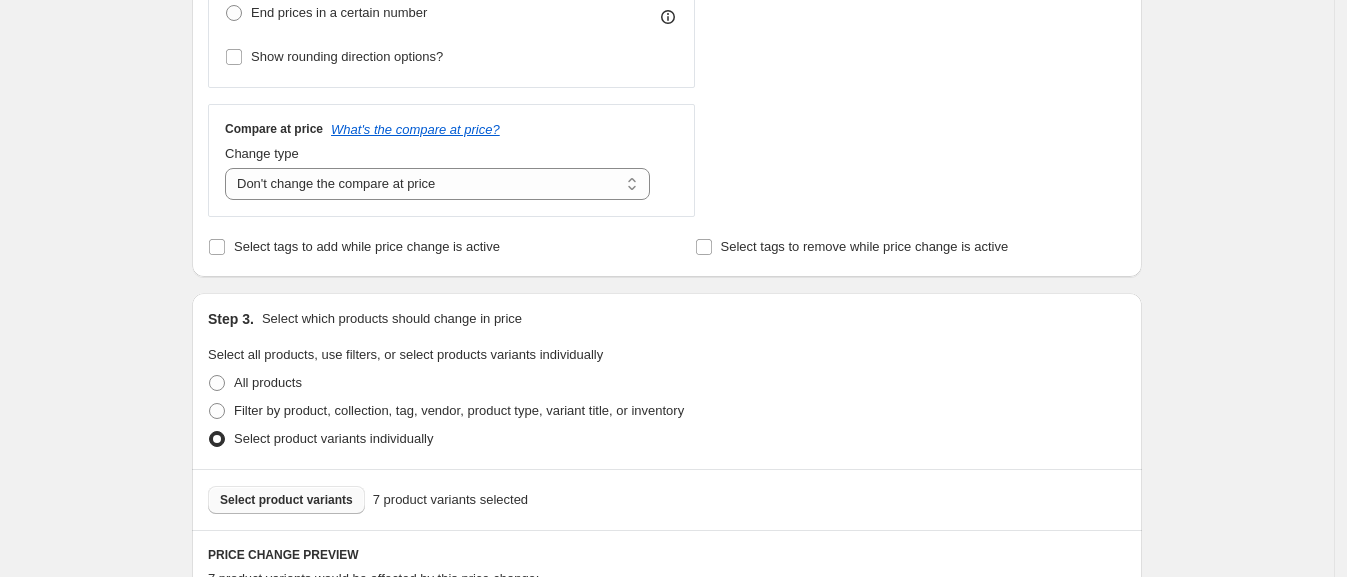 click on "Select product variants" at bounding box center (286, 500) 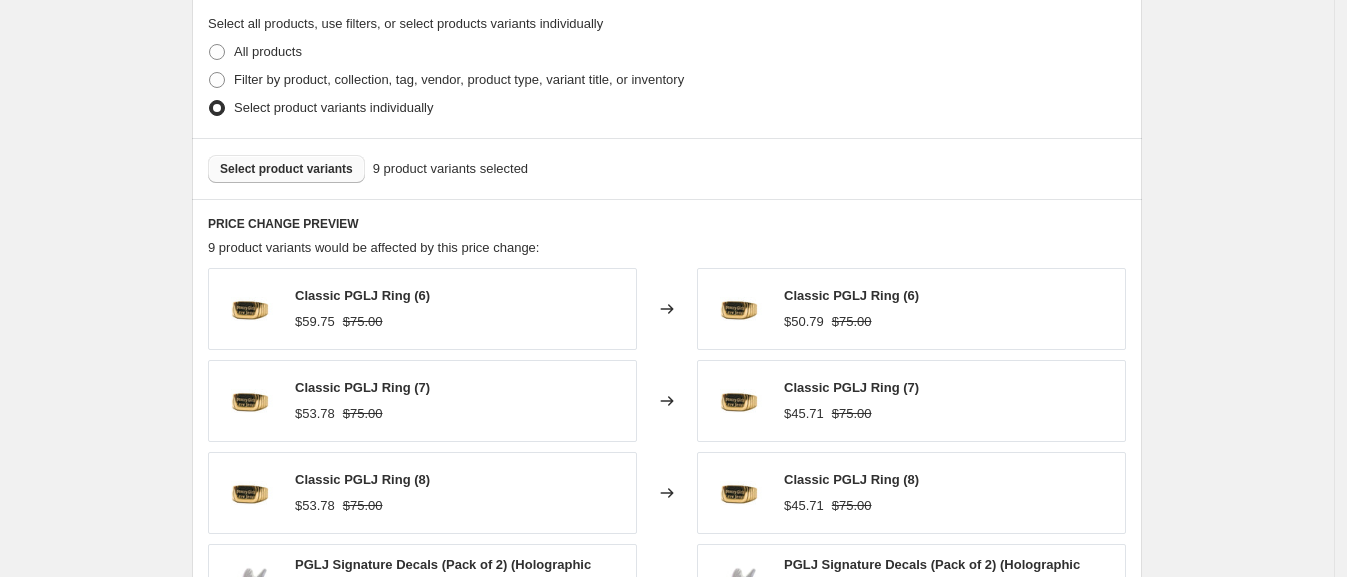 scroll, scrollTop: 971, scrollLeft: 0, axis: vertical 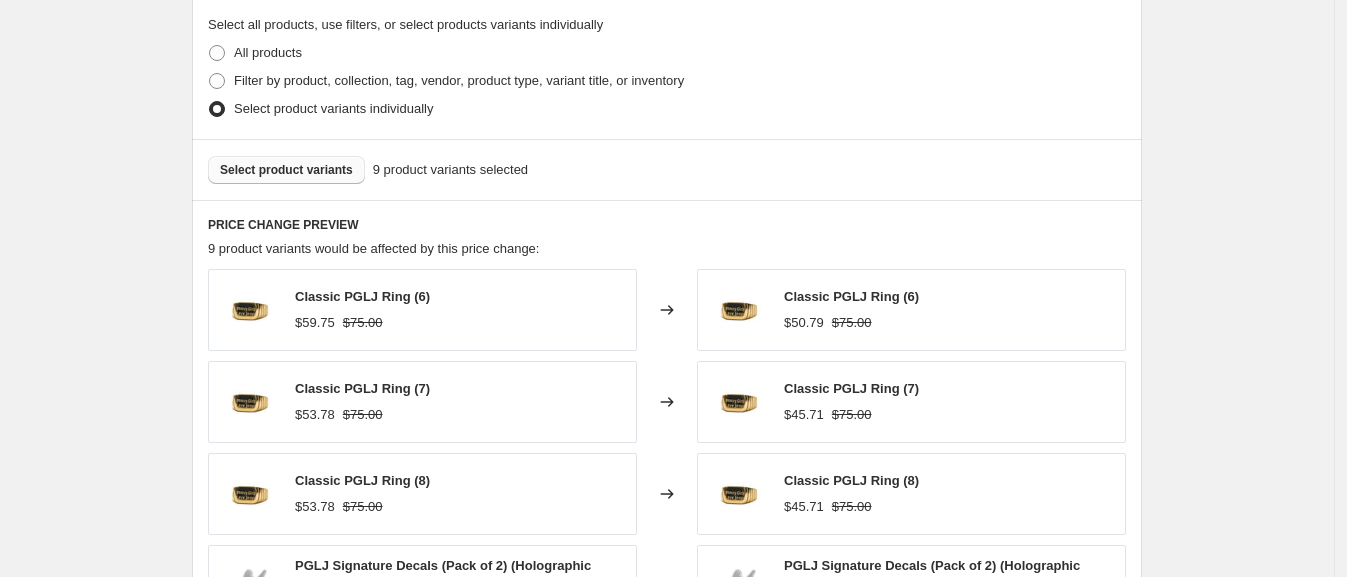 click on "Select product variants" at bounding box center (286, 170) 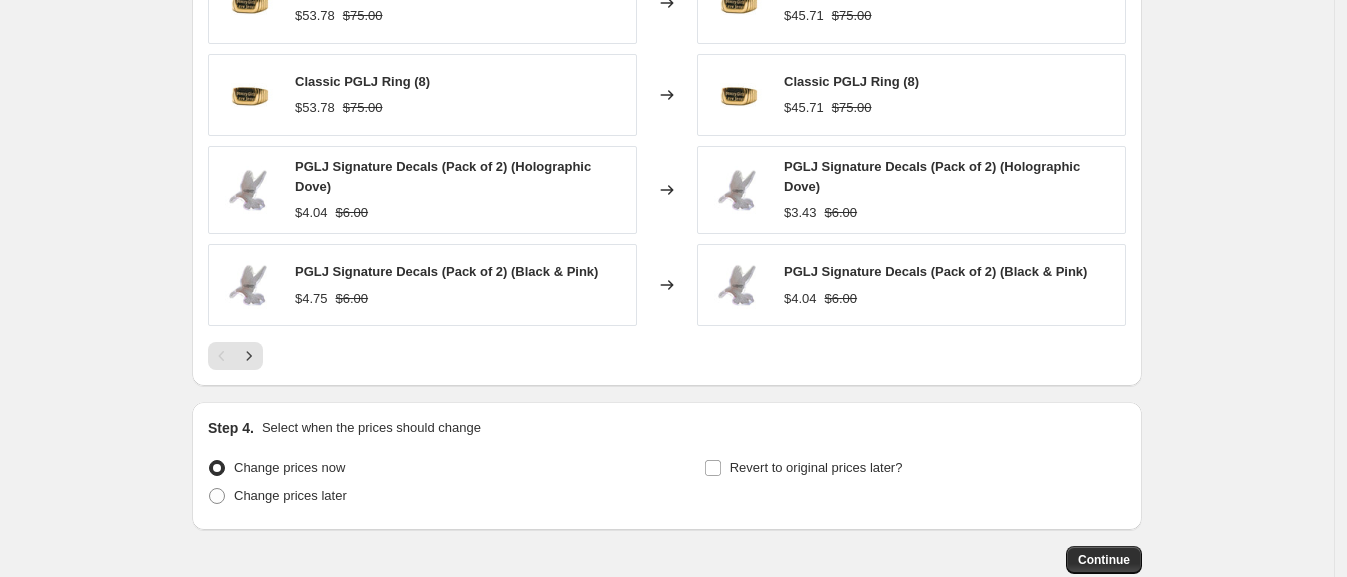 scroll, scrollTop: 1371, scrollLeft: 0, axis: vertical 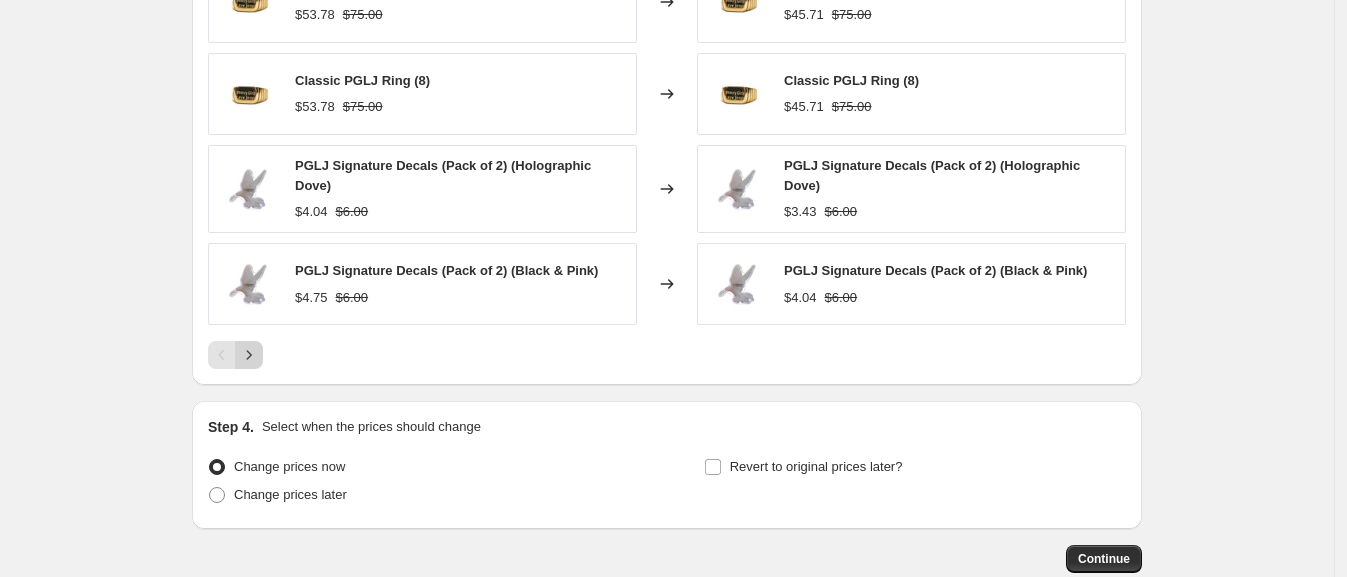 click 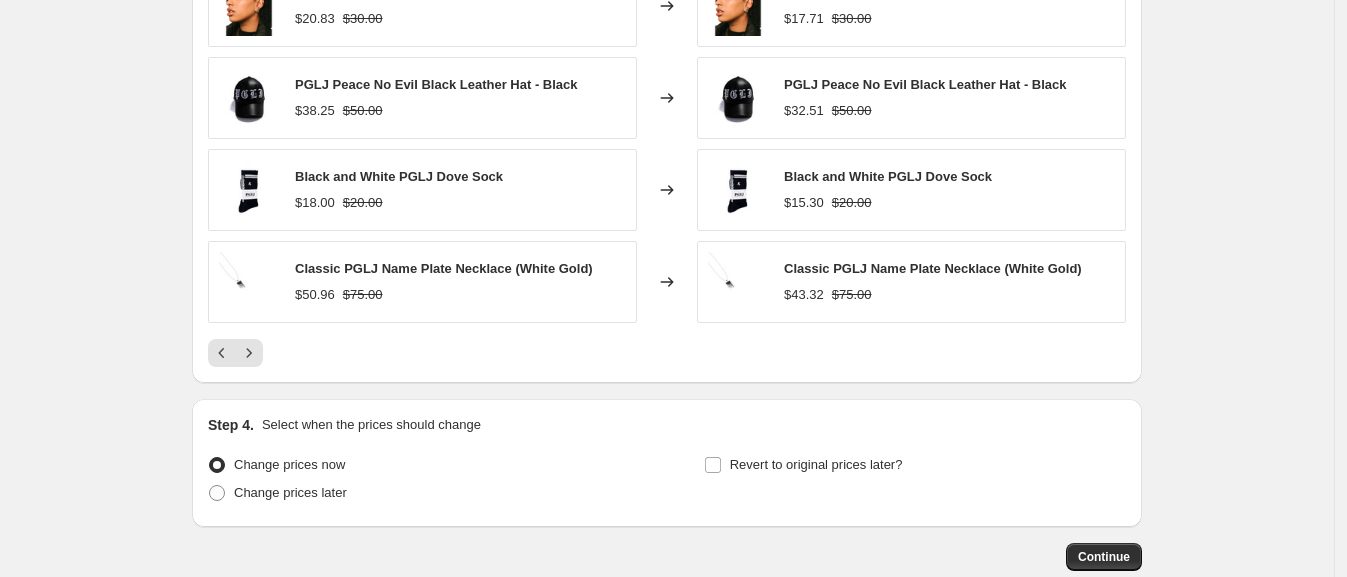 scroll, scrollTop: 1481, scrollLeft: 0, axis: vertical 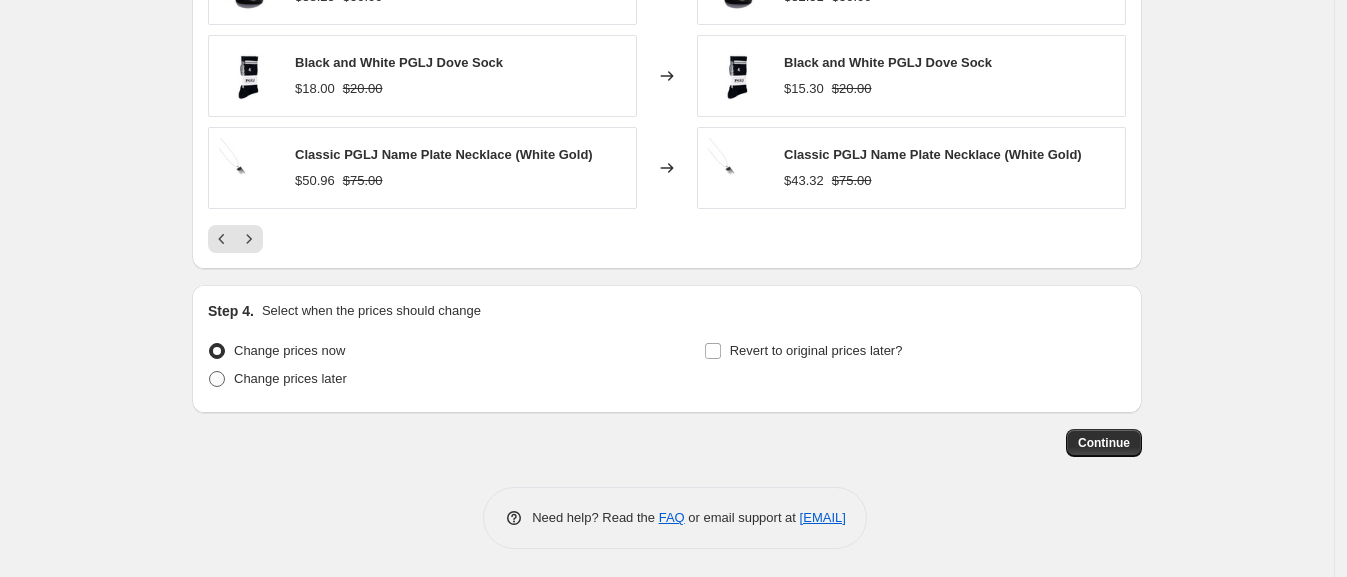 click on "Change prices later" at bounding box center (290, 378) 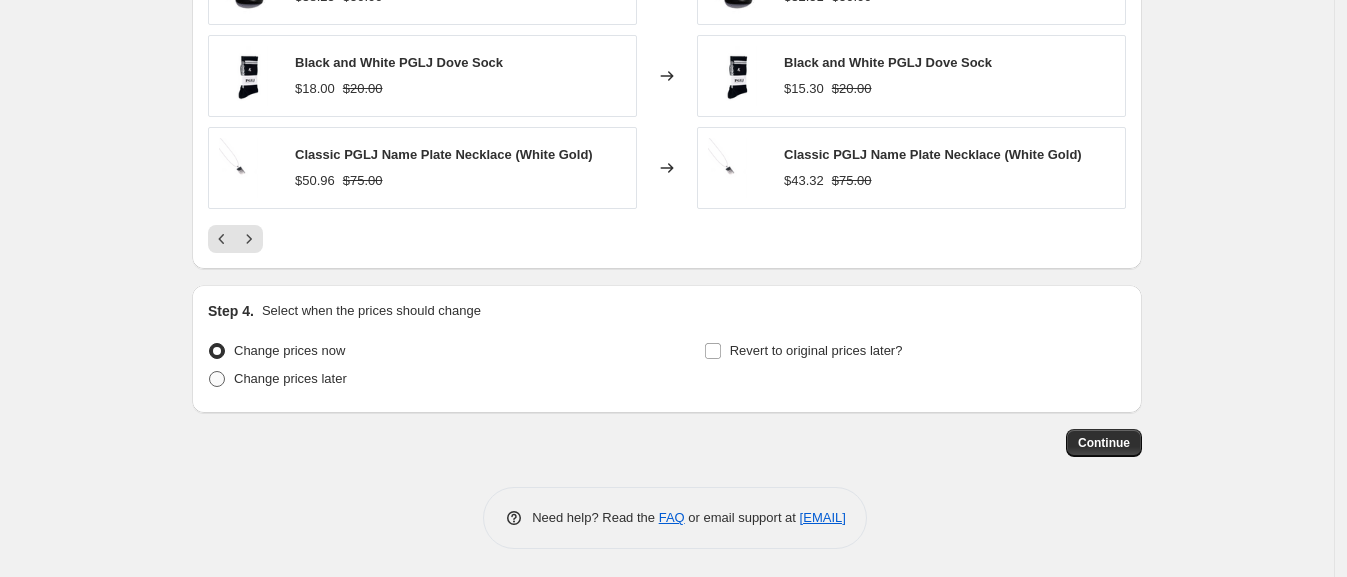 radio on "true" 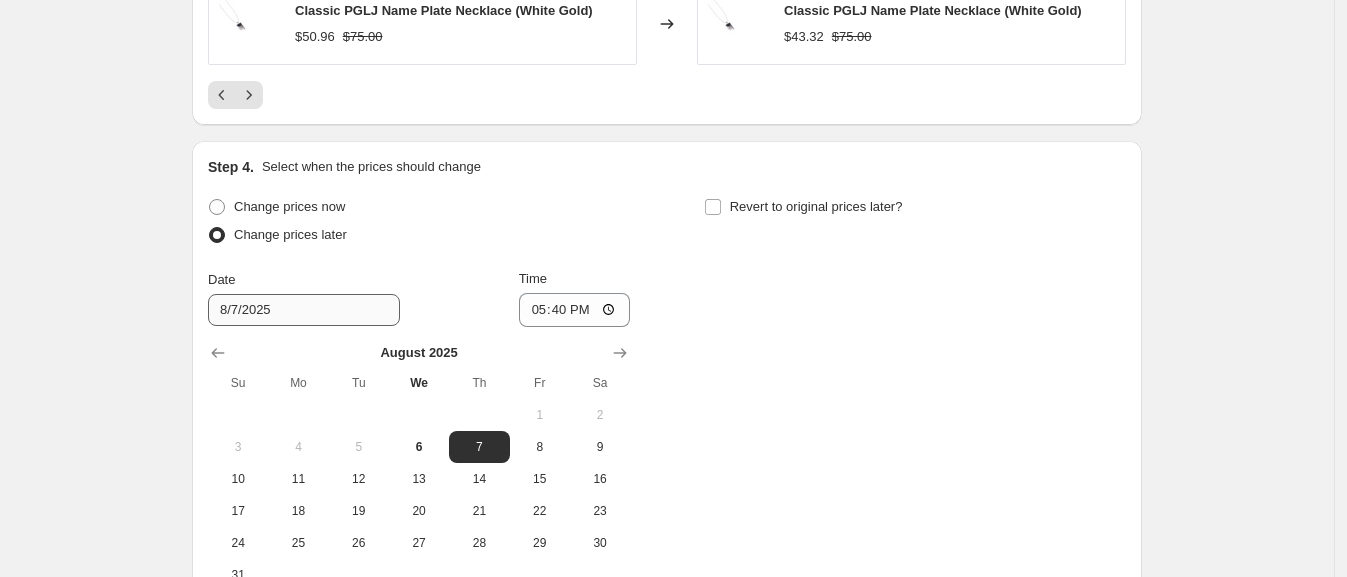 scroll, scrollTop: 1629, scrollLeft: 0, axis: vertical 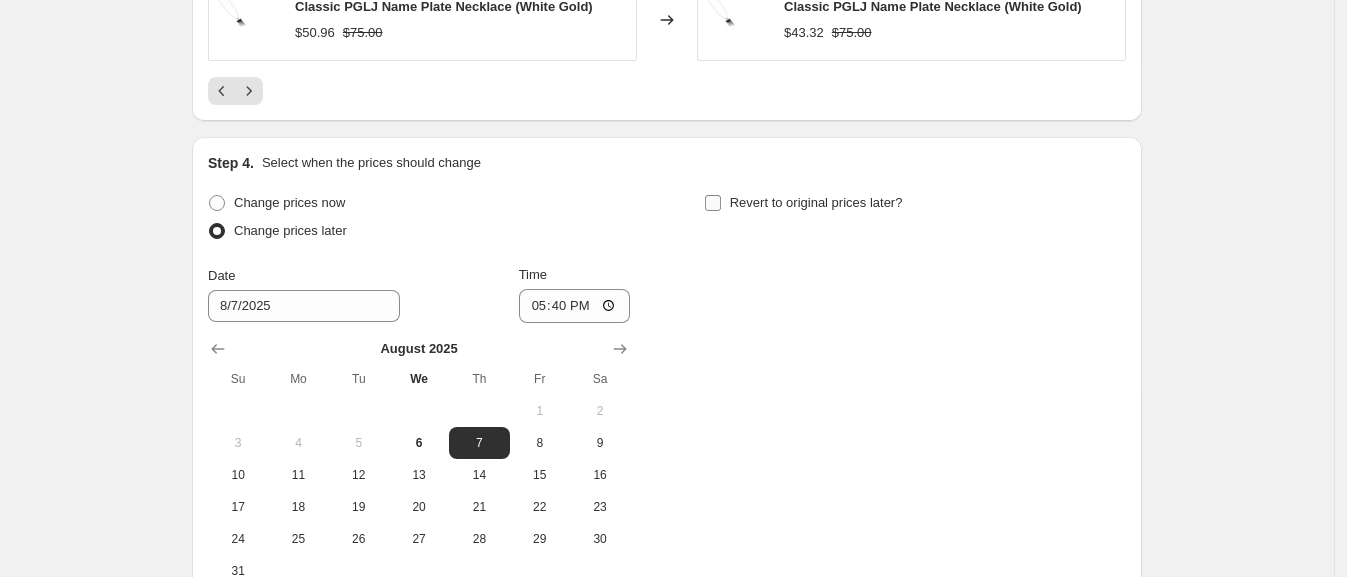 click on "Revert to original prices later?" at bounding box center [803, 203] 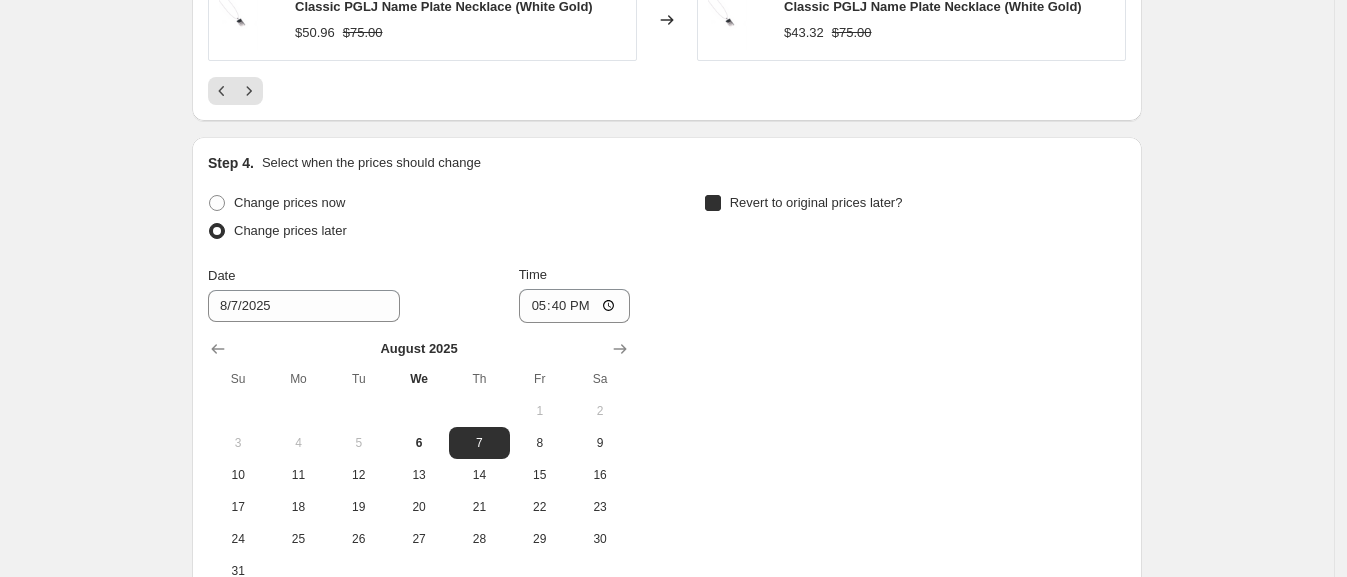 checkbox on "true" 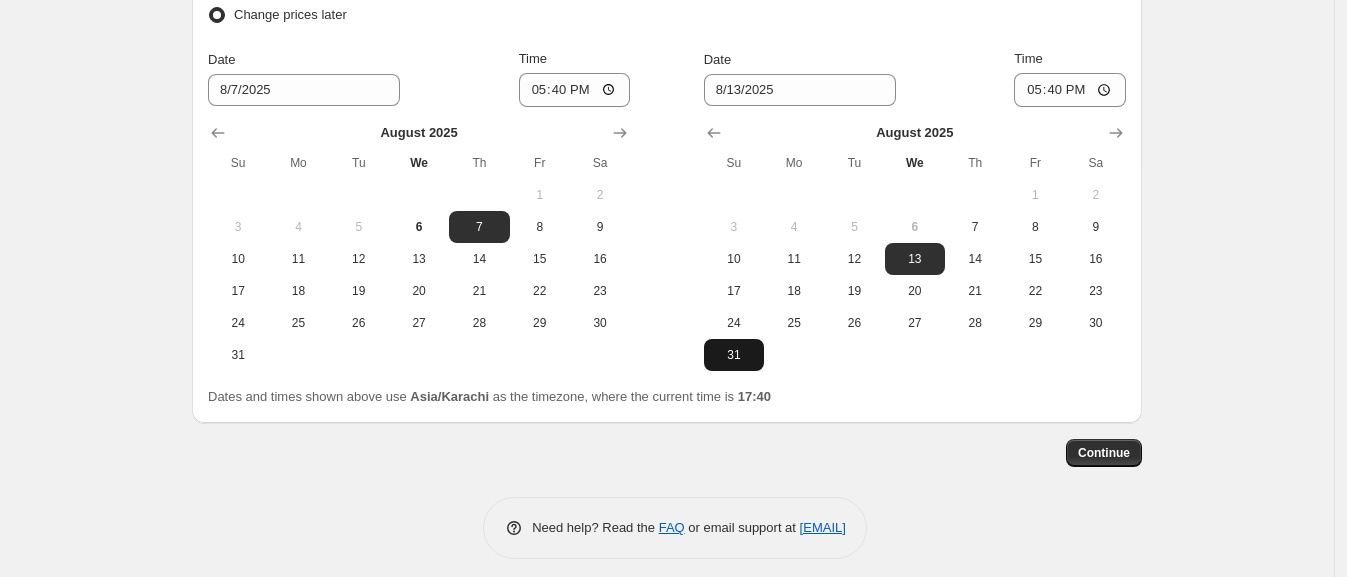click on "31" at bounding box center (734, 355) 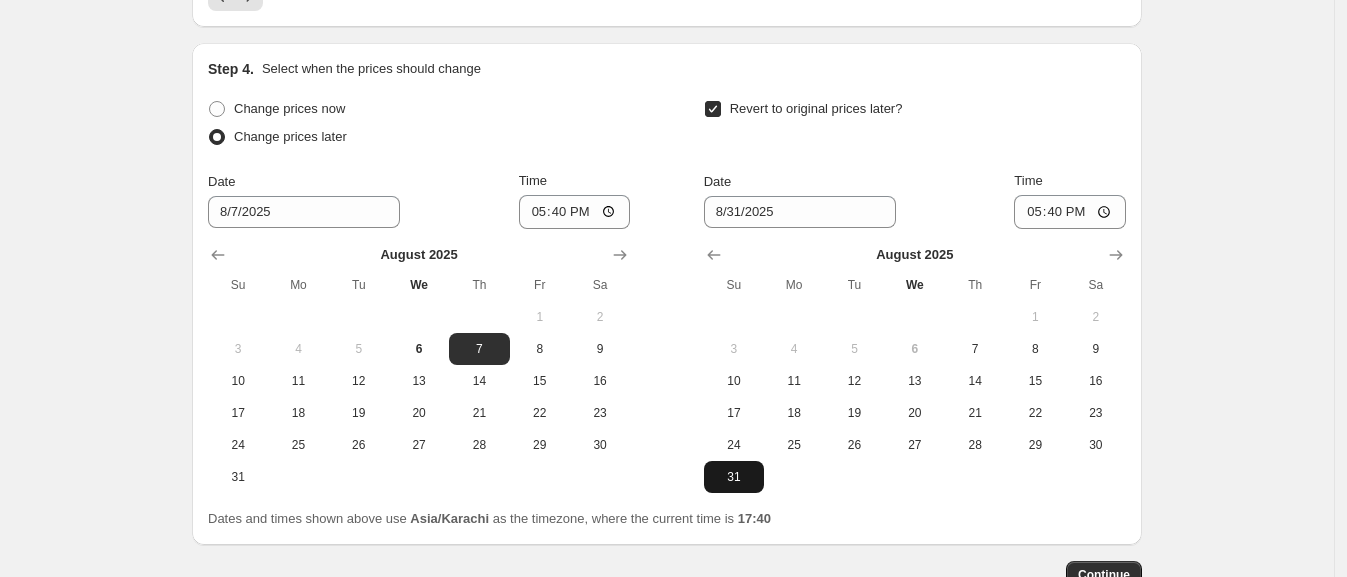 scroll, scrollTop: 1700, scrollLeft: 0, axis: vertical 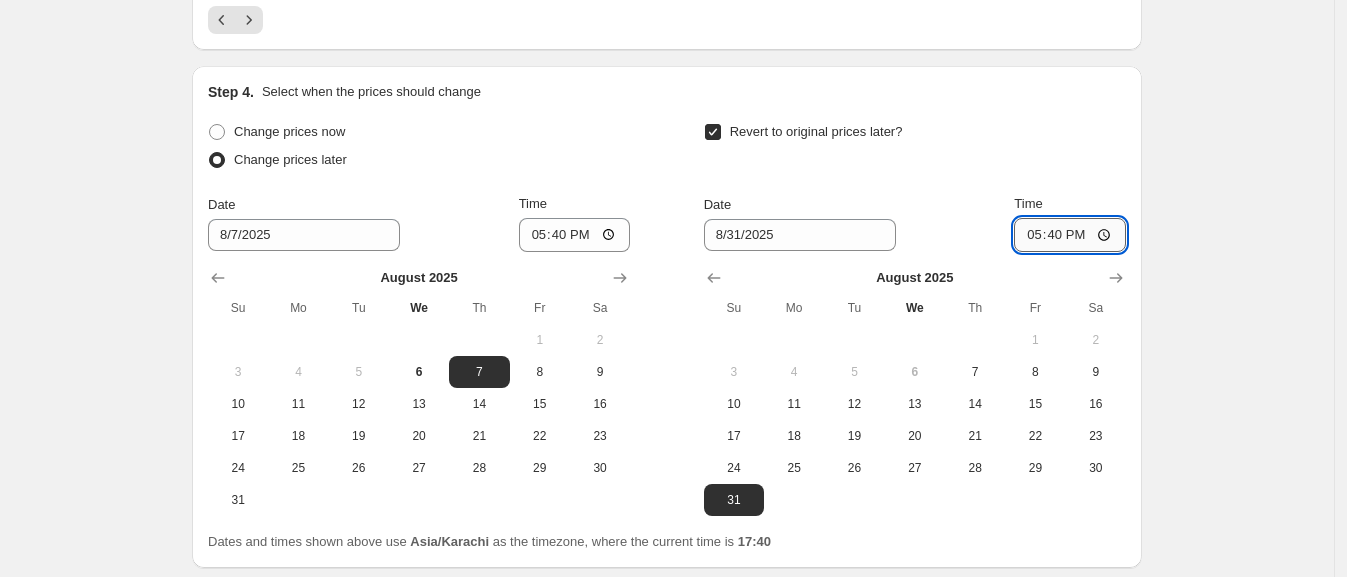 click on "17:40" at bounding box center [1070, 235] 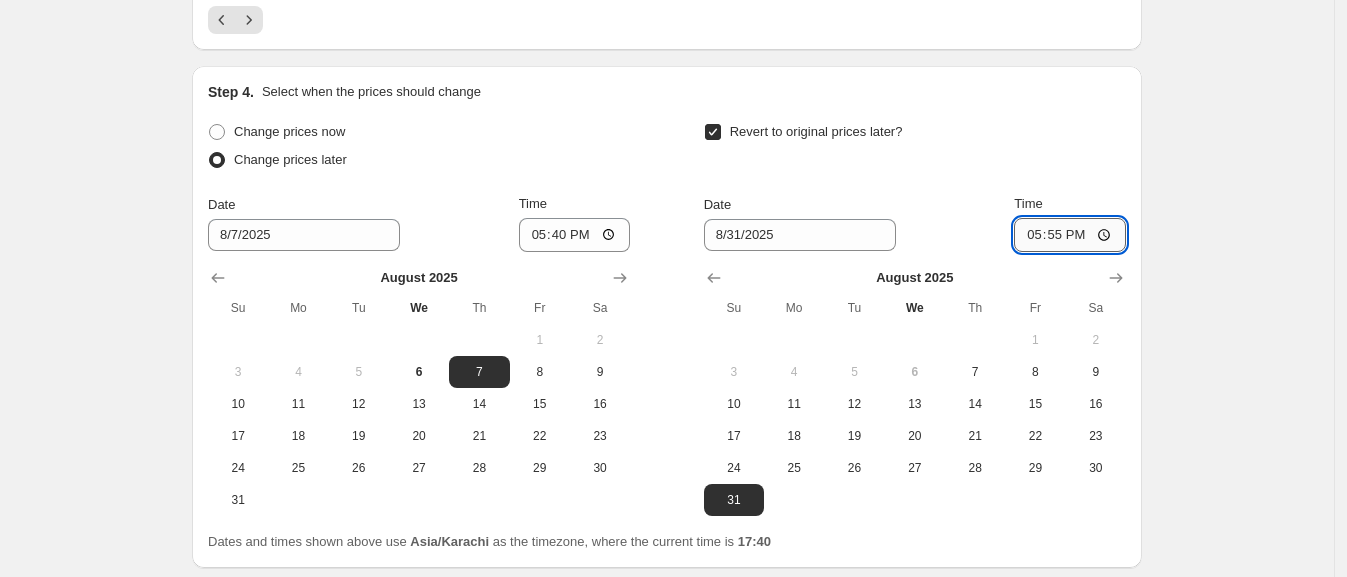 click on "17:55" at bounding box center (1070, 235) 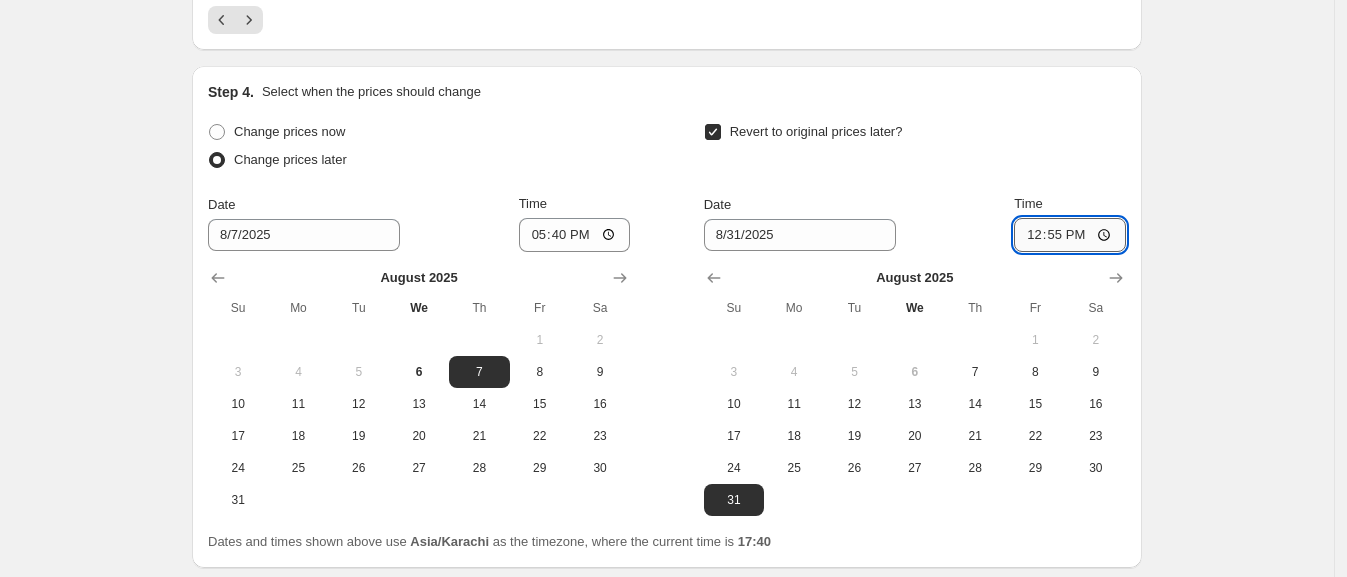click on "12:55" at bounding box center (1070, 235) 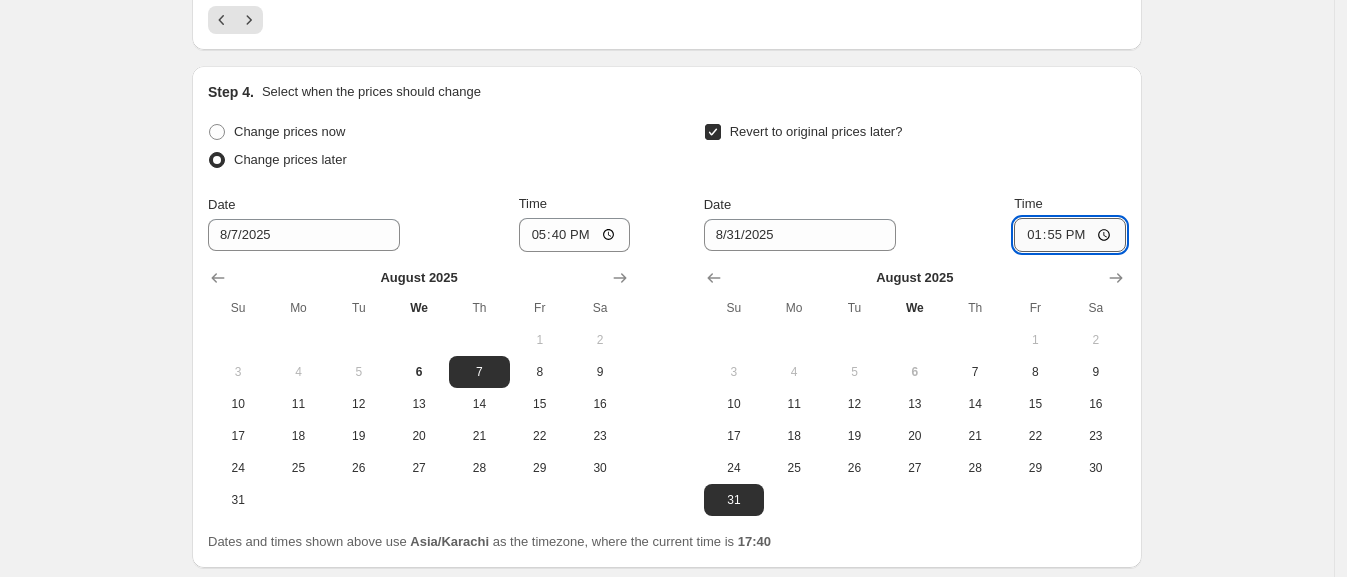 type on "23:55" 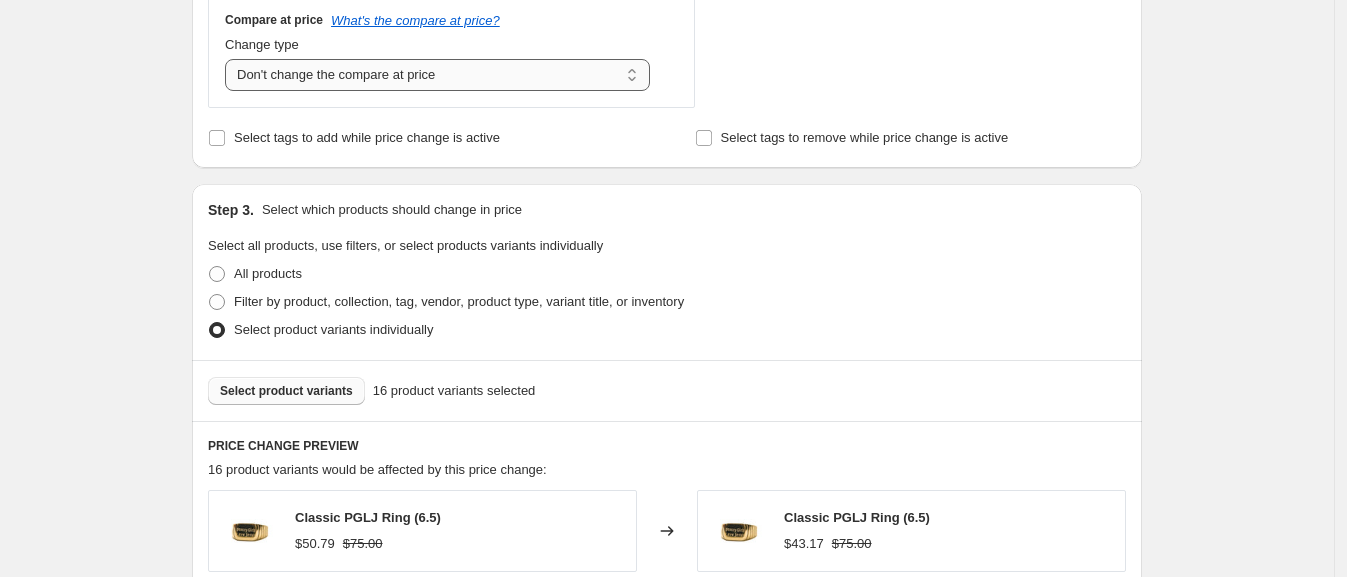 scroll, scrollTop: 751, scrollLeft: 0, axis: vertical 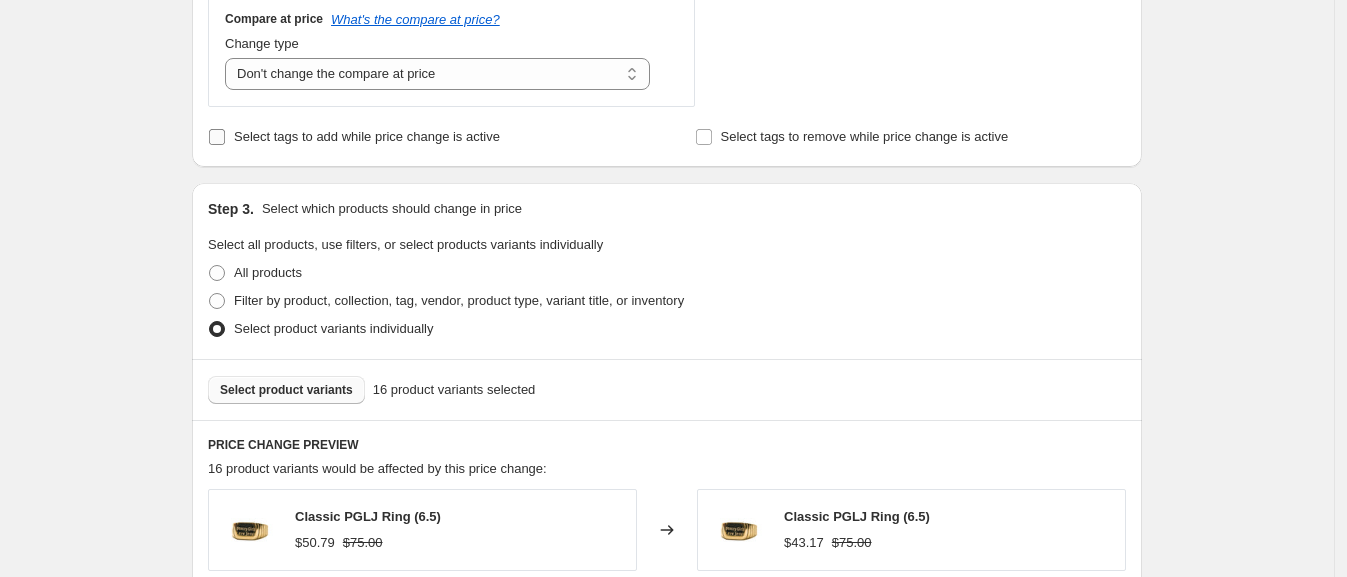 click on "Select tags to add while price change is active" at bounding box center (217, 137) 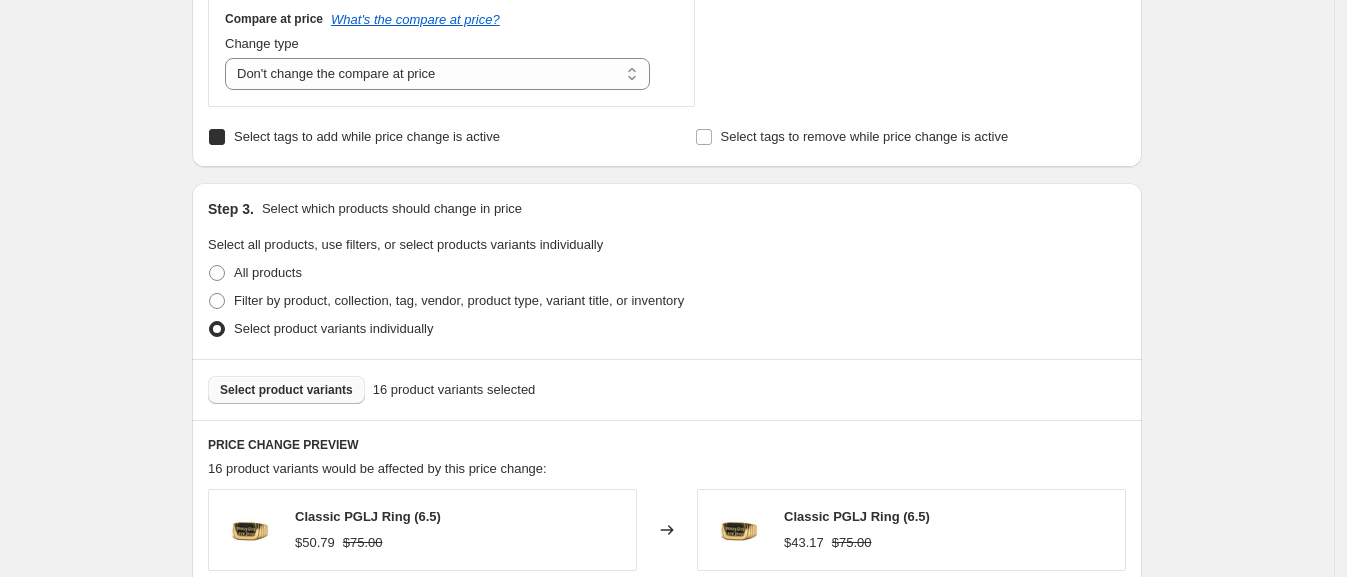 checkbox on "true" 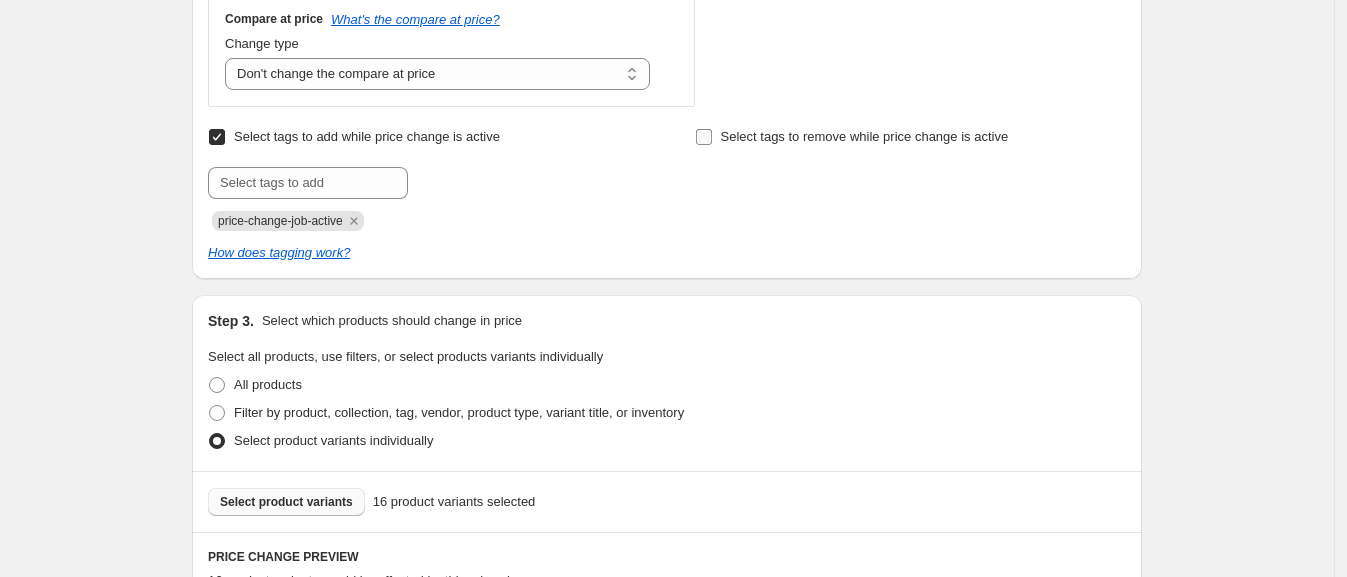 click on "Select tags to remove while price change is active" at bounding box center (704, 137) 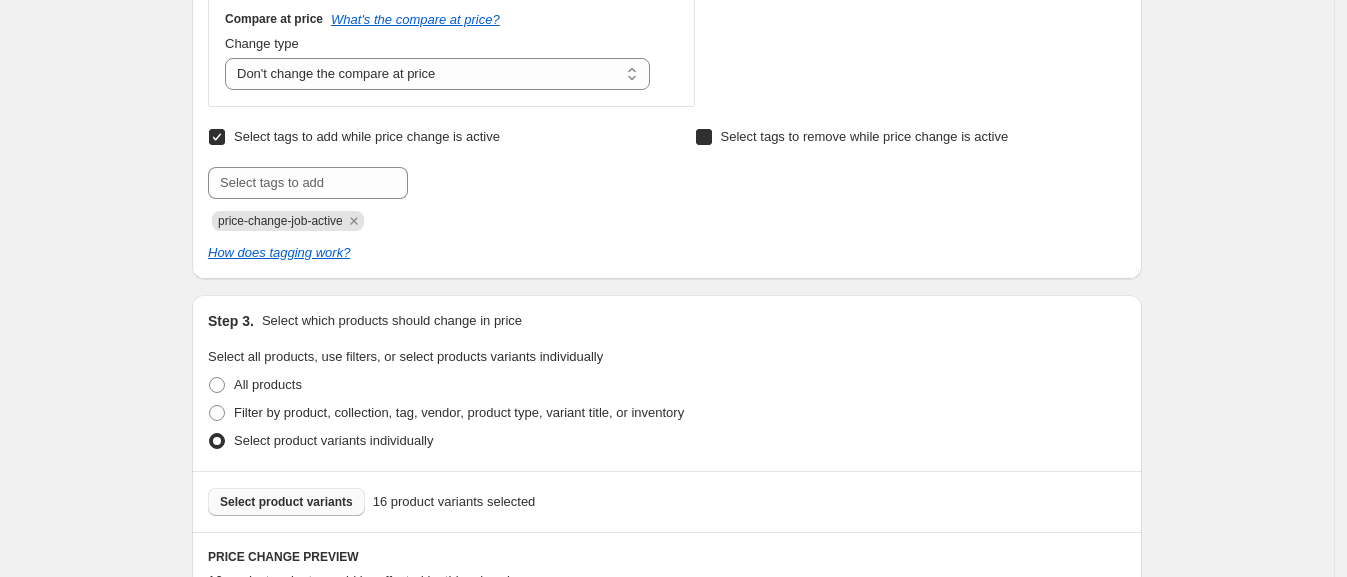 checkbox on "true" 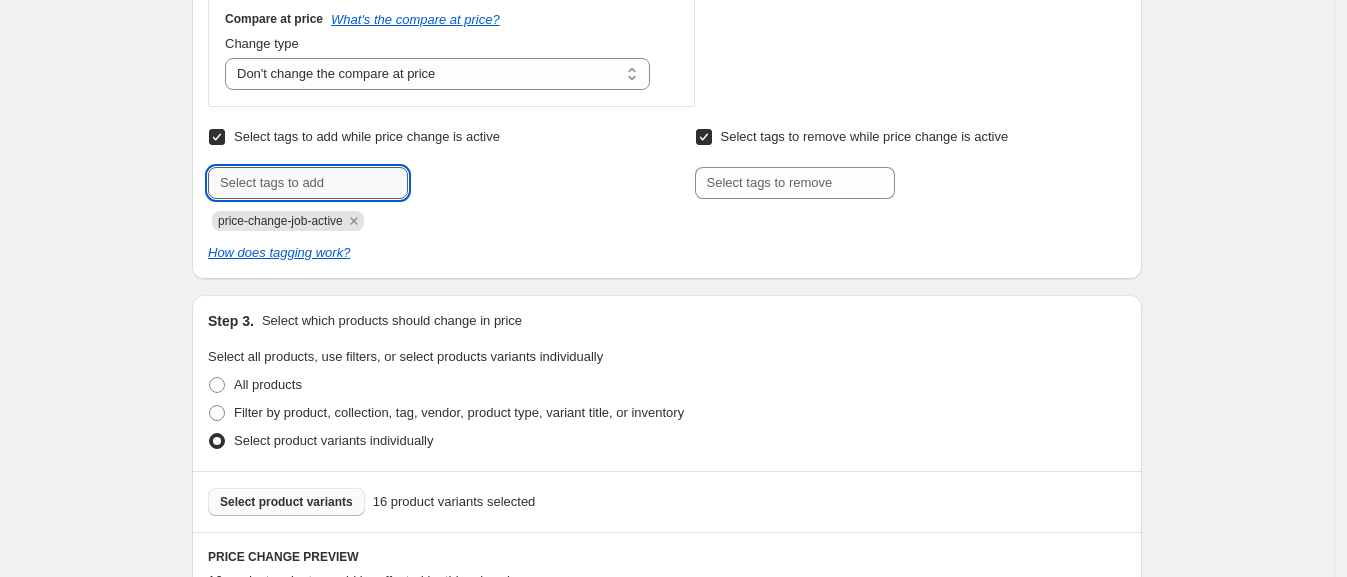 click at bounding box center [308, 183] 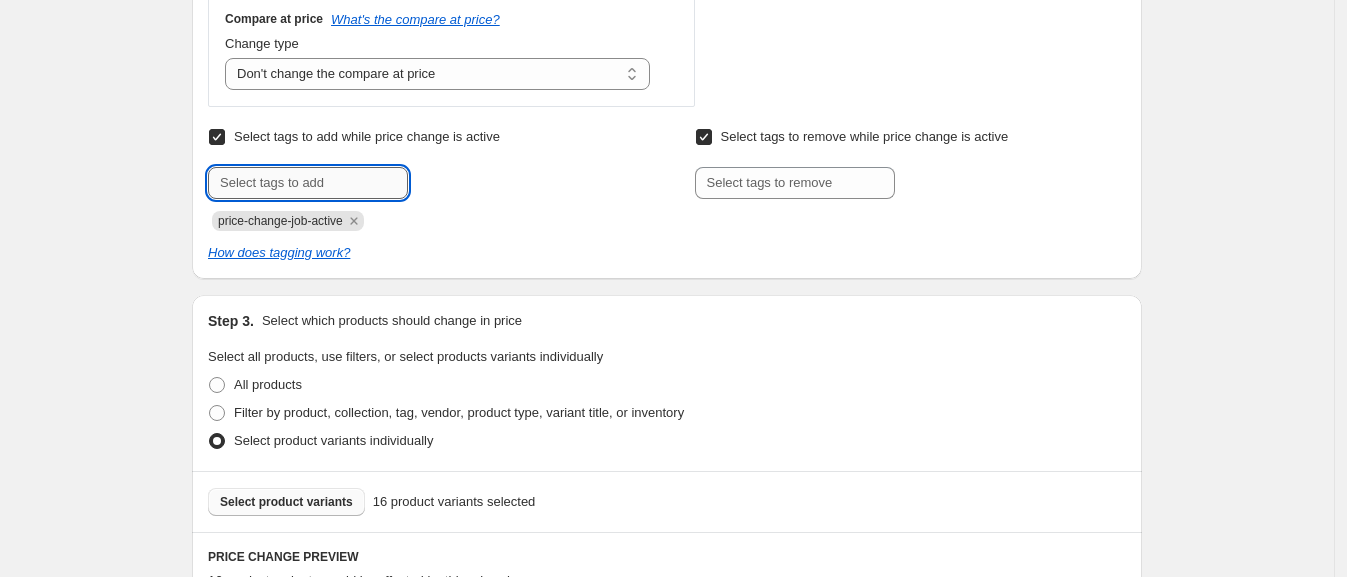 click at bounding box center [308, 183] 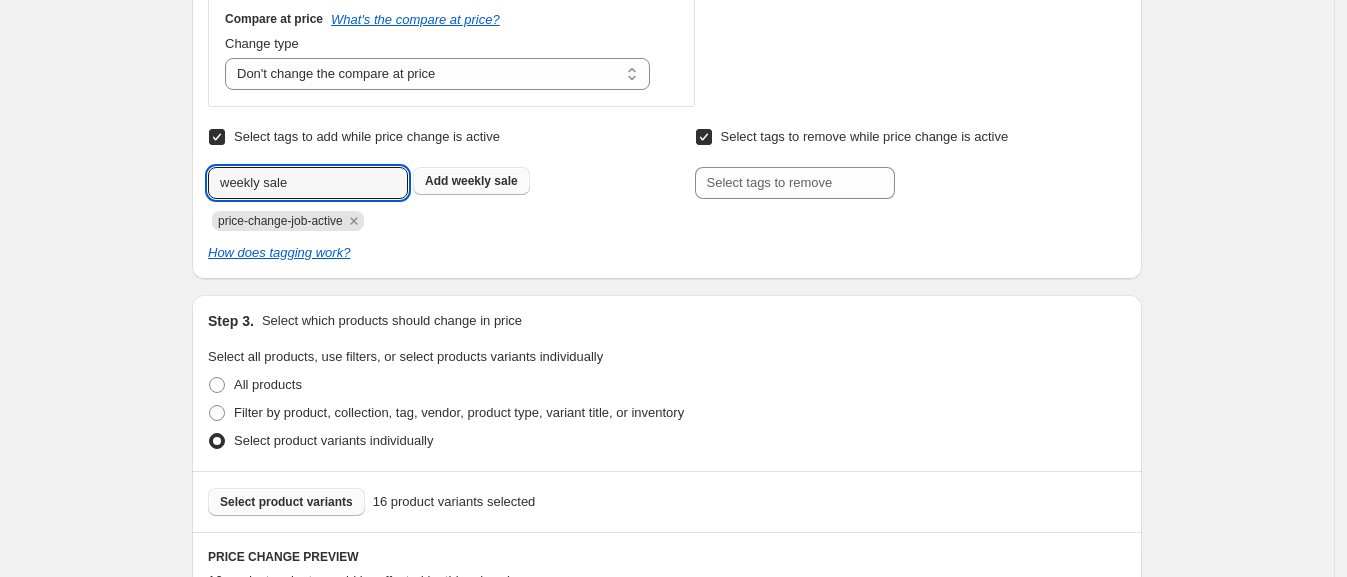 type on "weekly sale" 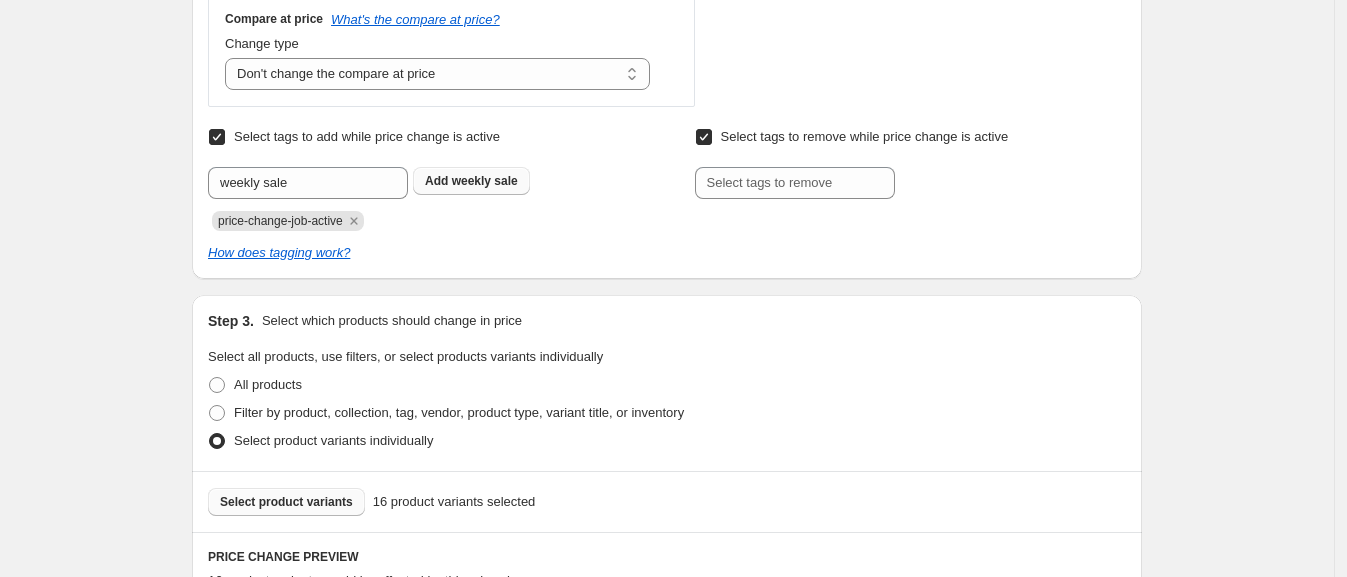 click on "weekly sale" at bounding box center (485, 181) 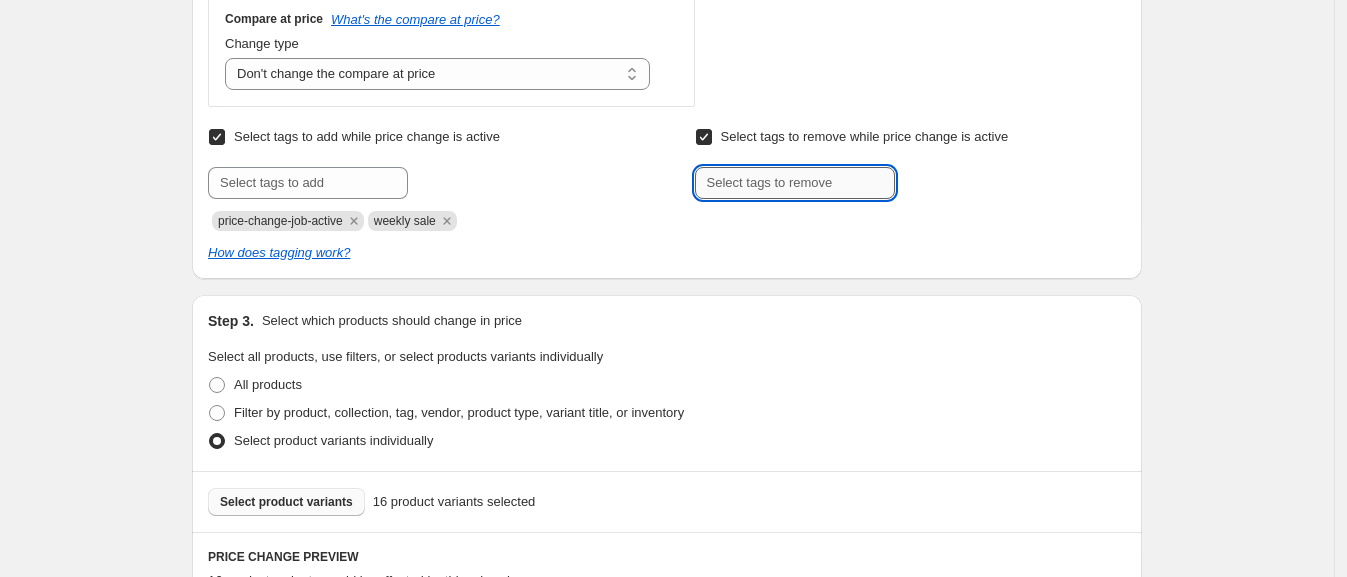 click at bounding box center (795, 183) 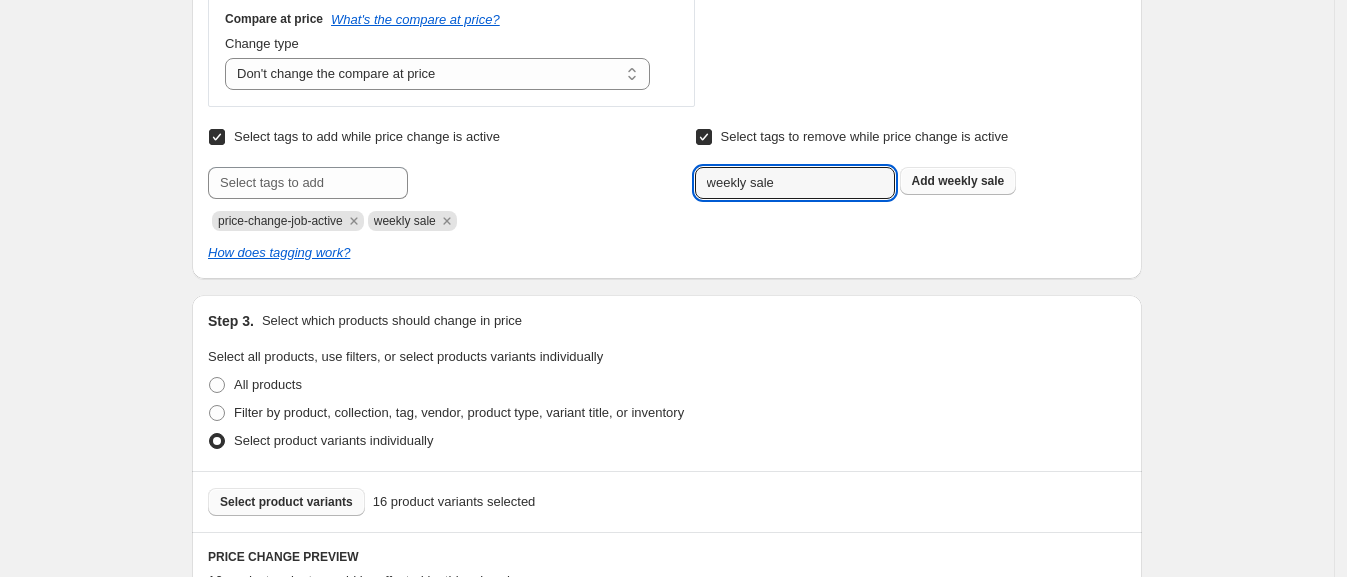 type on "weekly sale" 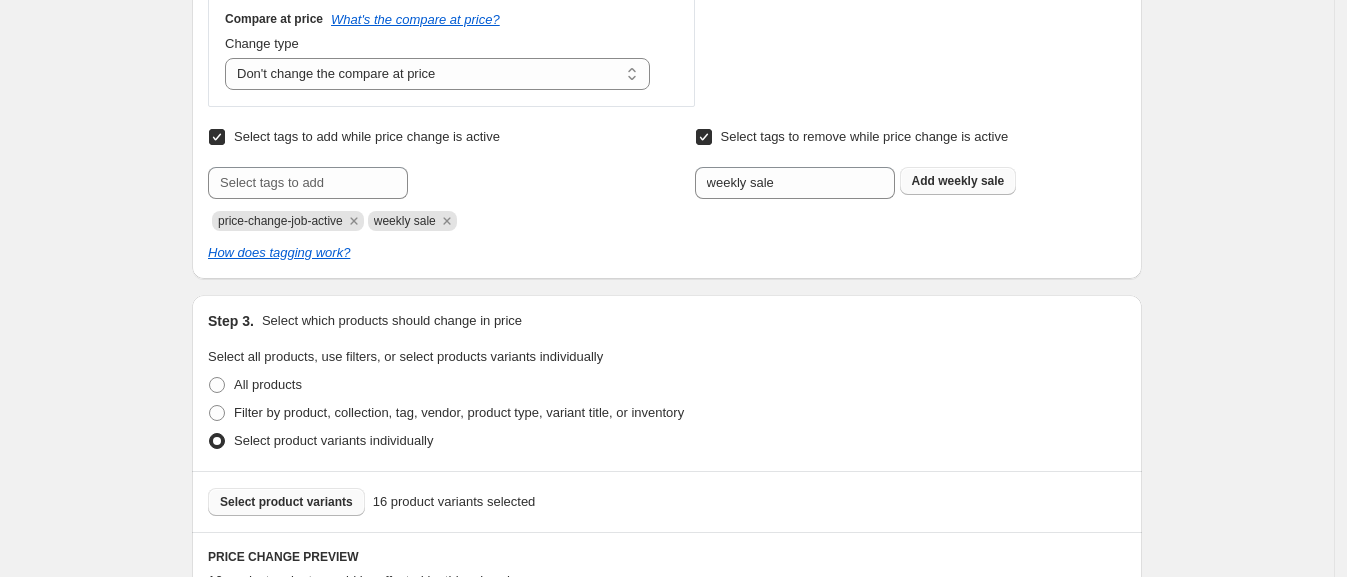 click on "weekly sale" at bounding box center (971, 181) 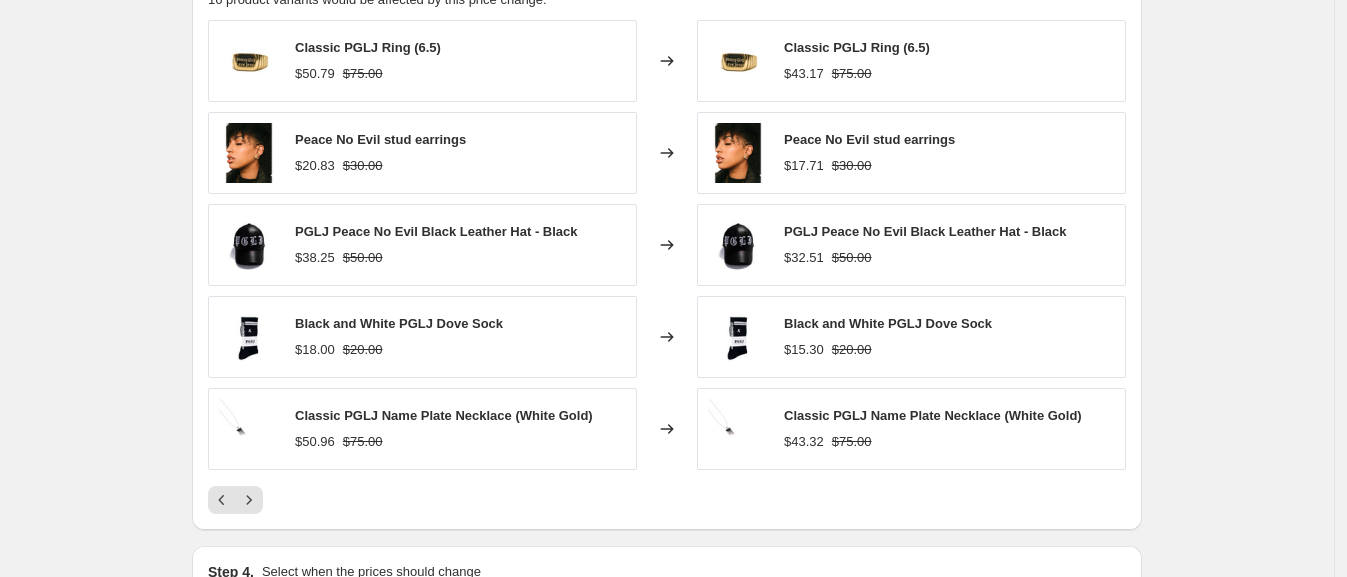 scroll, scrollTop: 1967, scrollLeft: 0, axis: vertical 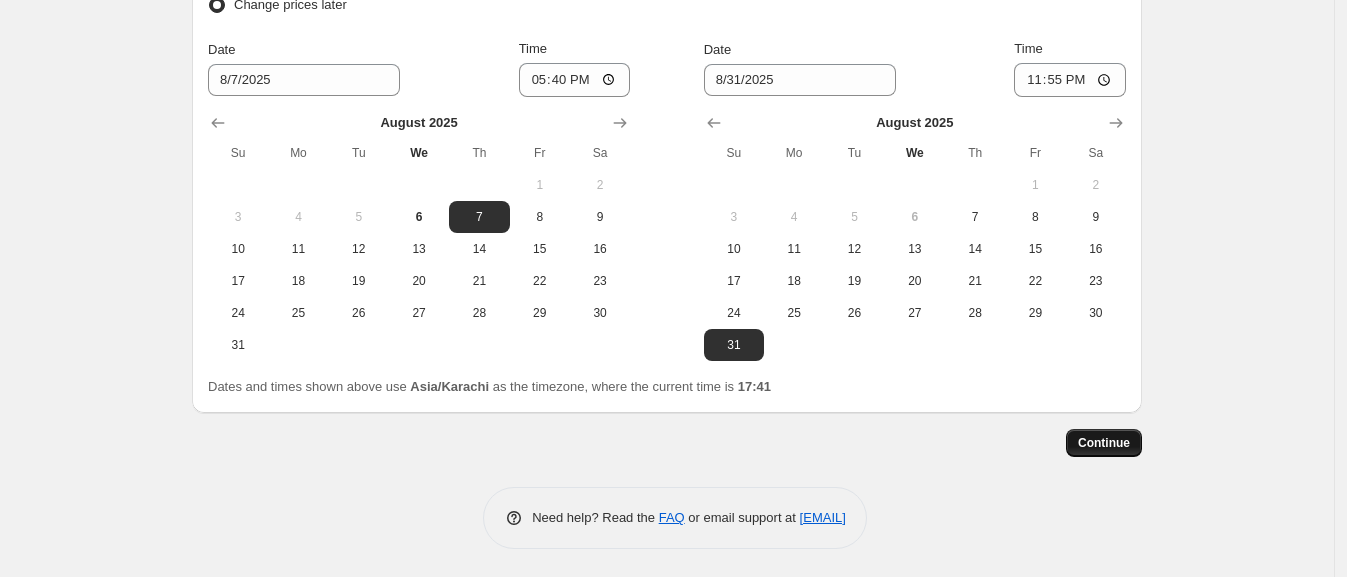 click on "Continue" at bounding box center (1104, 443) 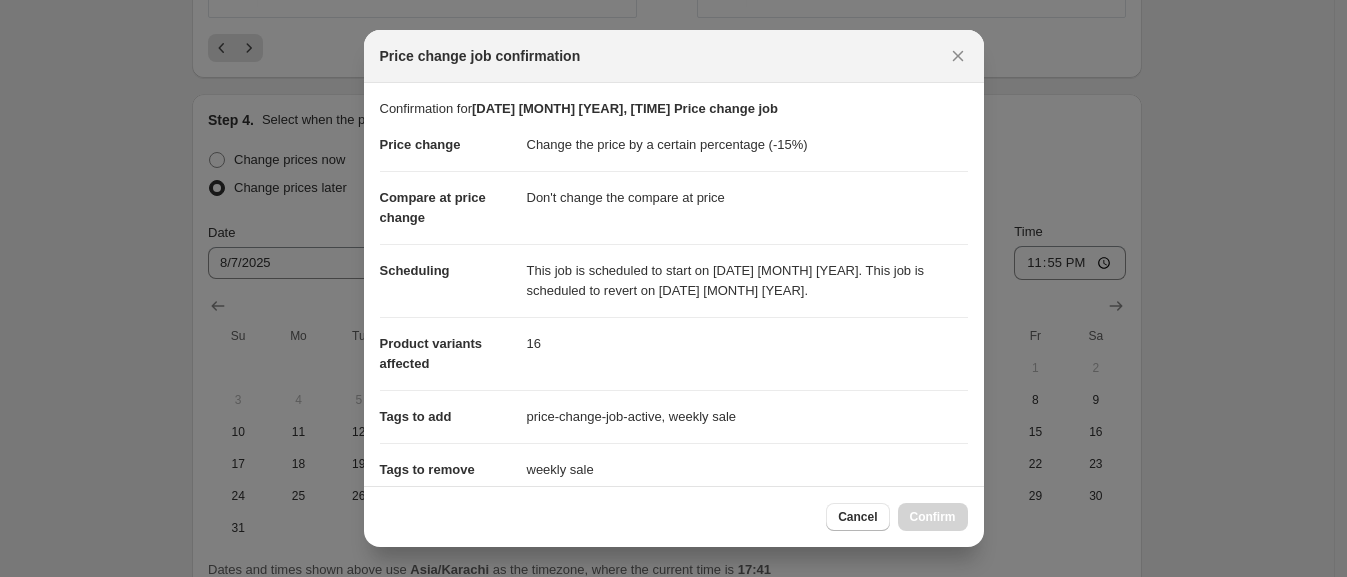 scroll, scrollTop: 0, scrollLeft: 0, axis: both 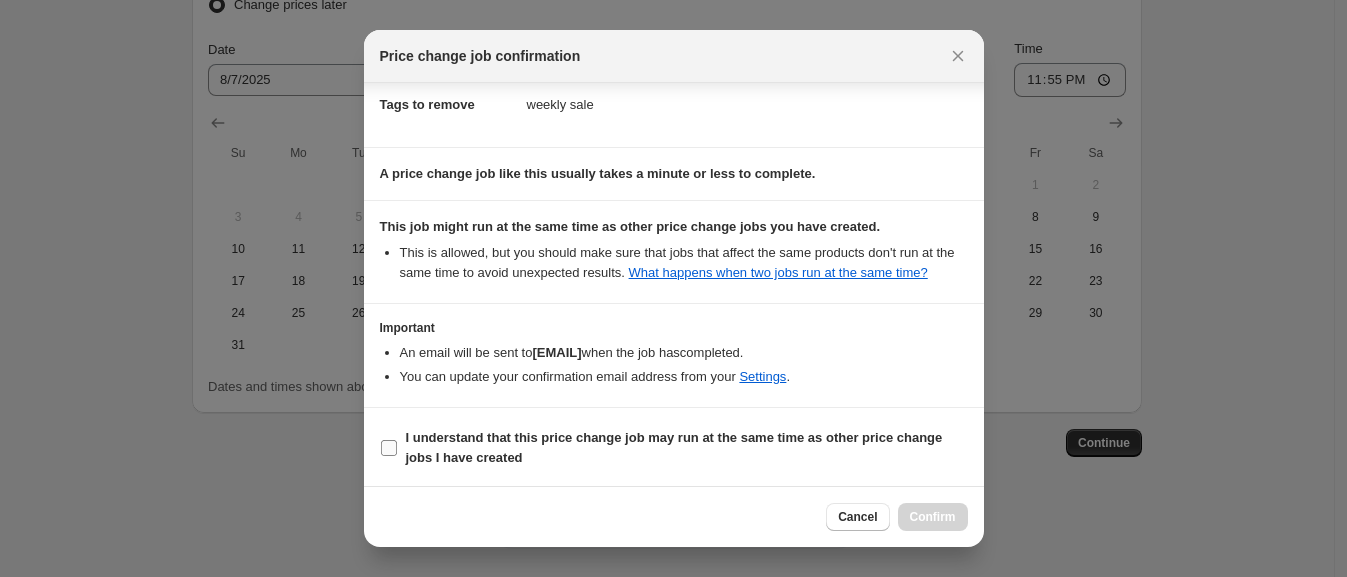 click on "I understand that this price change job may run at the same time as other price change jobs I have created" at bounding box center (687, 448) 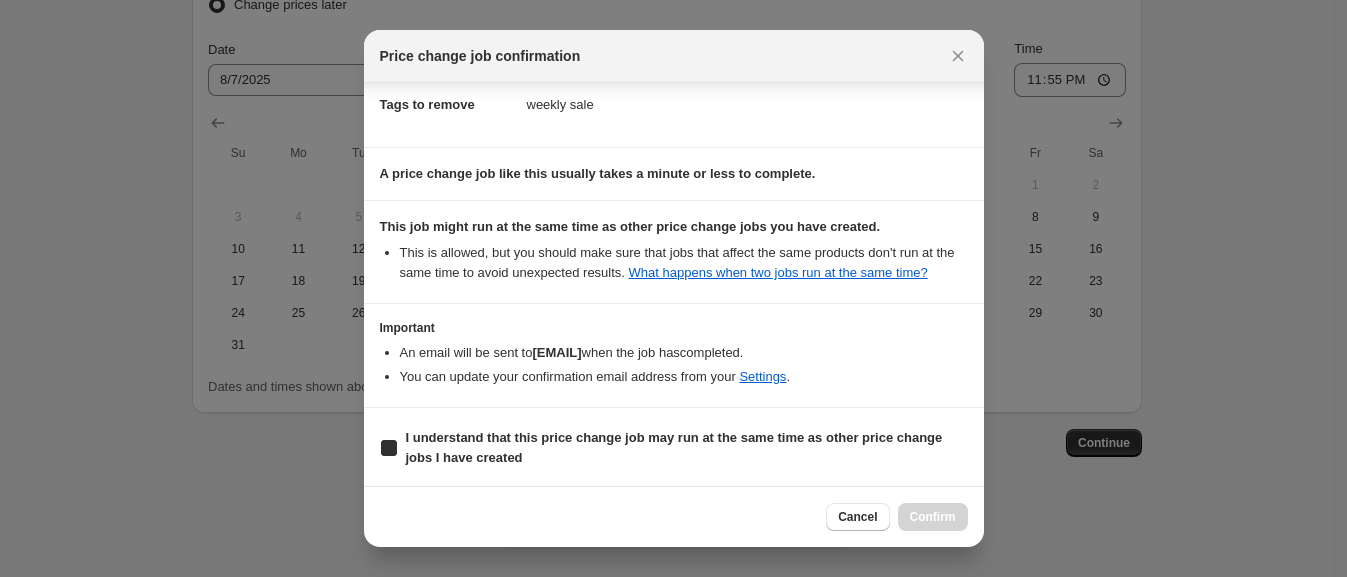 checkbox on "true" 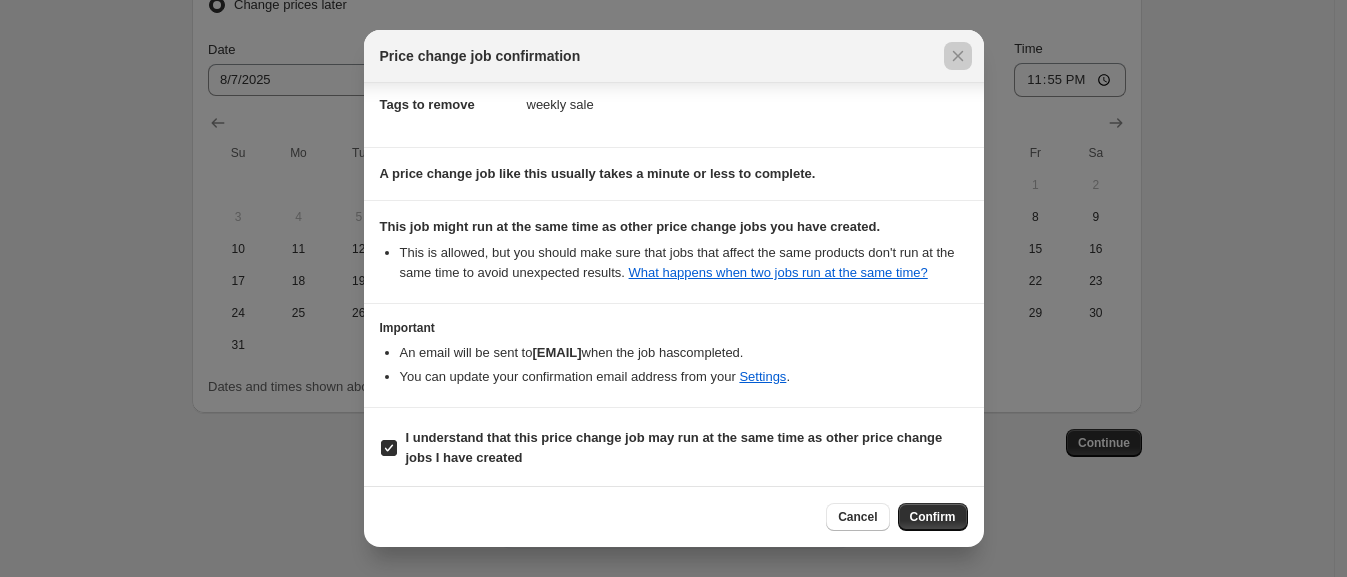 click at bounding box center [673, 288] 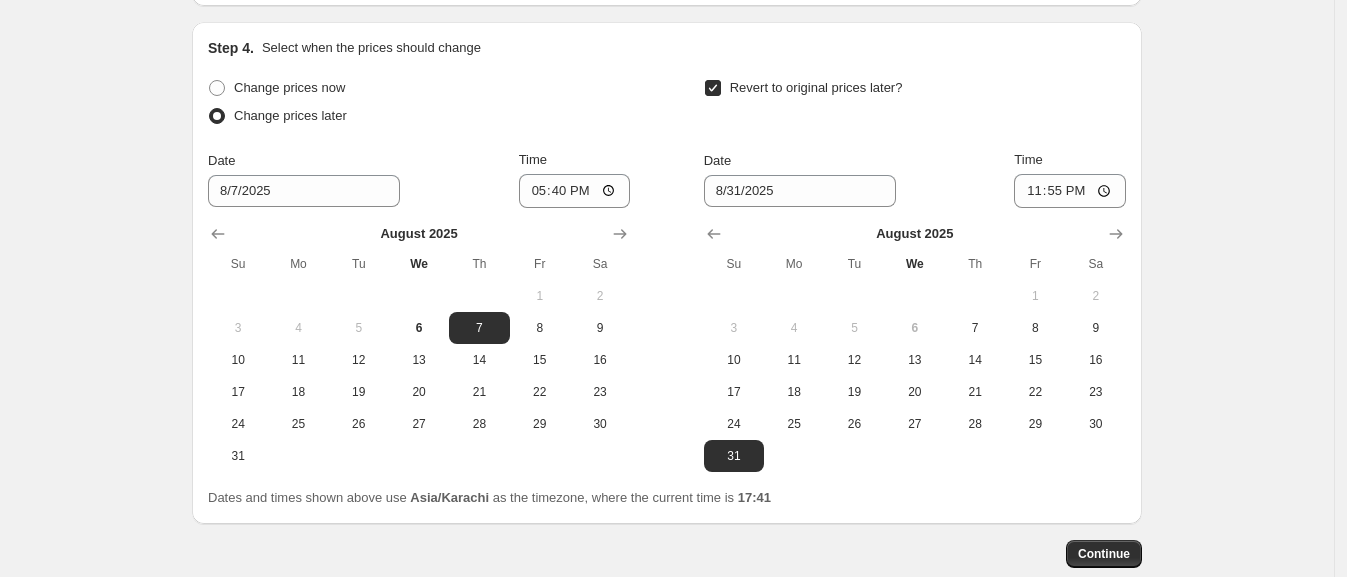 scroll, scrollTop: 1967, scrollLeft: 0, axis: vertical 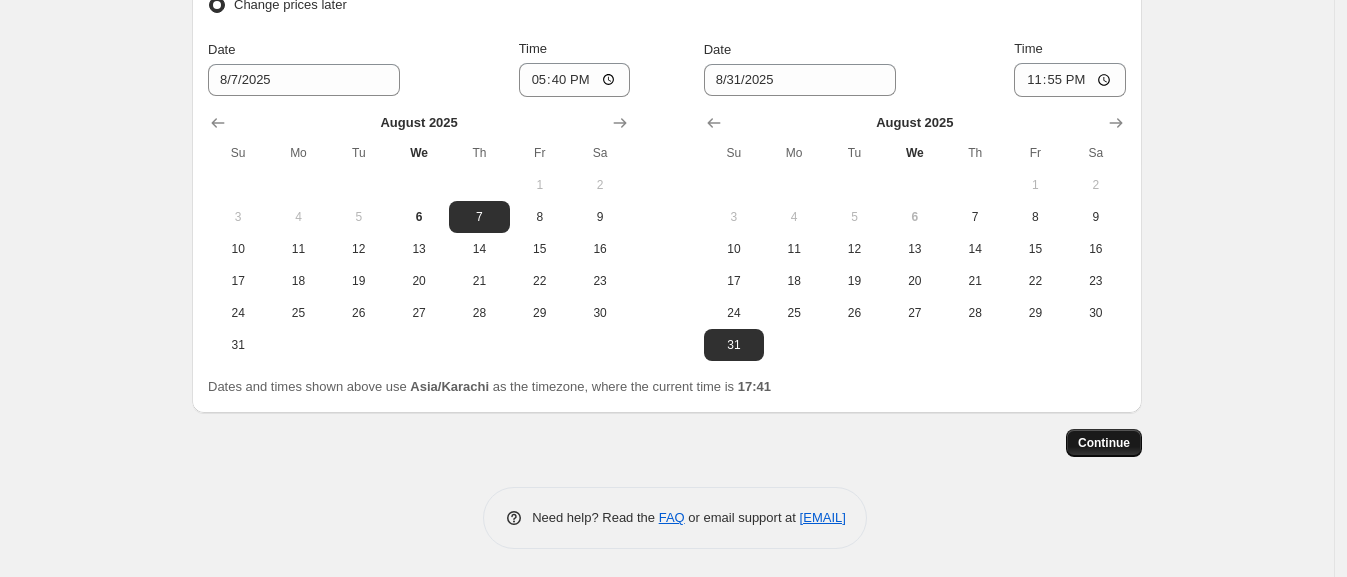click on "Continue" at bounding box center (1104, 443) 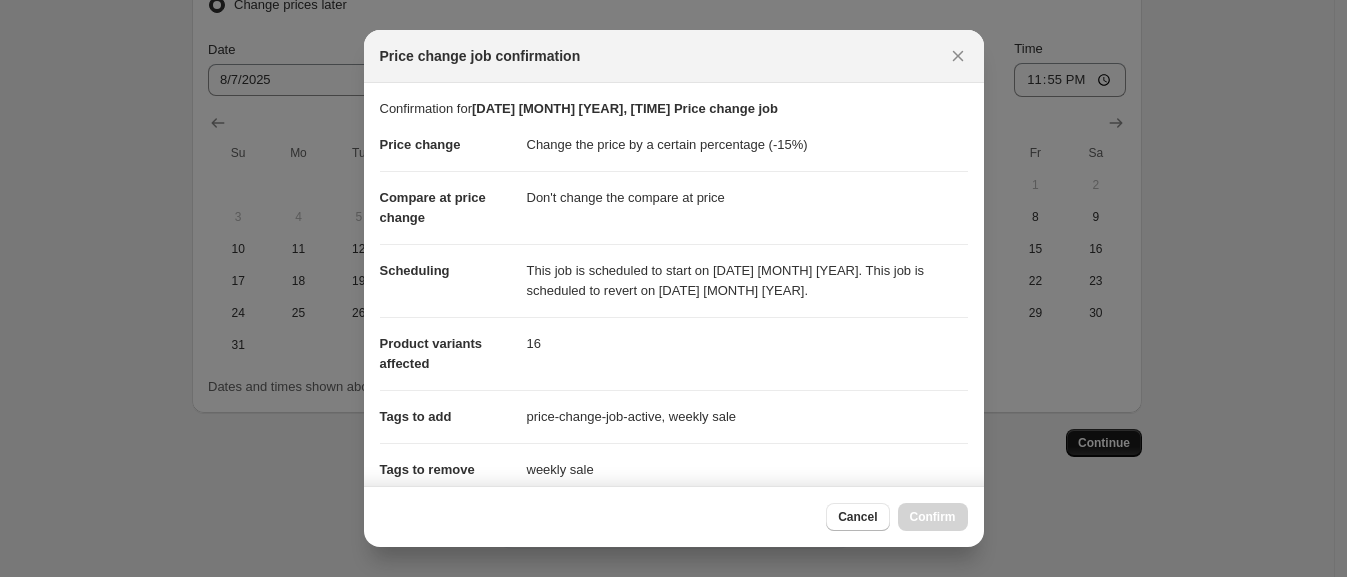scroll, scrollTop: 0, scrollLeft: 0, axis: both 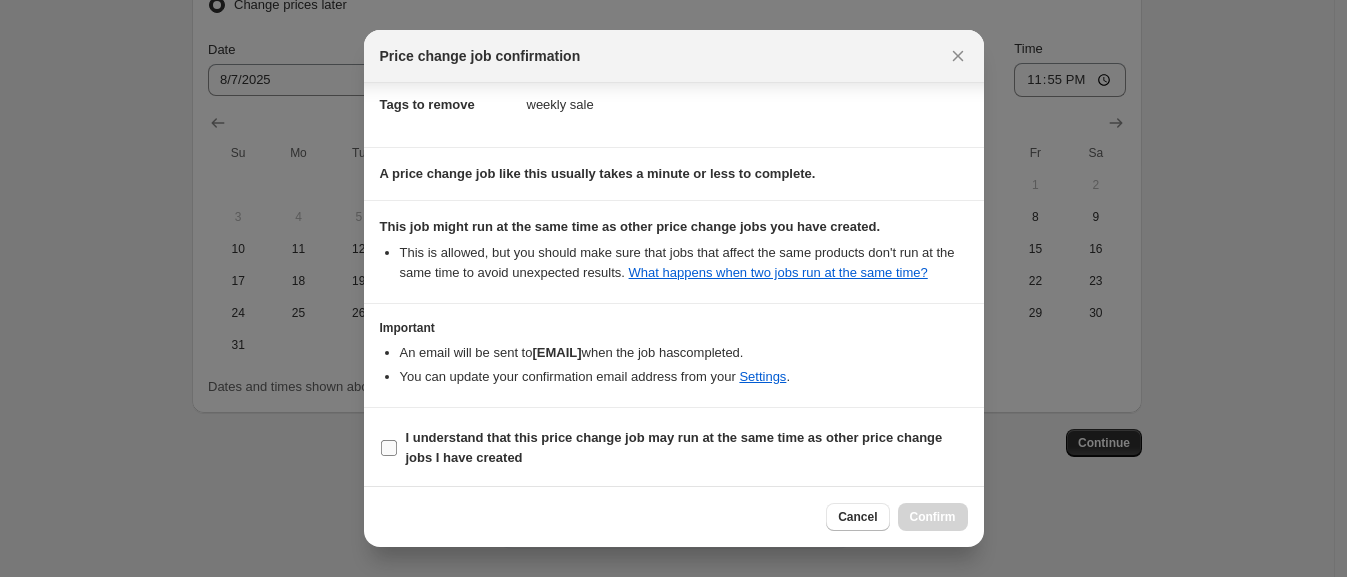 click on "I understand that this price change job may run at the same time as other price change jobs I have created" at bounding box center [674, 447] 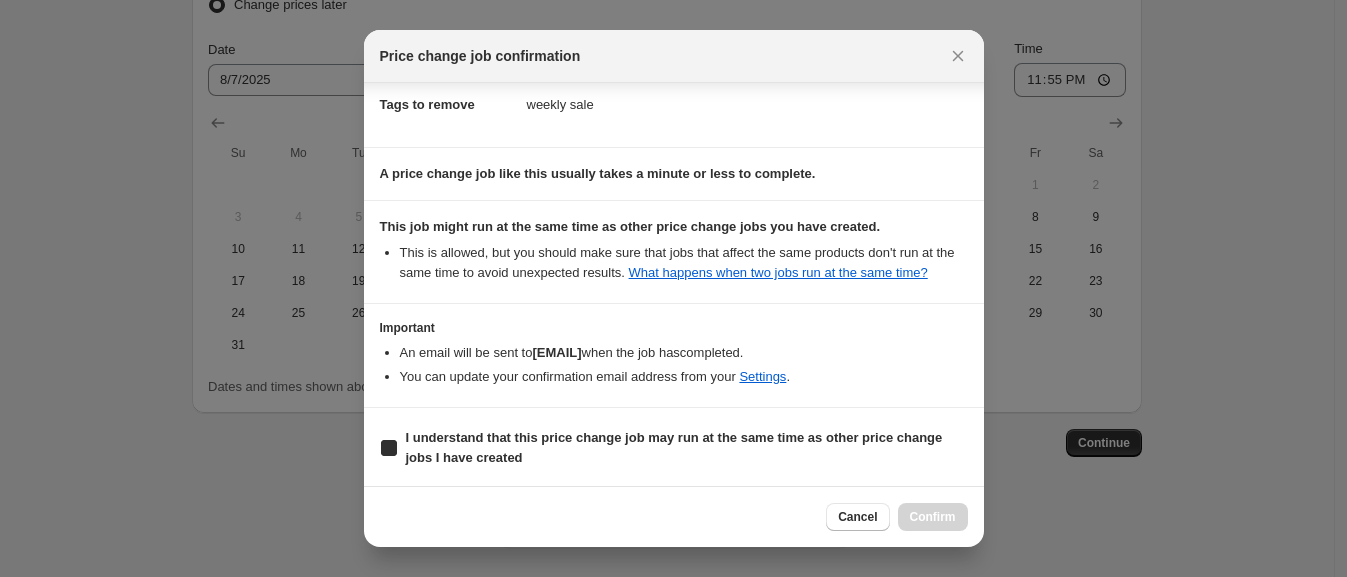 checkbox on "true" 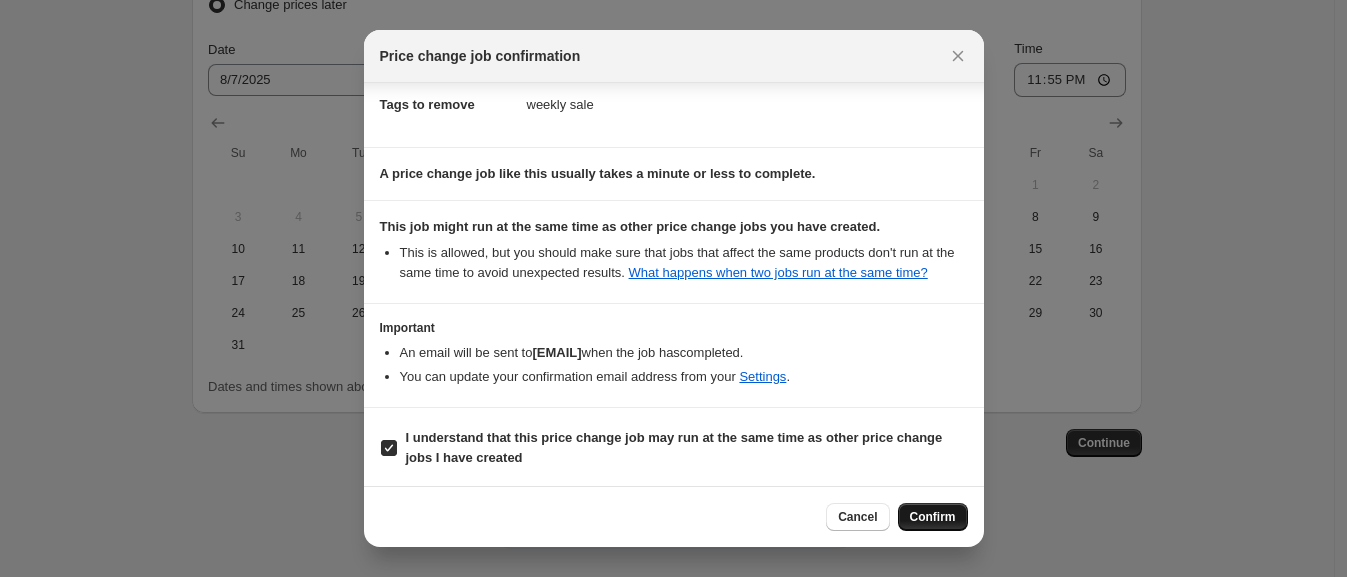 click on "Confirm" at bounding box center [933, 517] 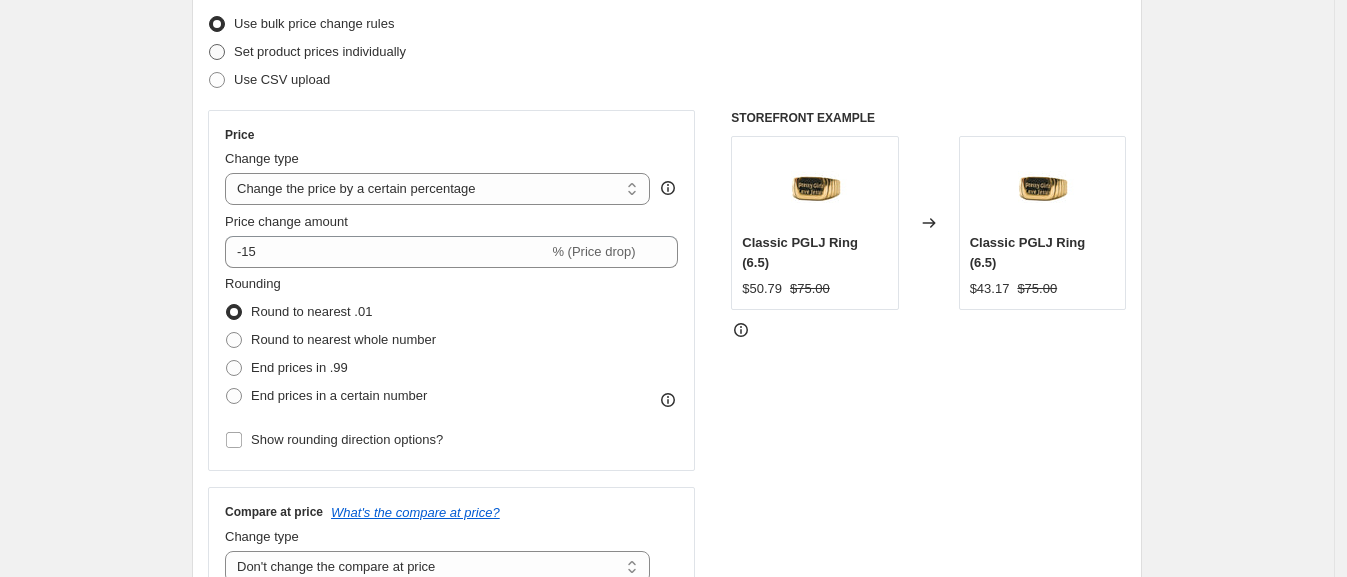 scroll, scrollTop: 0, scrollLeft: 0, axis: both 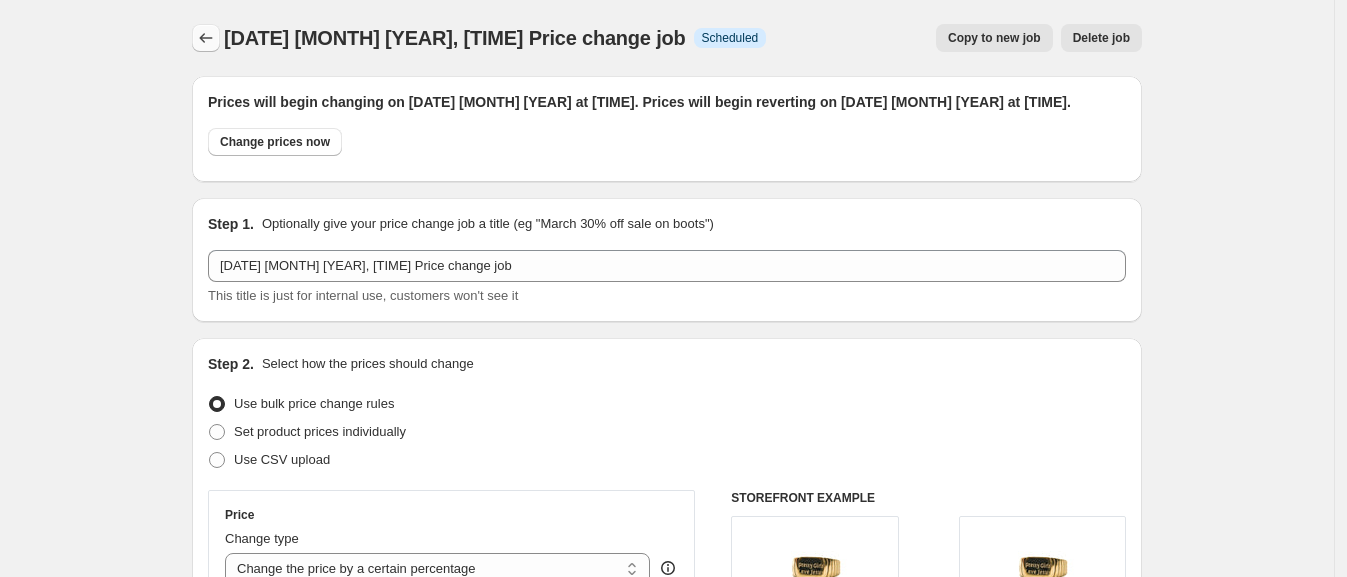 click 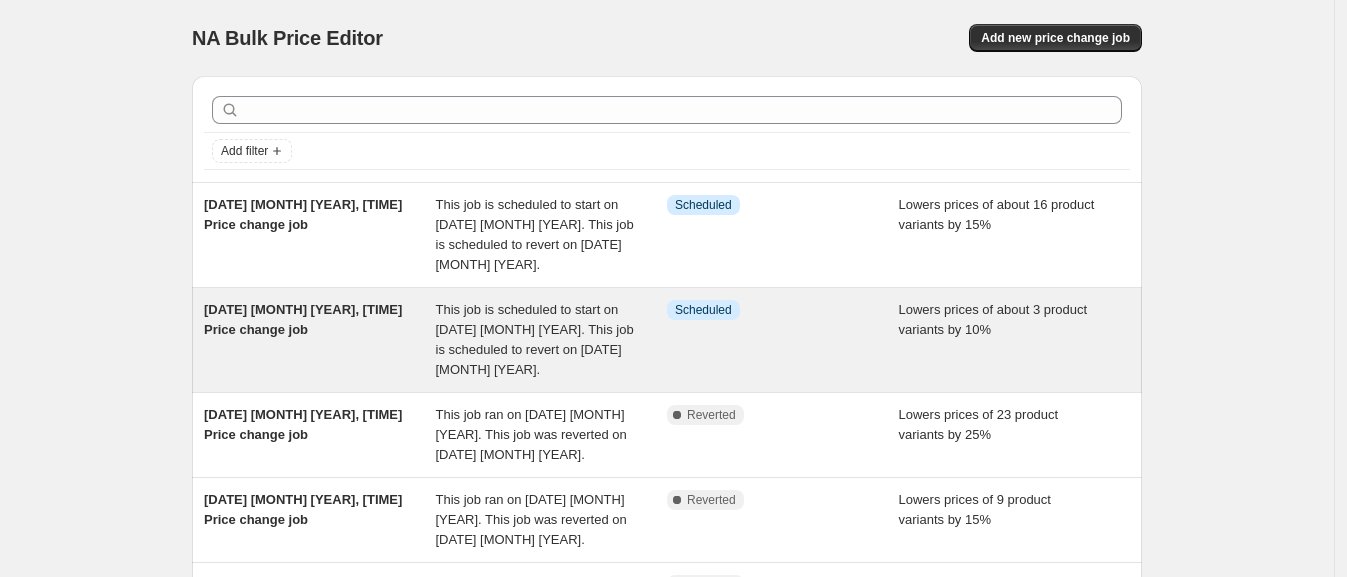 click on "This job is scheduled to start on 7 August 2025. This job is scheduled to revert on 31 August 2025." at bounding box center (535, 339) 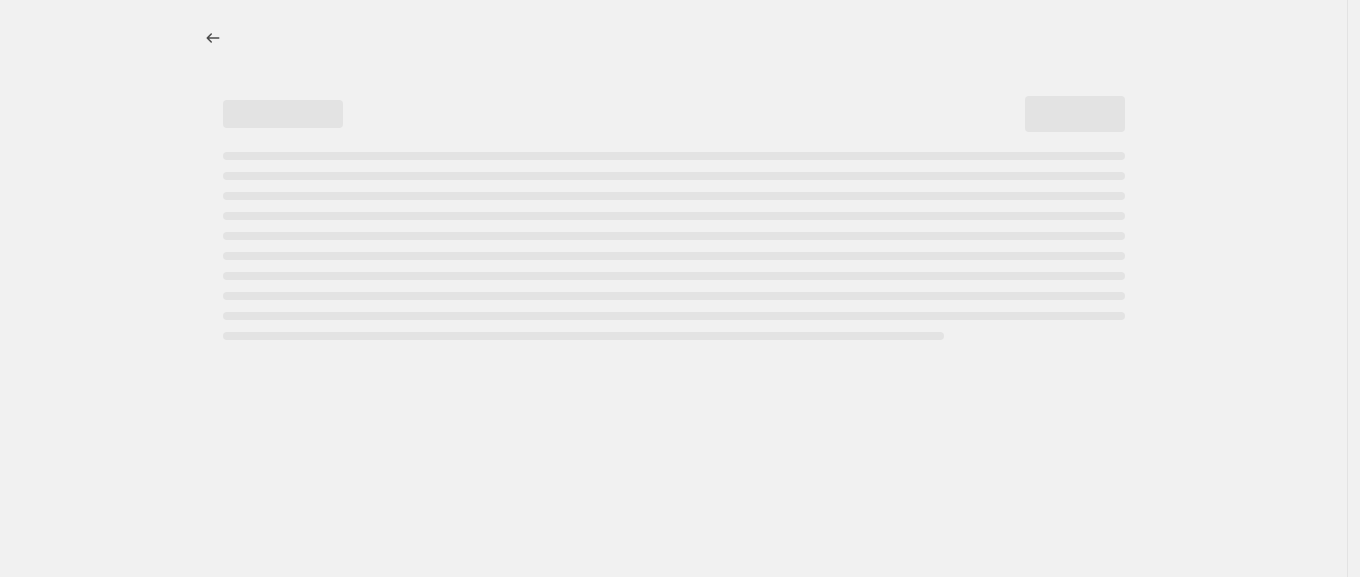 select on "percentage" 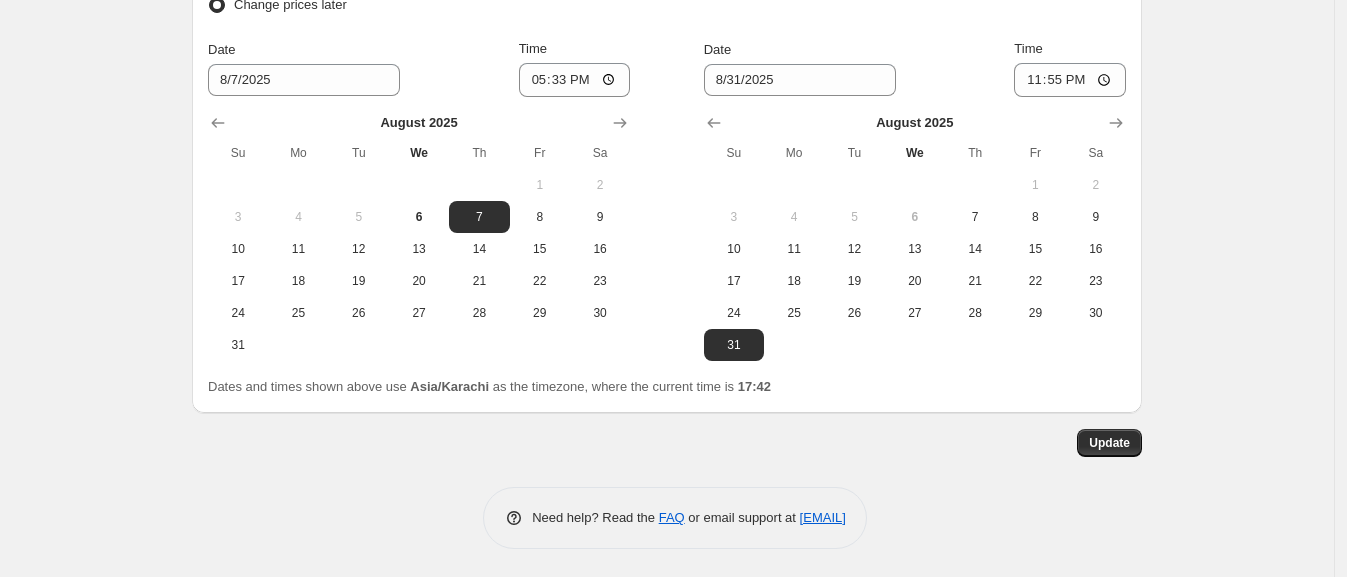 scroll, scrollTop: 1788, scrollLeft: 0, axis: vertical 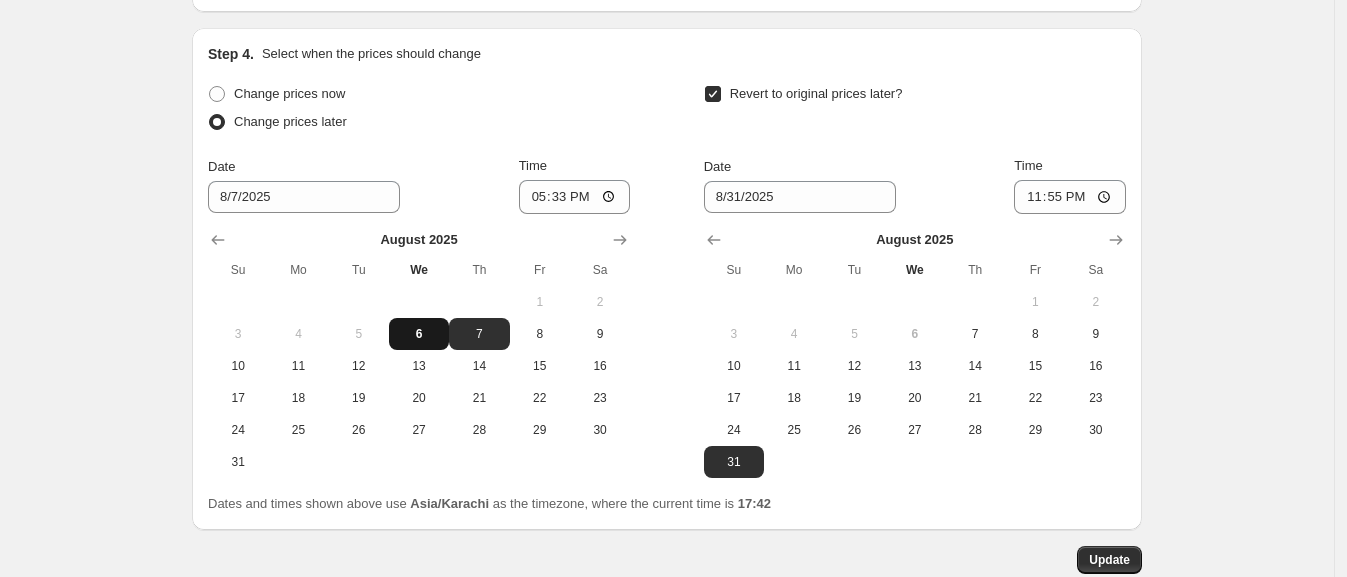 click on "6" at bounding box center [419, 334] 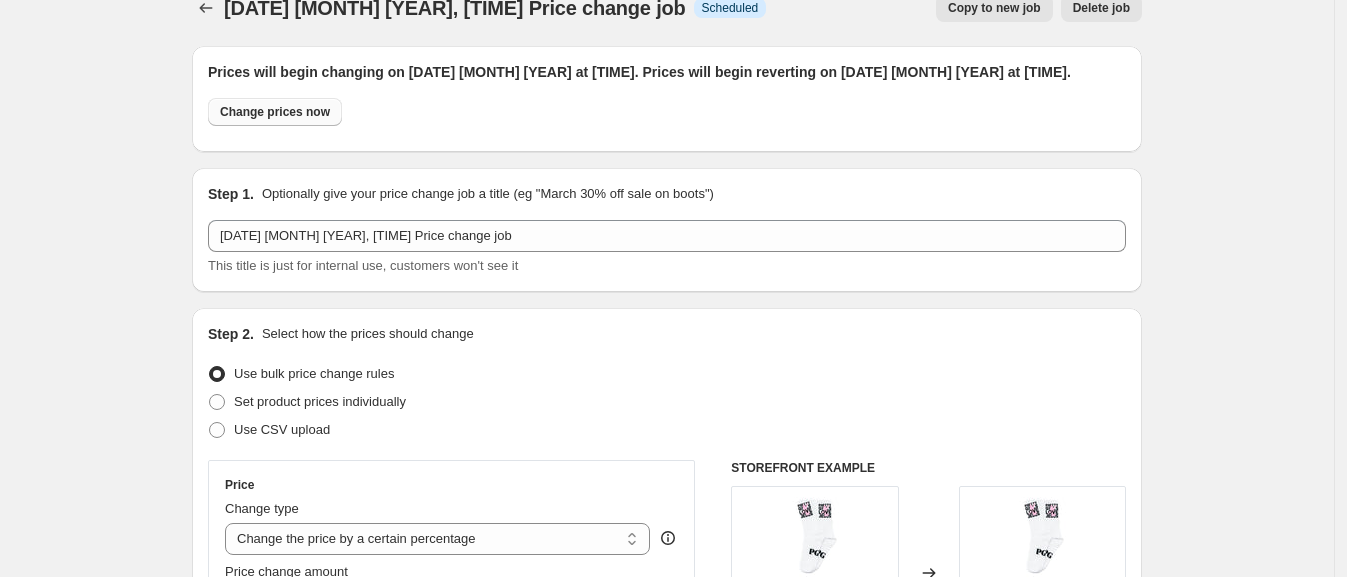 scroll, scrollTop: 0, scrollLeft: 0, axis: both 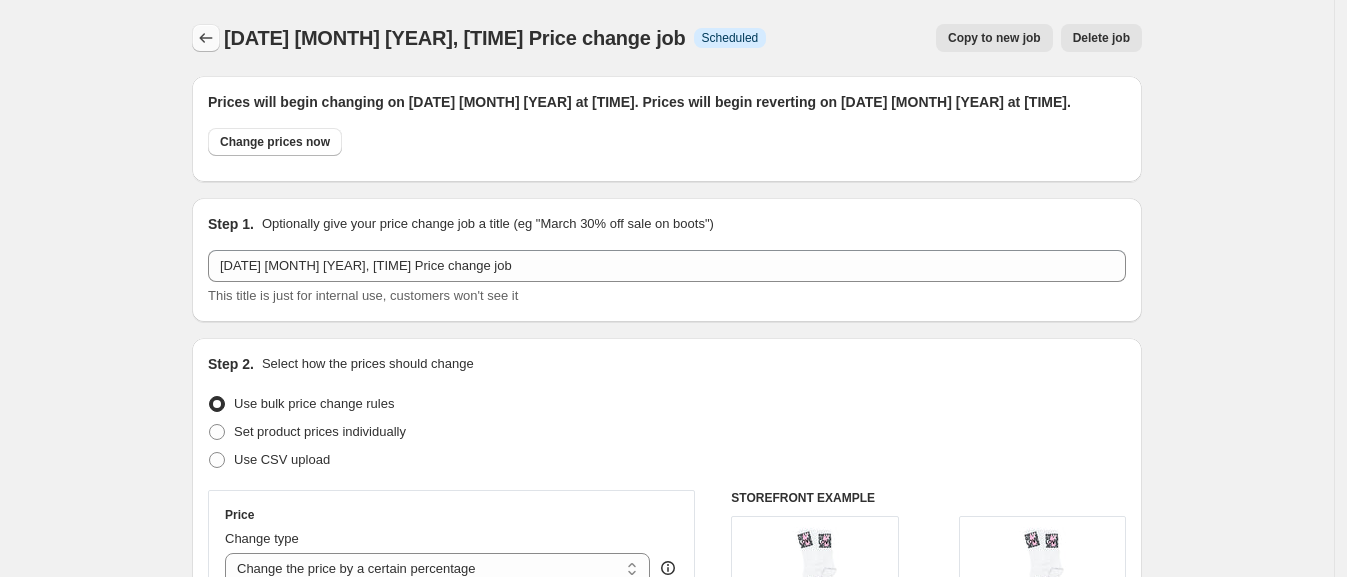 click at bounding box center (206, 38) 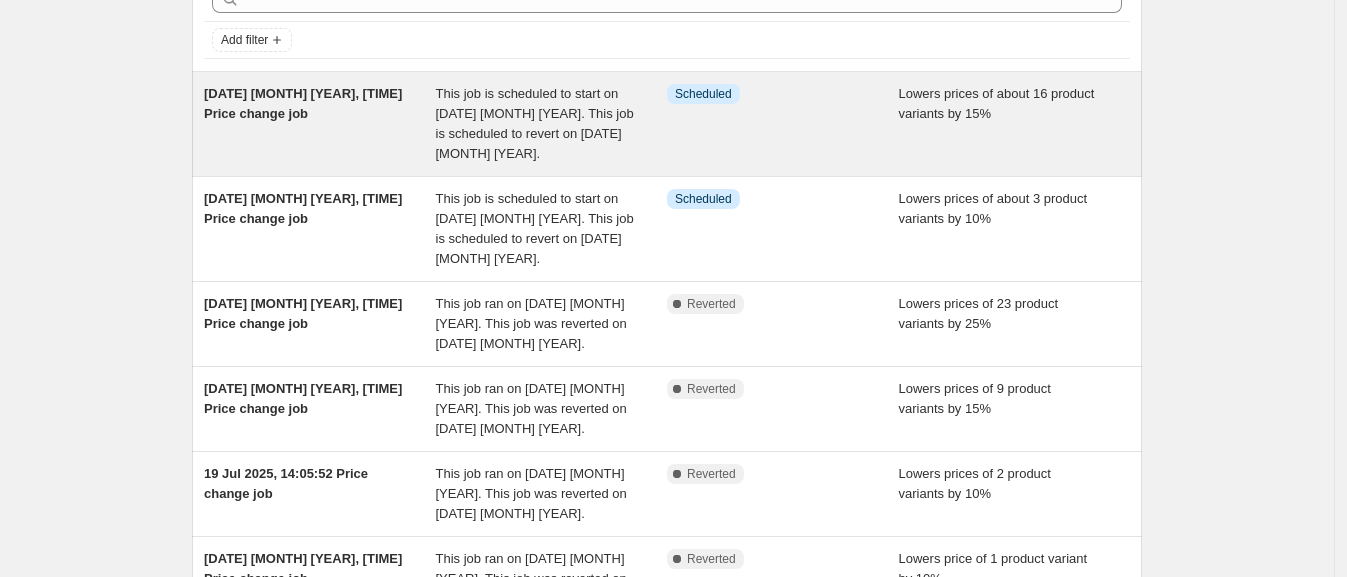 scroll, scrollTop: 0, scrollLeft: 0, axis: both 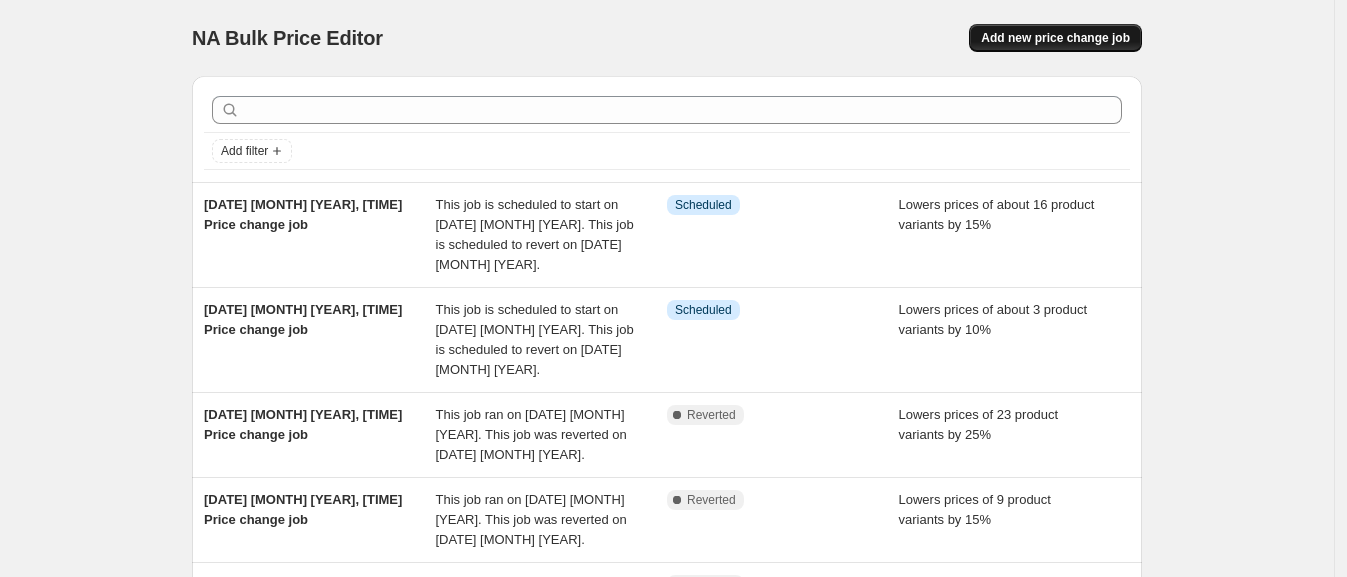 click on "Add new price change job" at bounding box center (1055, 38) 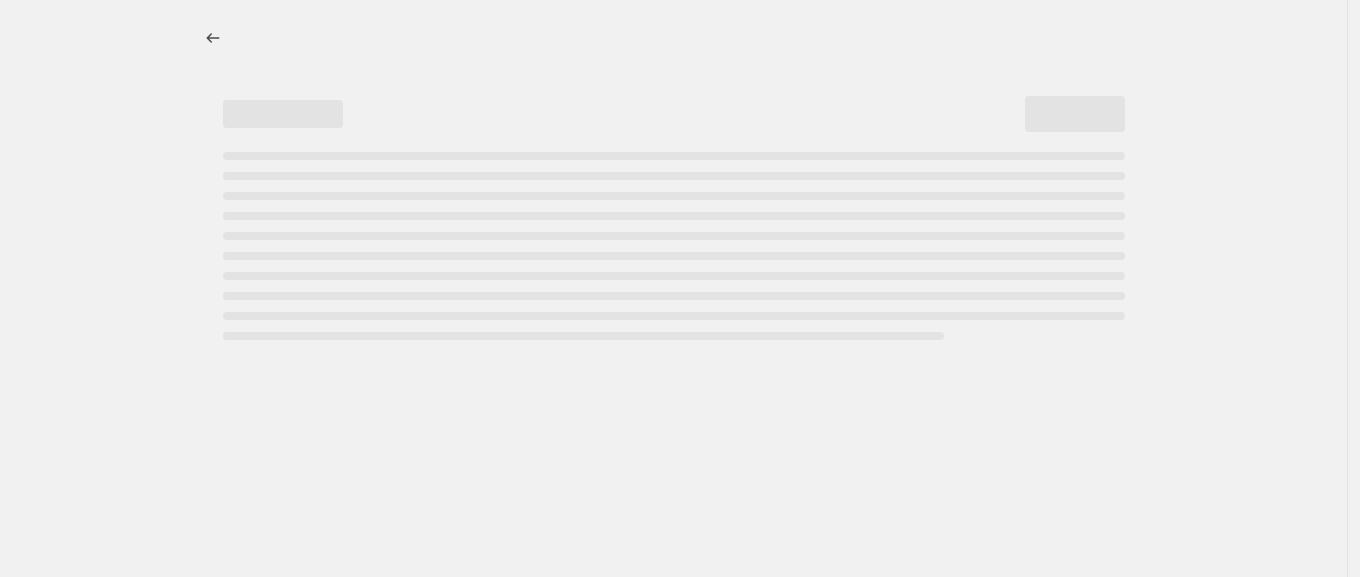 select on "percentage" 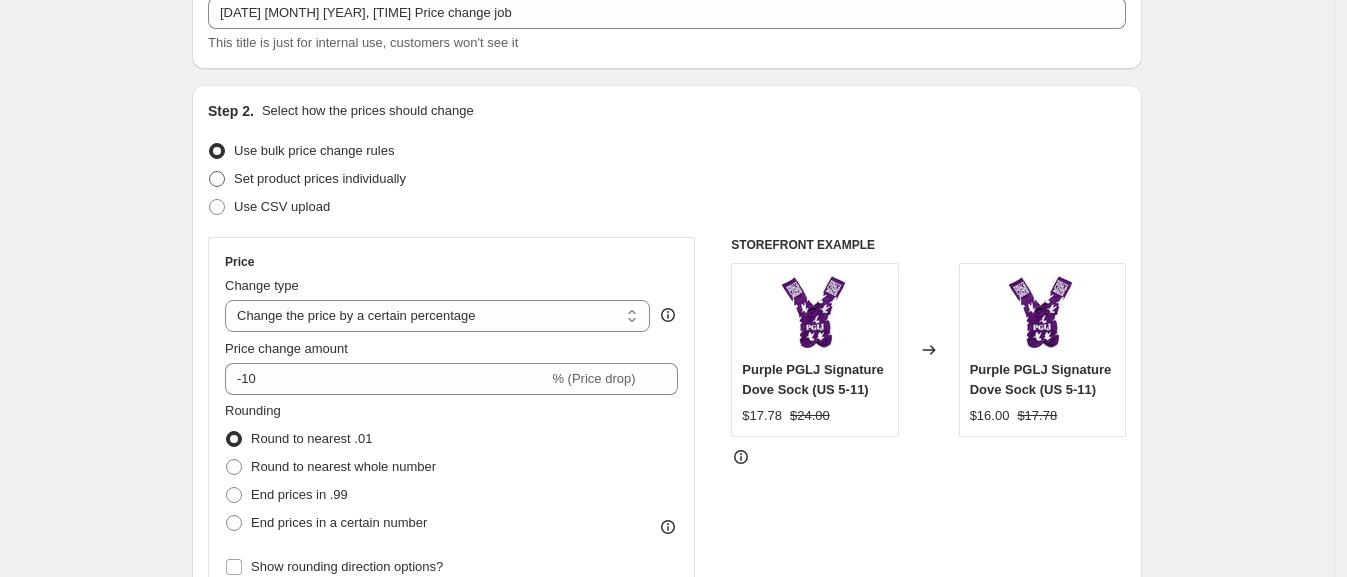 scroll, scrollTop: 134, scrollLeft: 0, axis: vertical 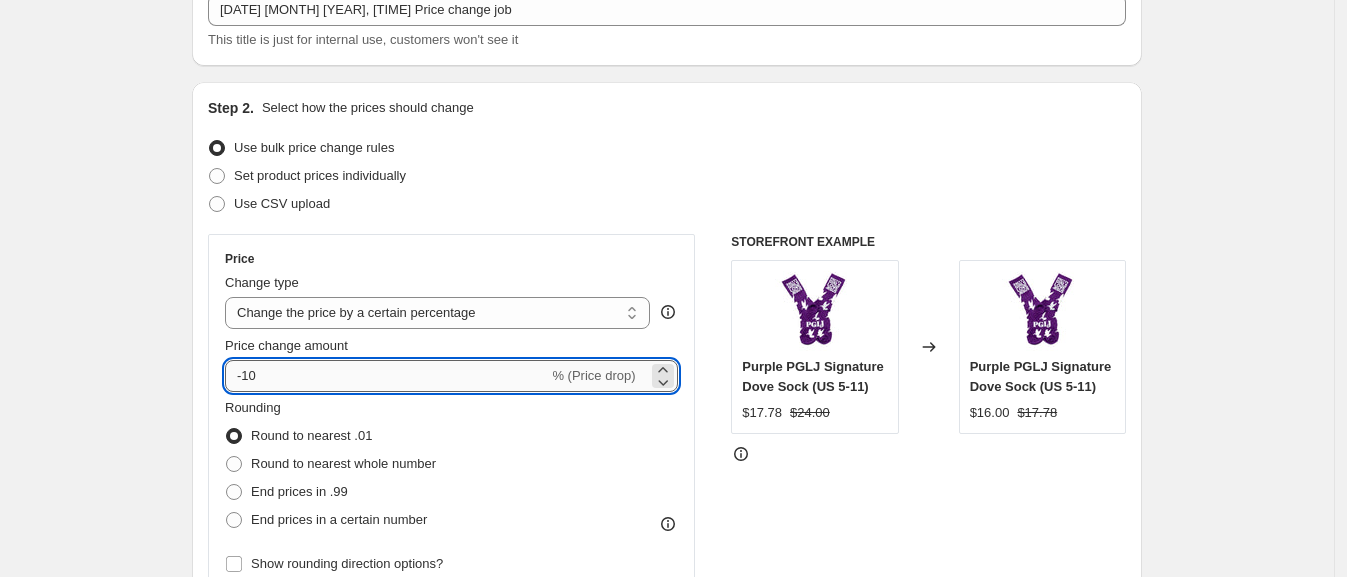 click on "-10" at bounding box center (386, 376) 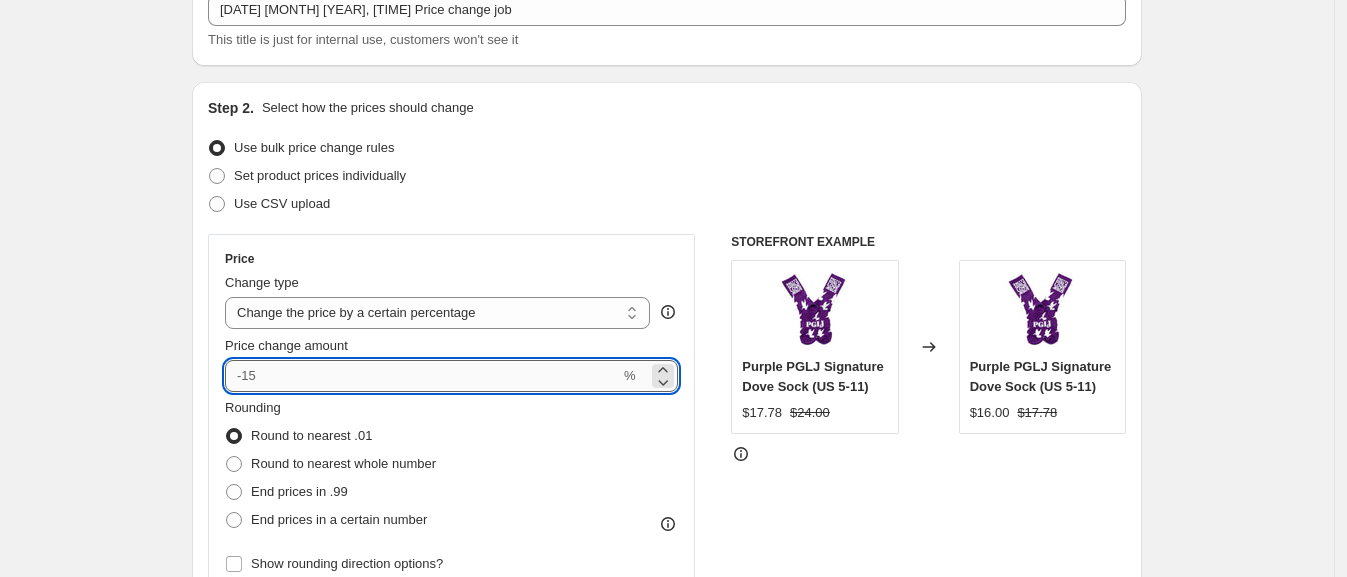 type on "-3" 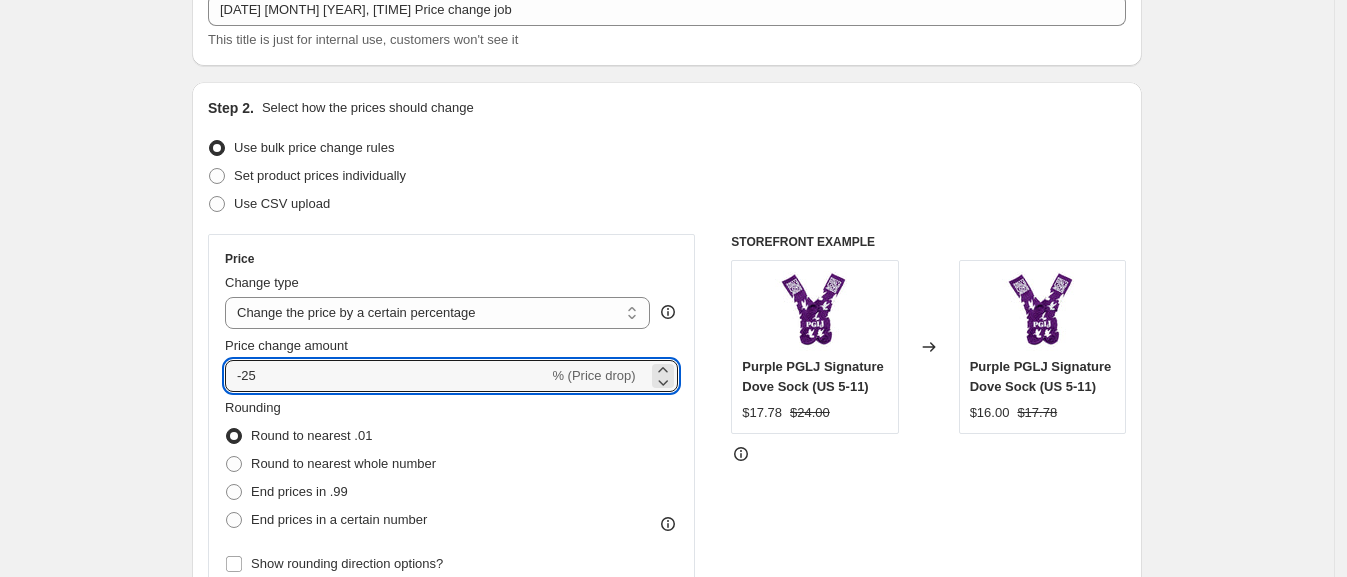 type on "-25" 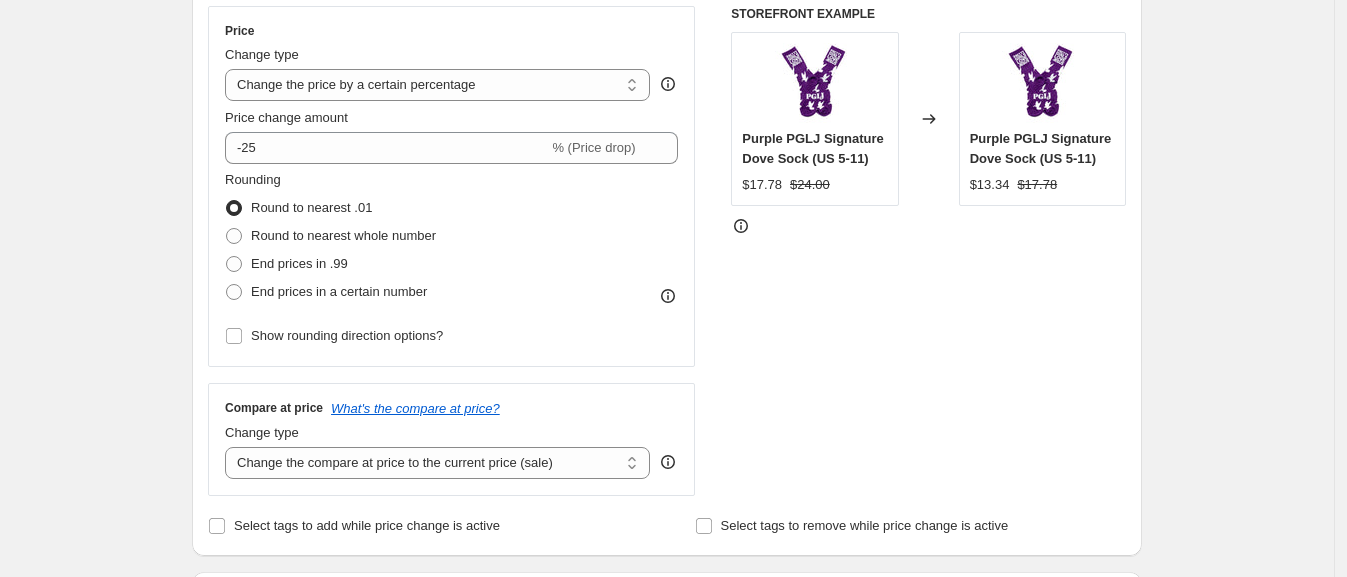 scroll, scrollTop: 369, scrollLeft: 0, axis: vertical 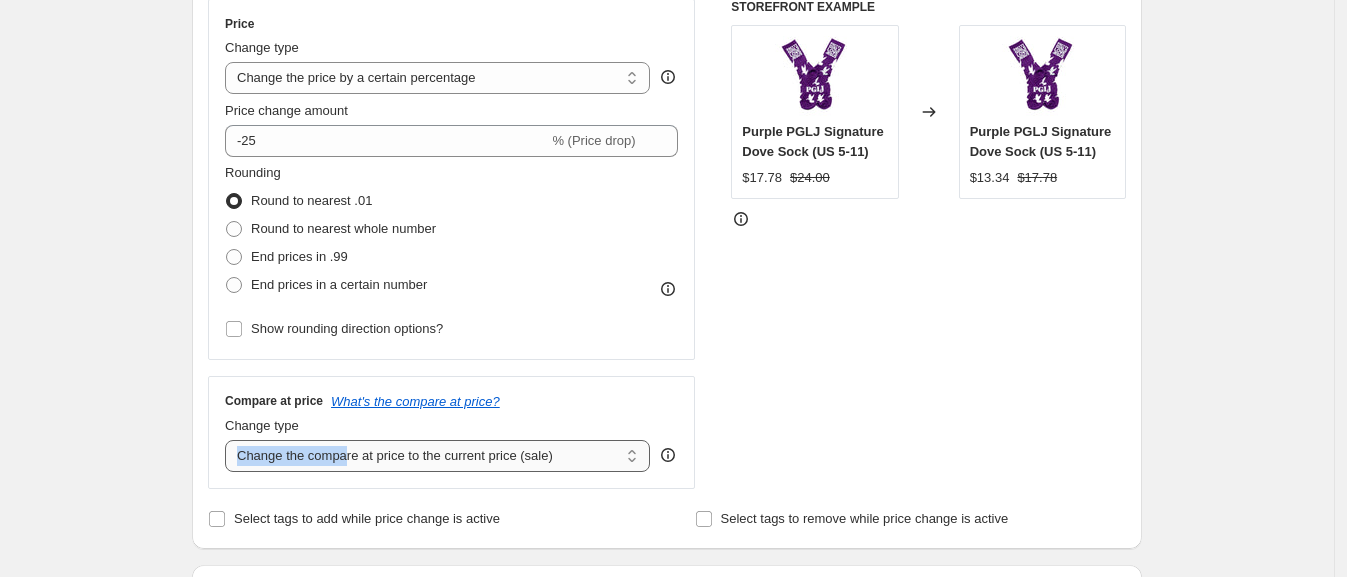 drag, startPoint x: 350, startPoint y: 475, endPoint x: 359, endPoint y: 444, distance: 32.280025 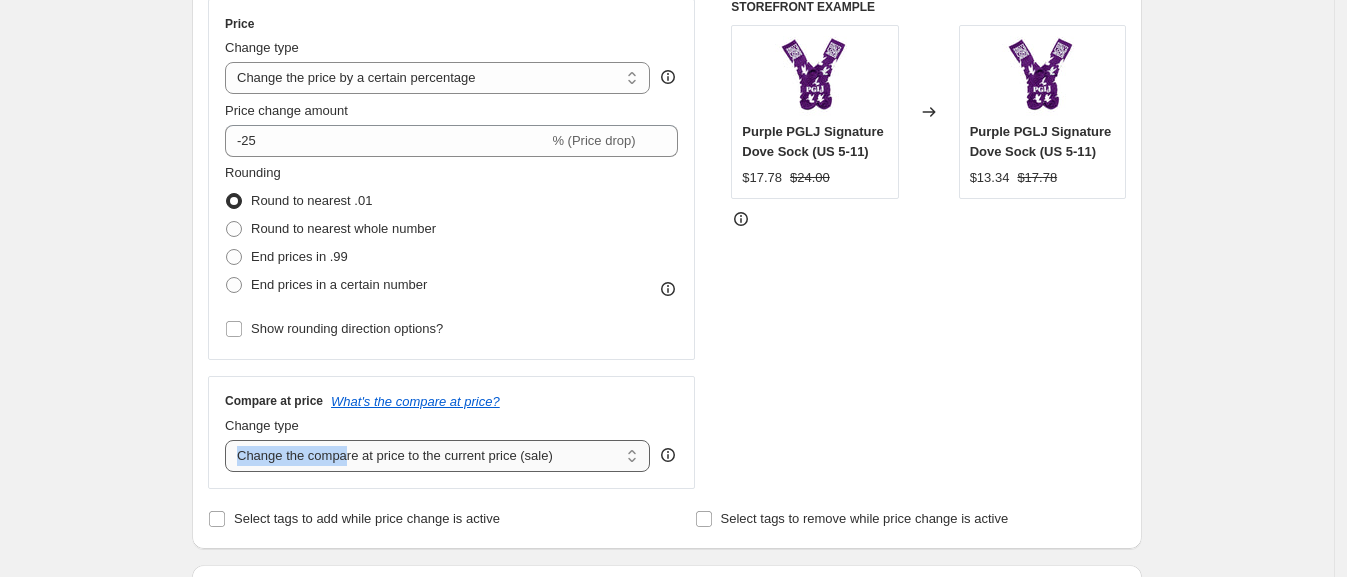 select on "no_change" 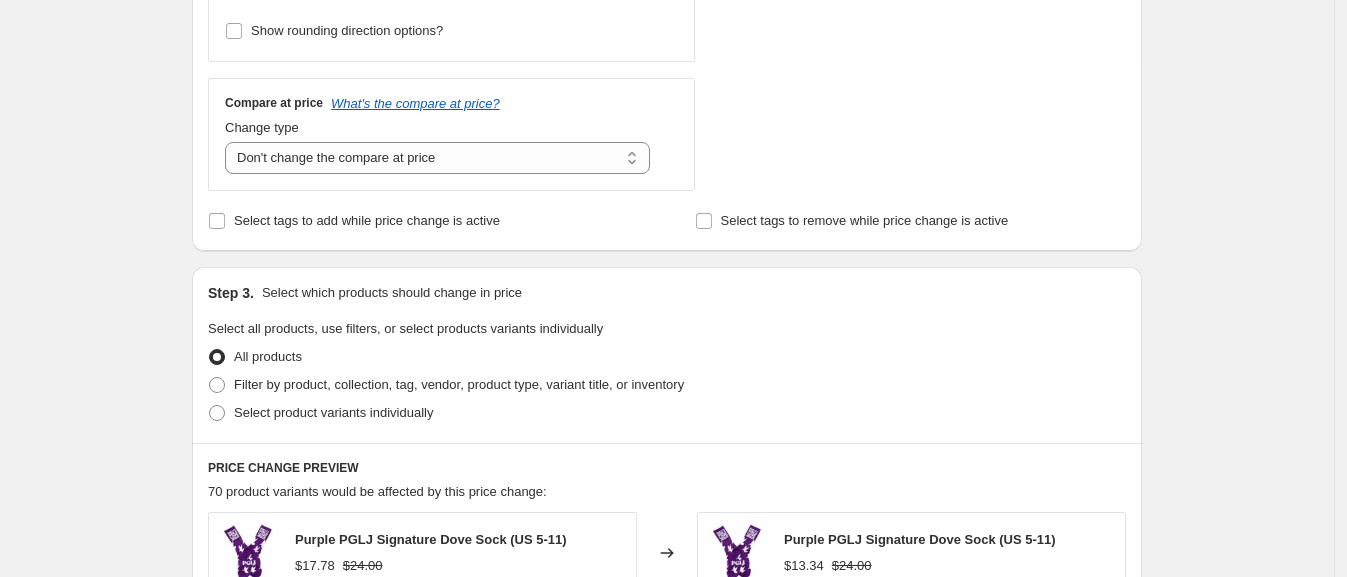 scroll, scrollTop: 669, scrollLeft: 0, axis: vertical 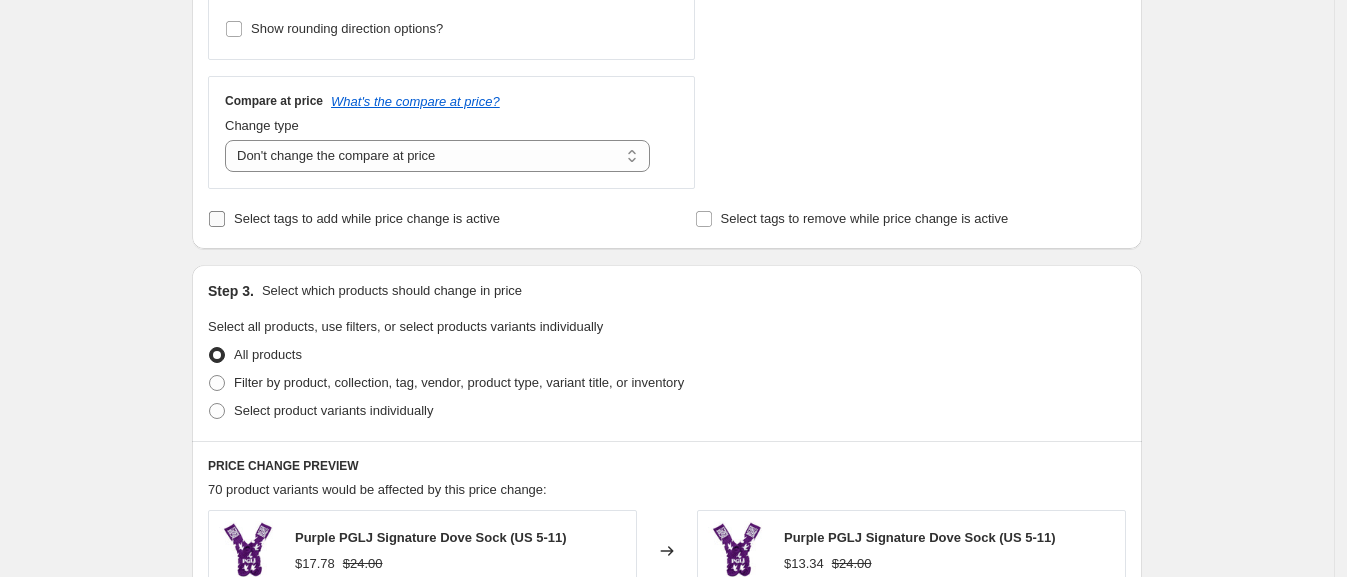 click on "Select tags to add while price change is active" at bounding box center [217, 219] 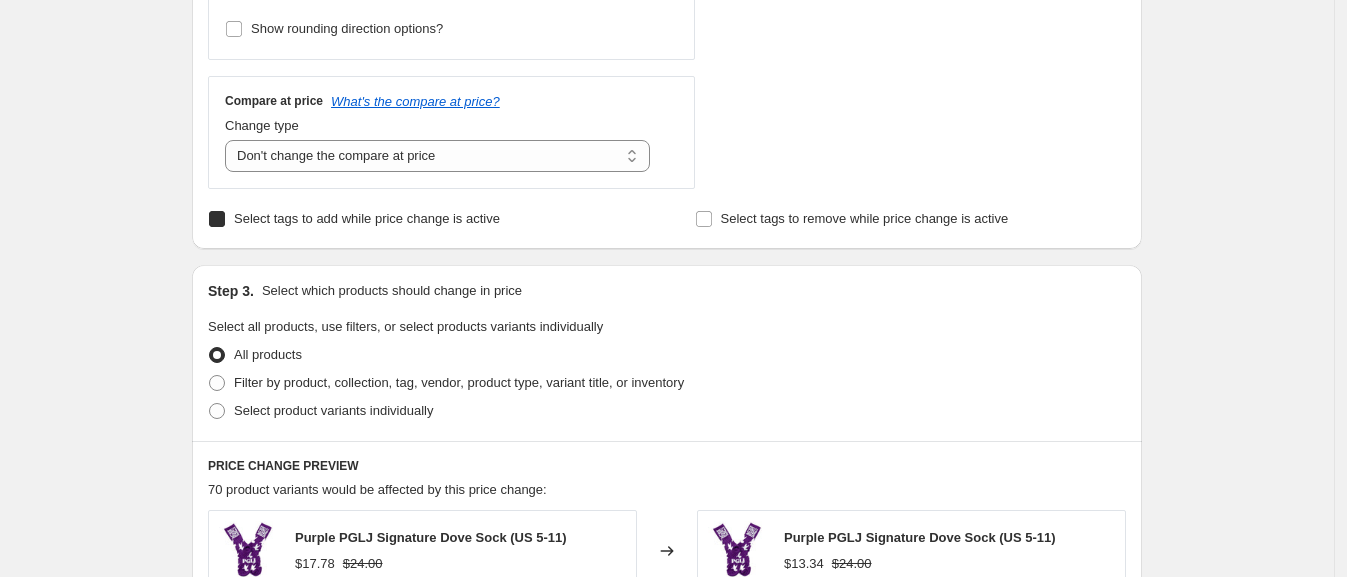 checkbox on "true" 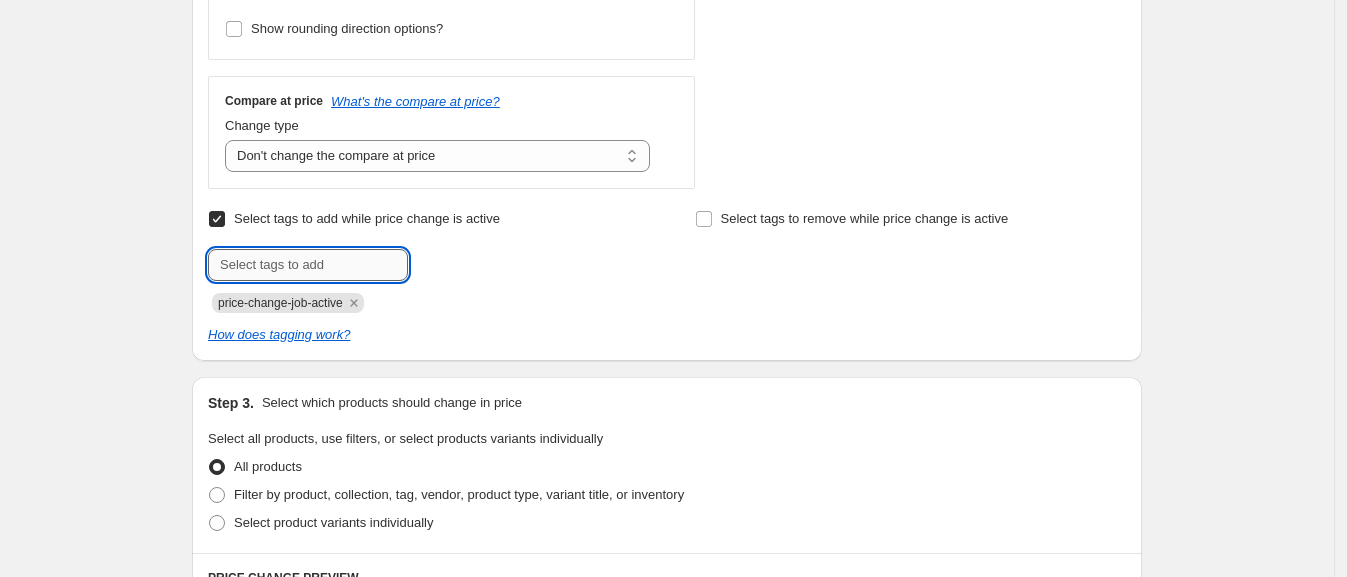 click at bounding box center [308, 265] 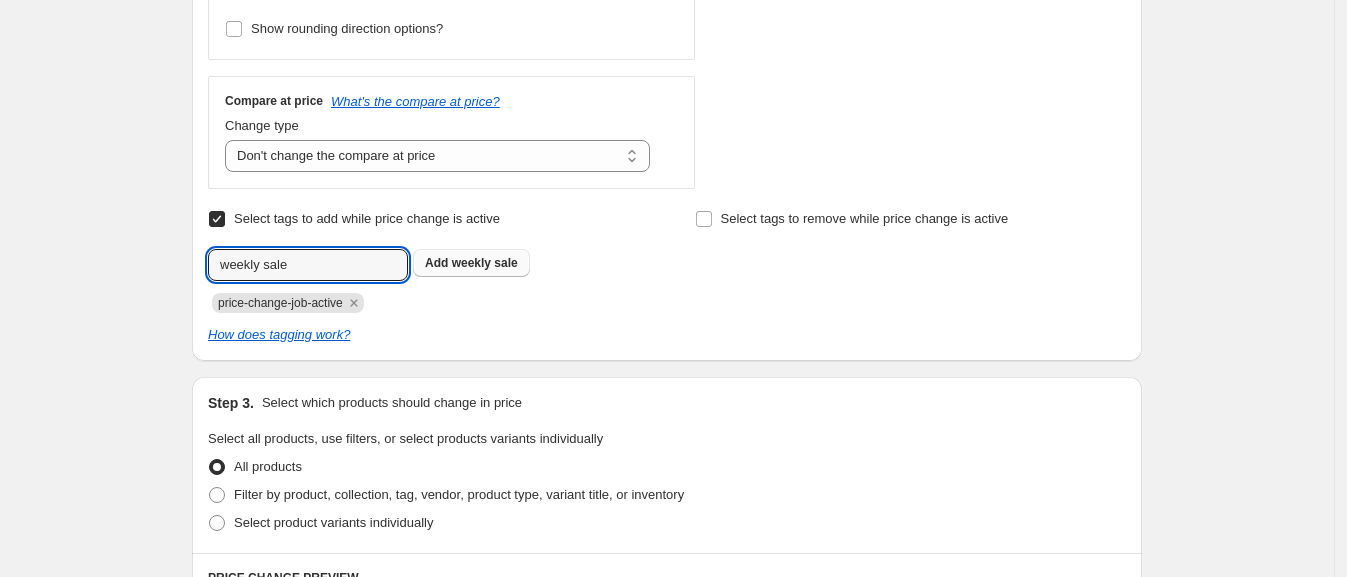 type on "weekly sale" 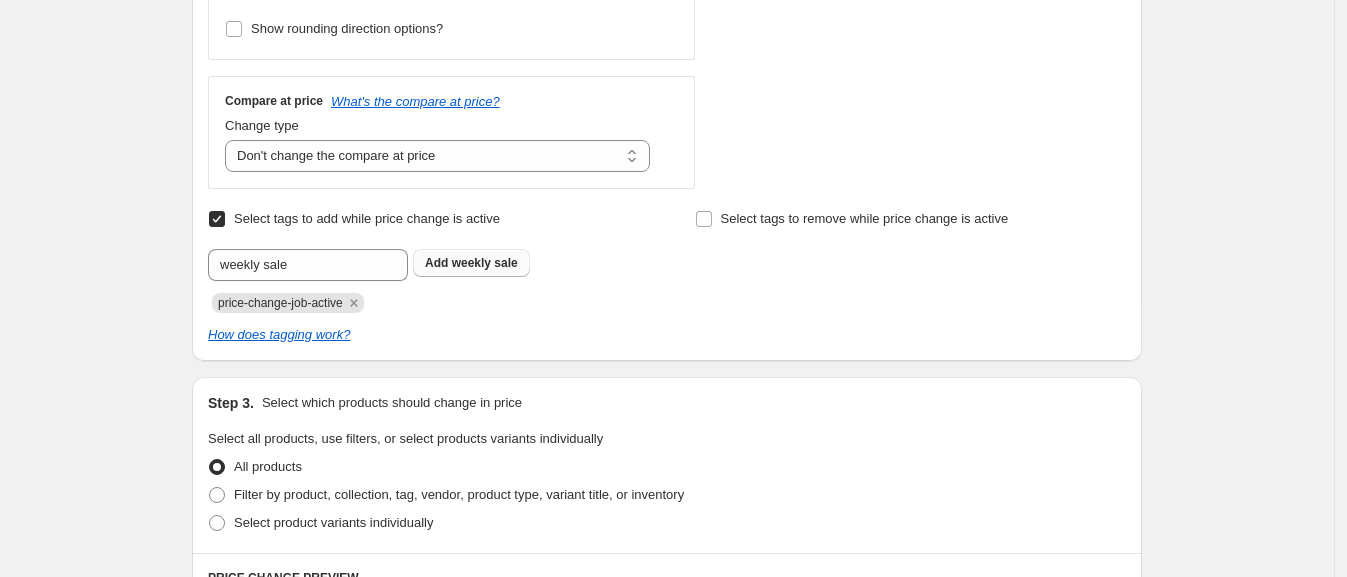 click on "Add   weekly sale" at bounding box center [471, 263] 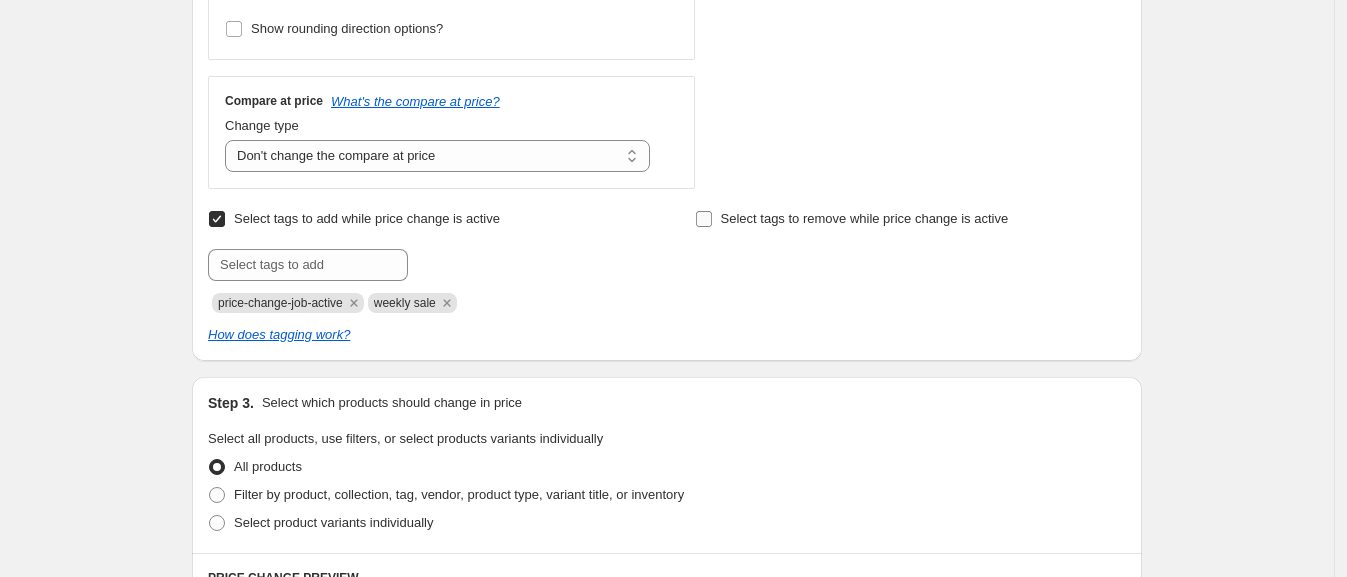 click on "Select tags to remove while price change is active" at bounding box center [852, 219] 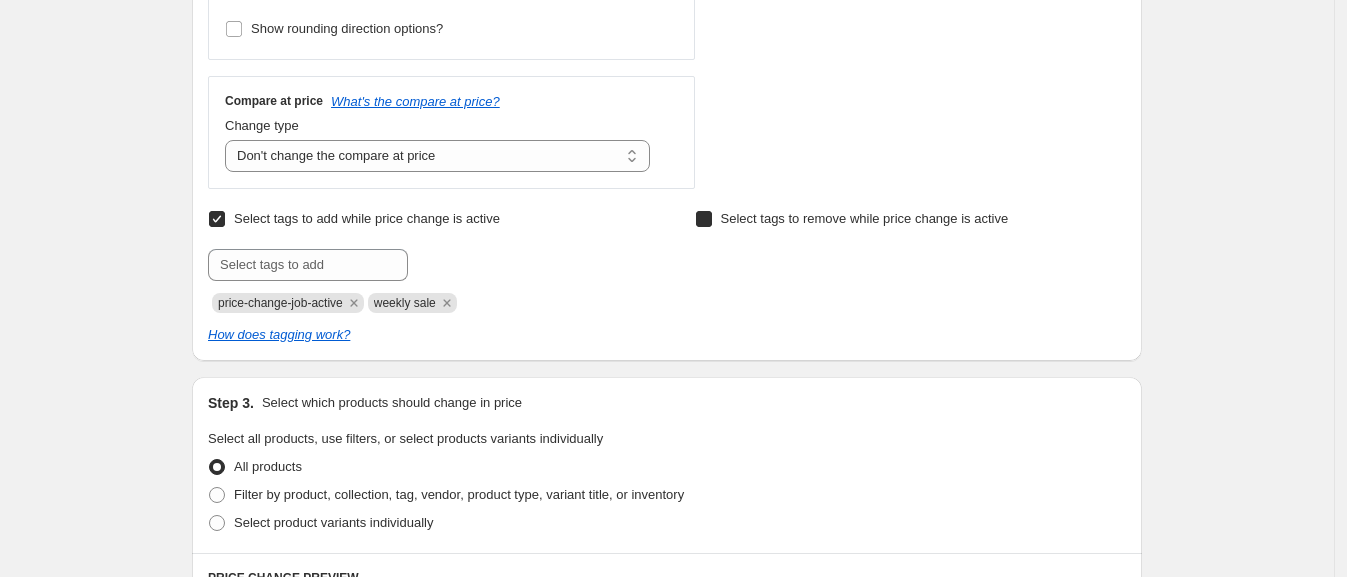 checkbox on "true" 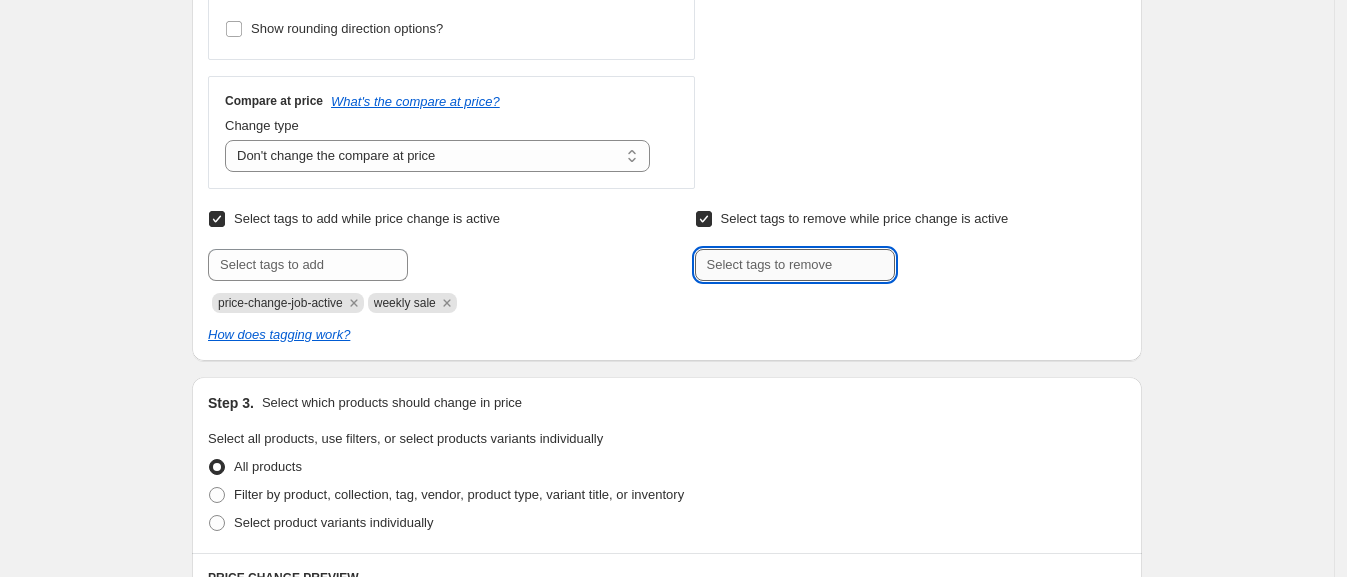 click at bounding box center [795, 265] 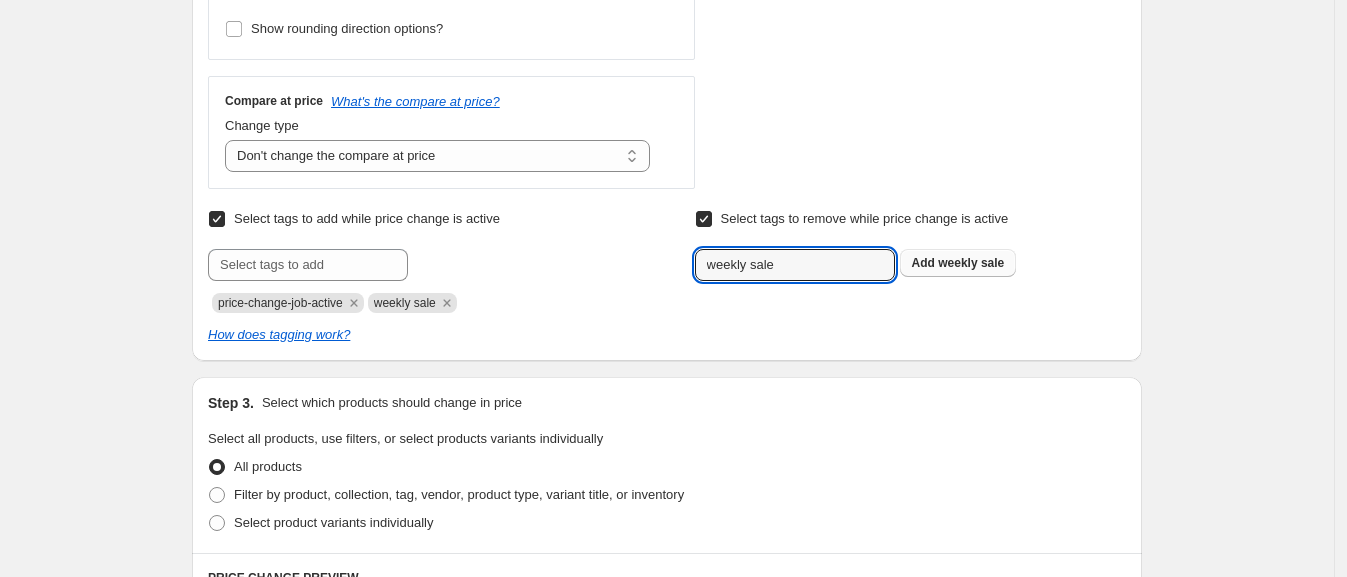 type on "weekly sale" 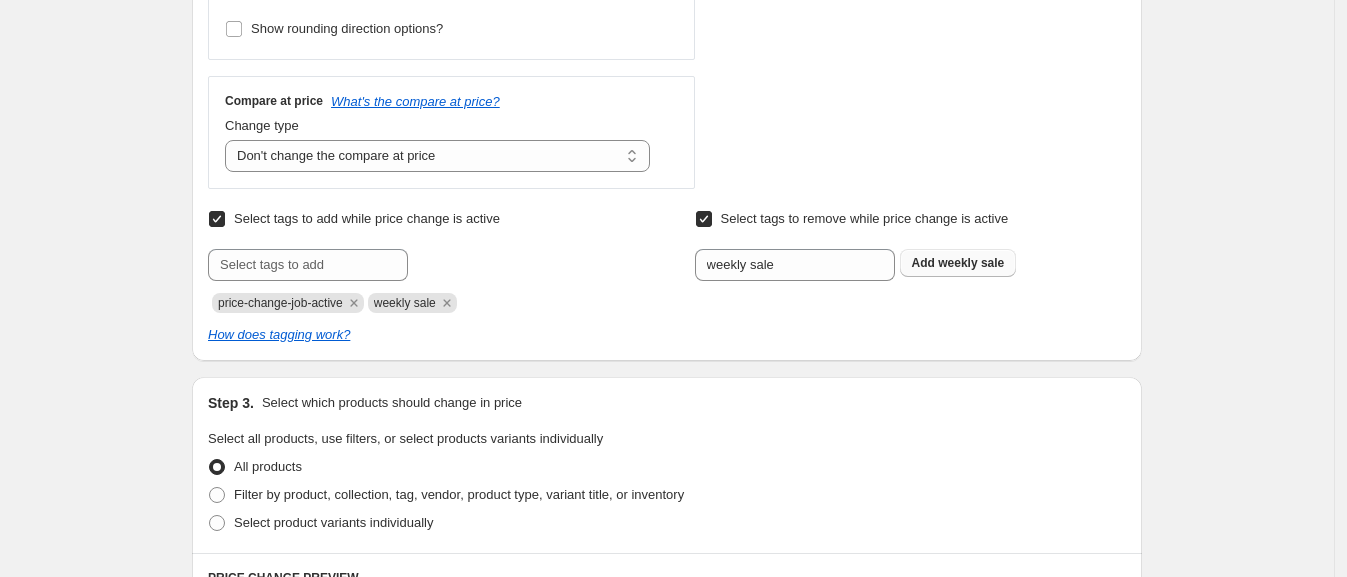 click on "weekly sale" at bounding box center [971, 263] 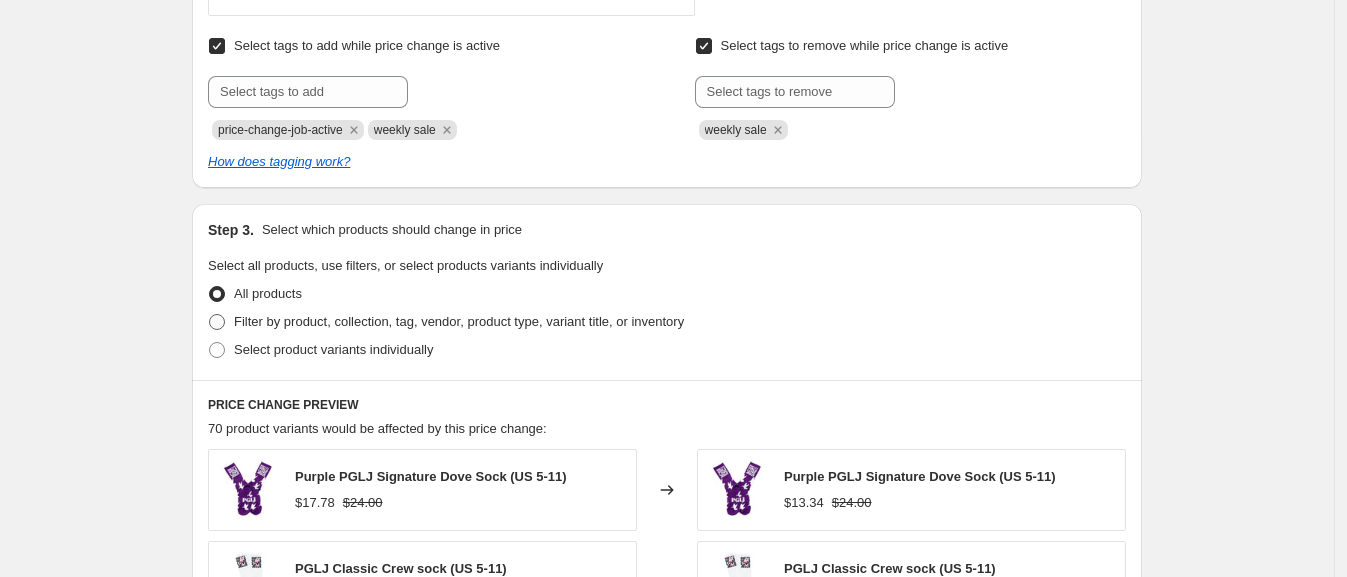 scroll, scrollTop: 844, scrollLeft: 0, axis: vertical 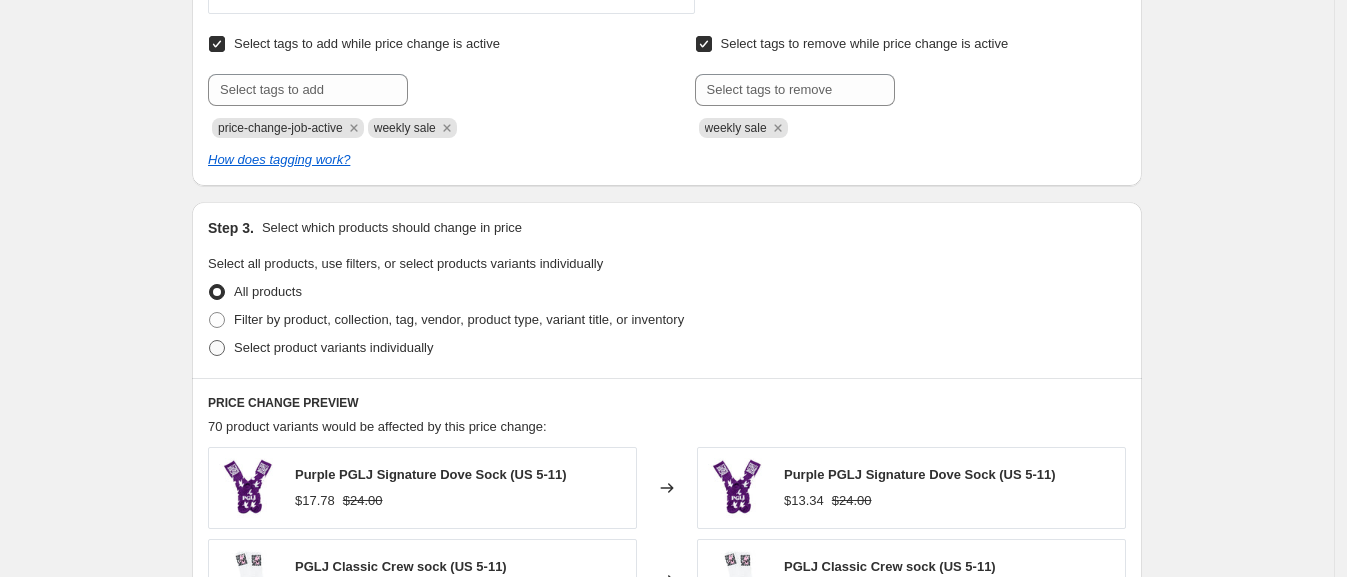 click on "Select product variants individually" at bounding box center [320, 348] 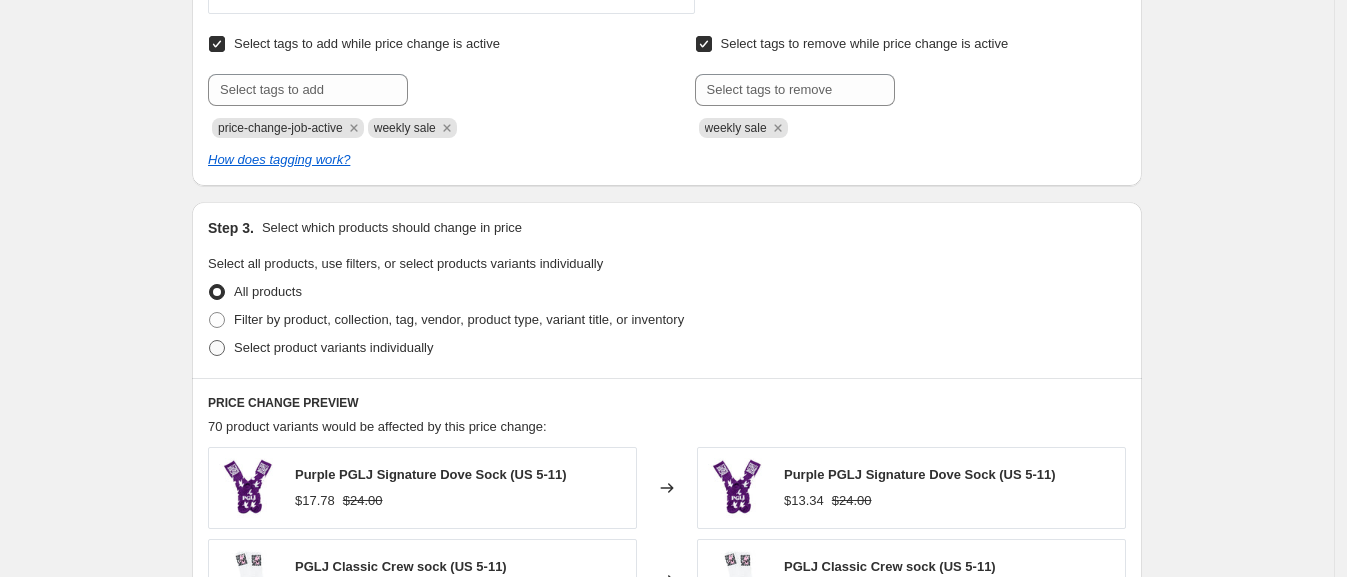 radio on "true" 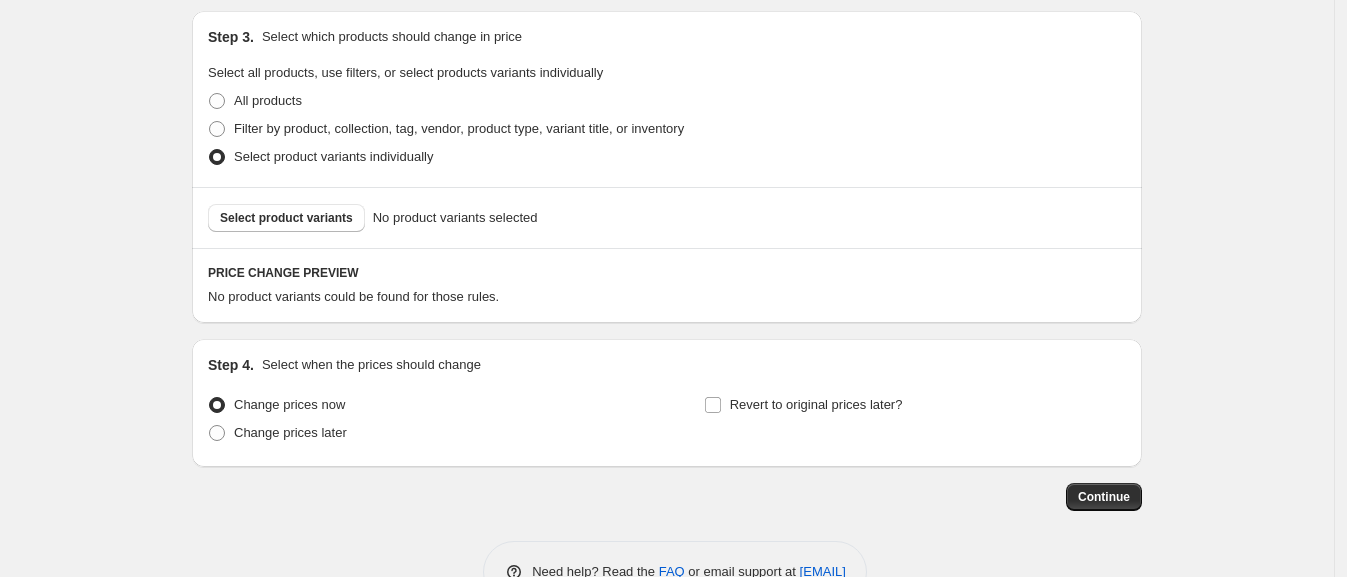 scroll, scrollTop: 1036, scrollLeft: 0, axis: vertical 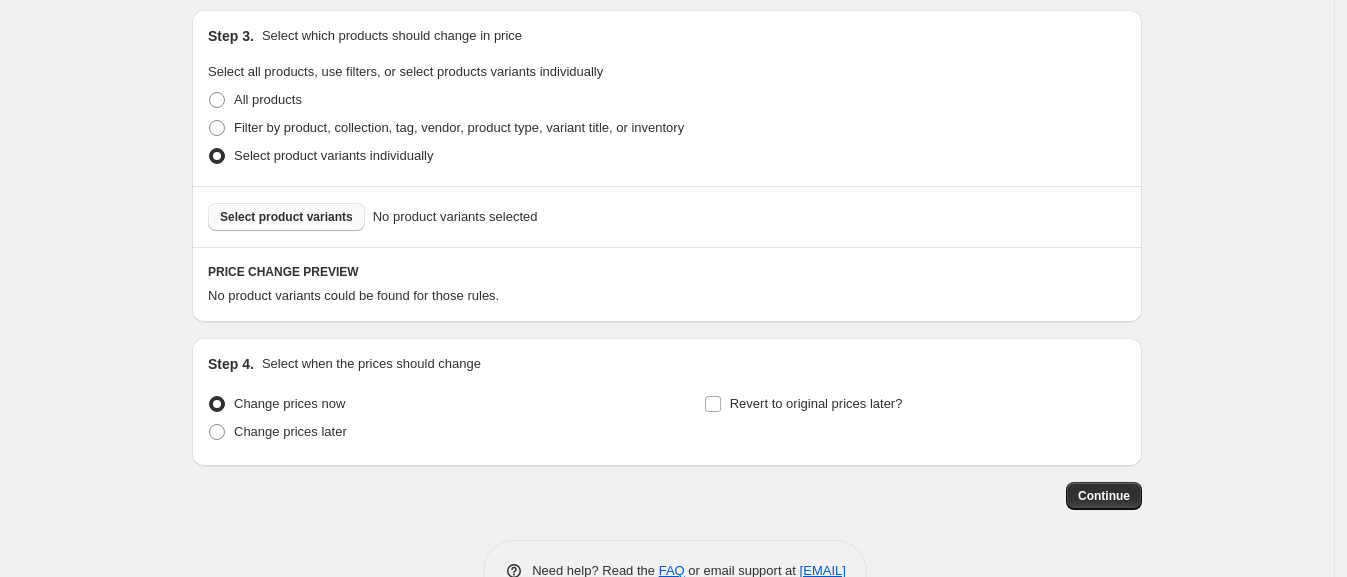 click on "Select product variants" at bounding box center (286, 217) 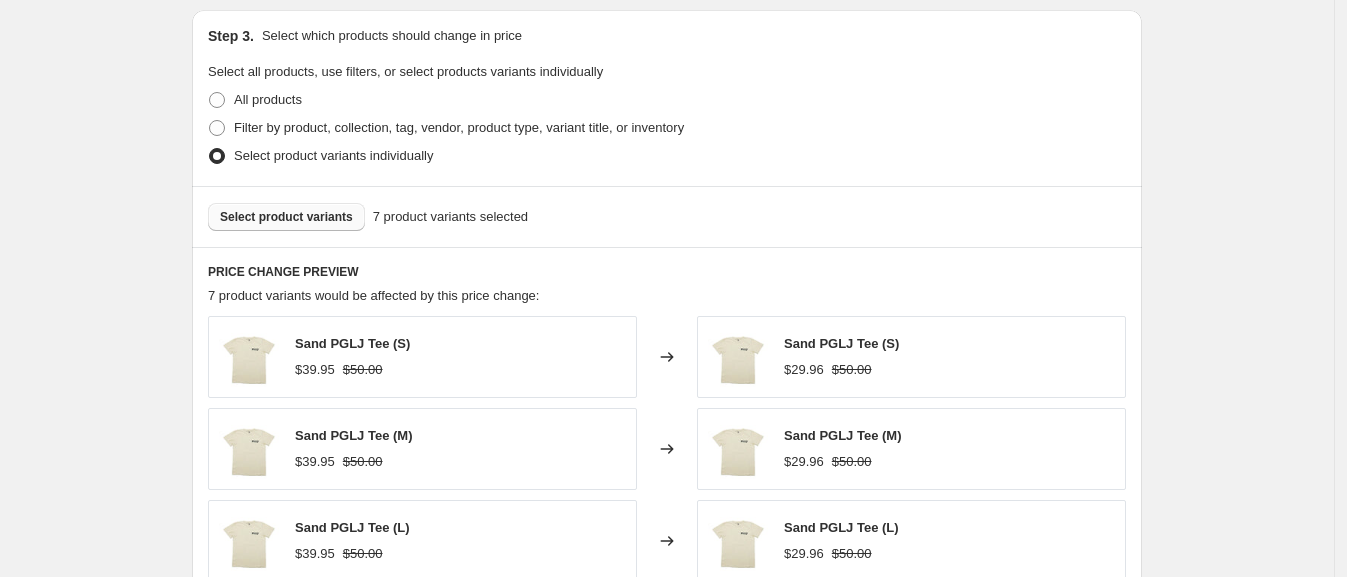 click on "Select product variants" at bounding box center (286, 217) 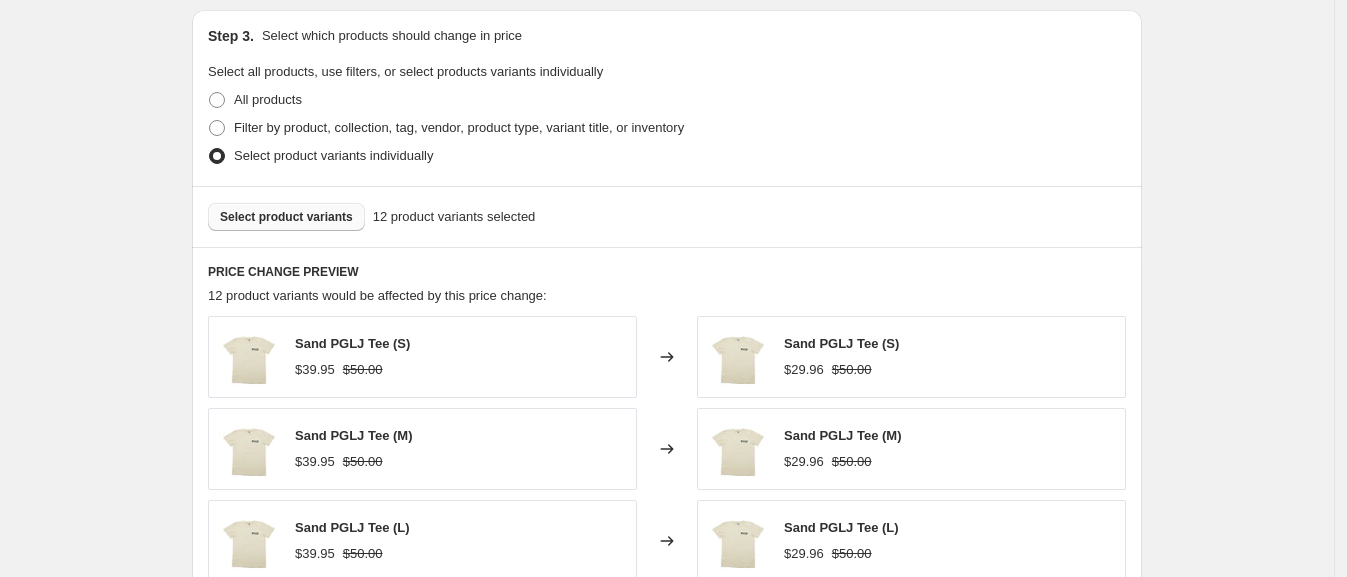 click on "Select product variants" at bounding box center [286, 217] 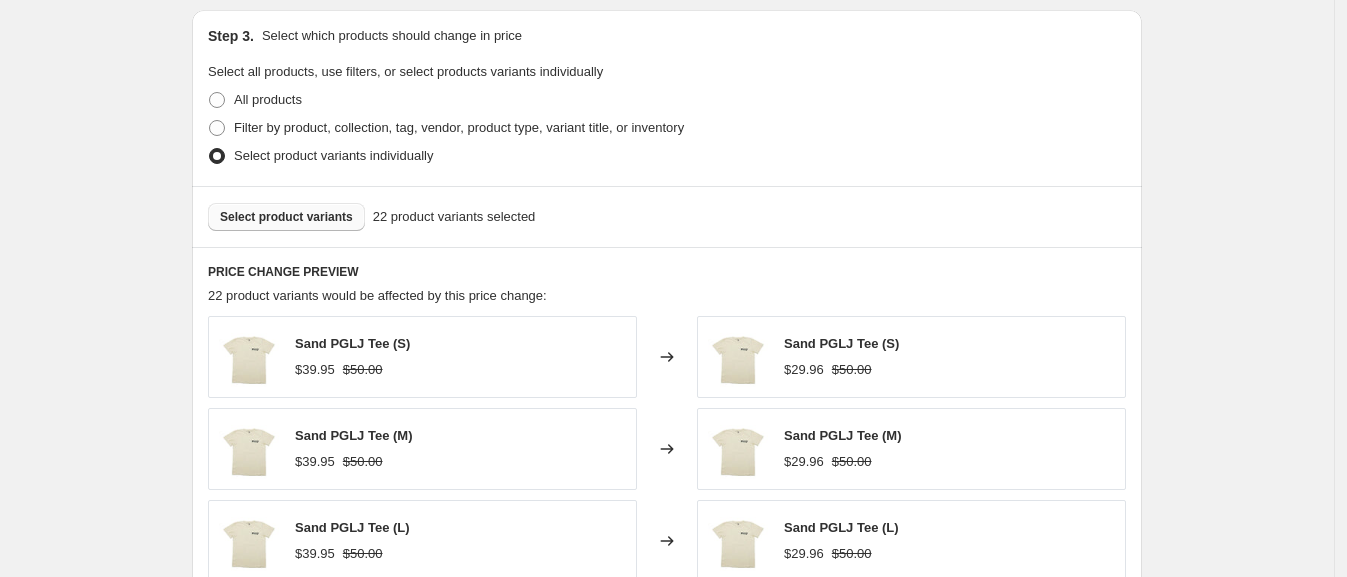 click on "Select product variants" at bounding box center [286, 217] 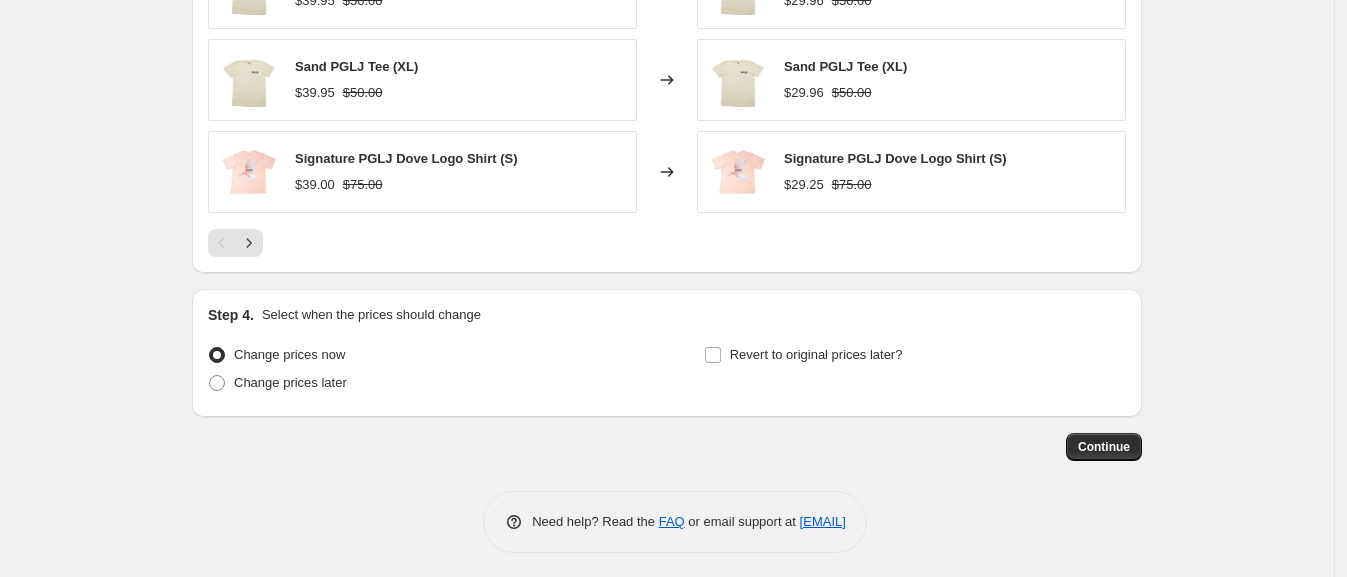 scroll, scrollTop: 1593, scrollLeft: 0, axis: vertical 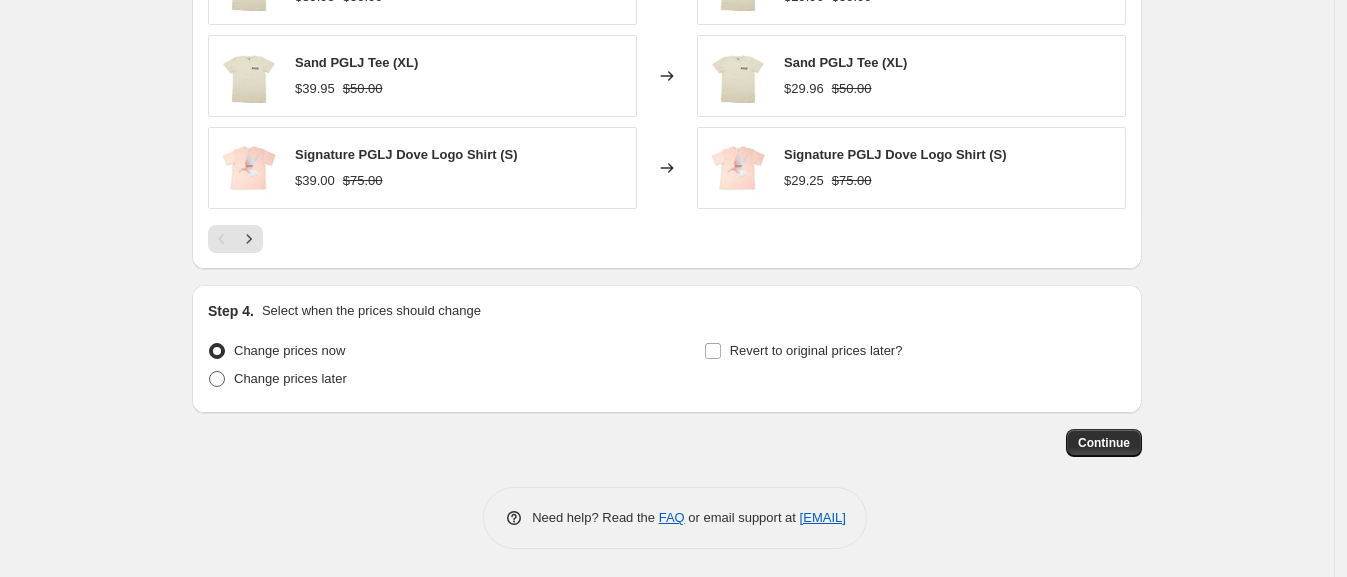 click on "Change prices later" at bounding box center [290, 378] 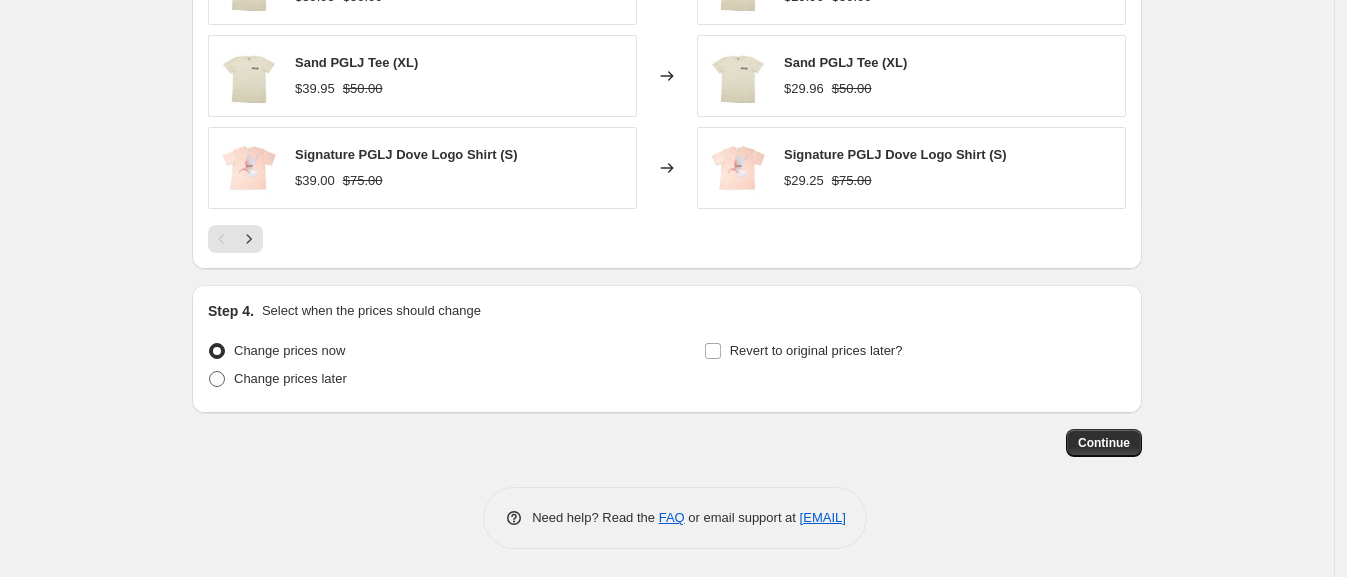 radio on "true" 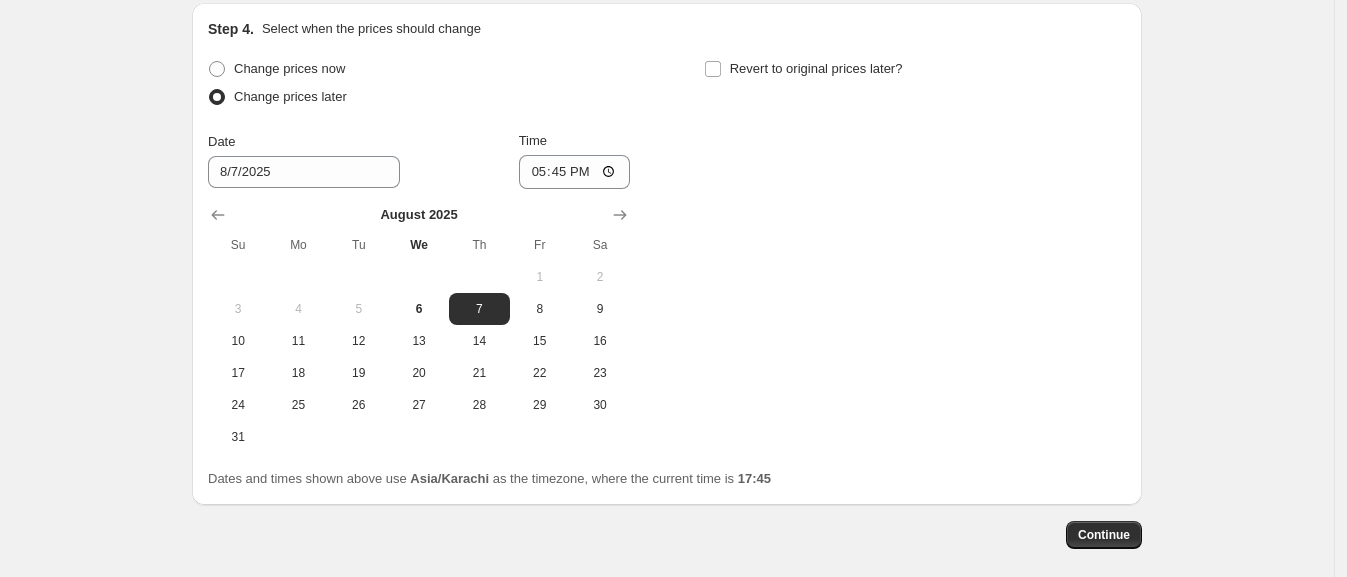 scroll, scrollTop: 1892, scrollLeft: 0, axis: vertical 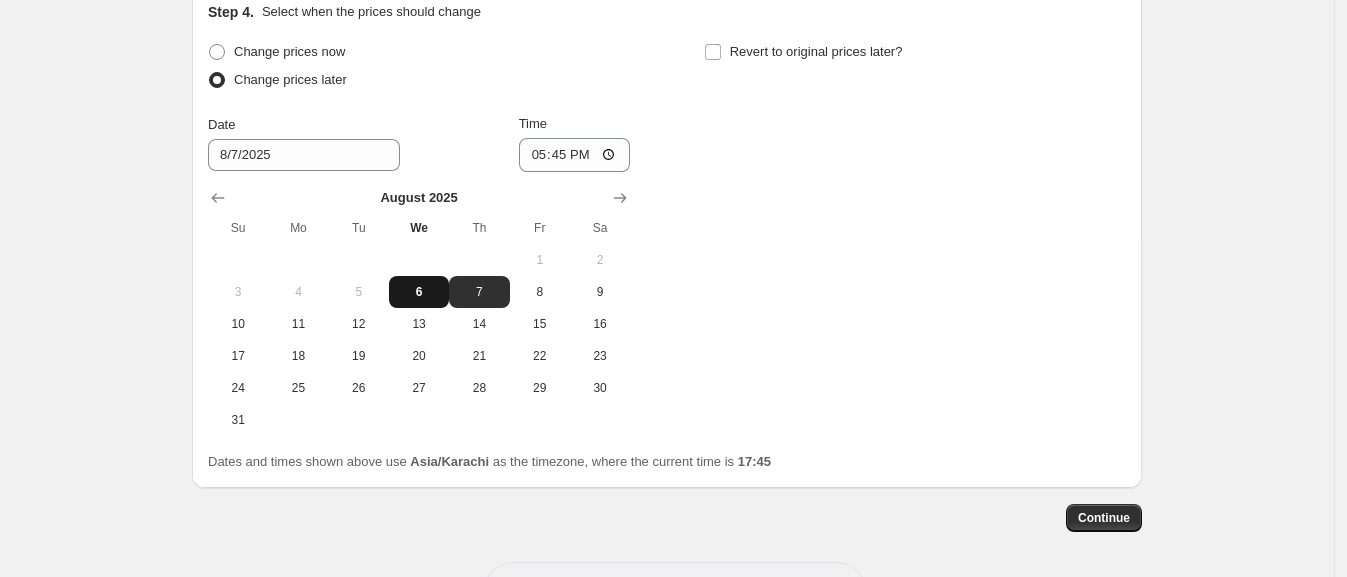 click on "6" at bounding box center [419, 292] 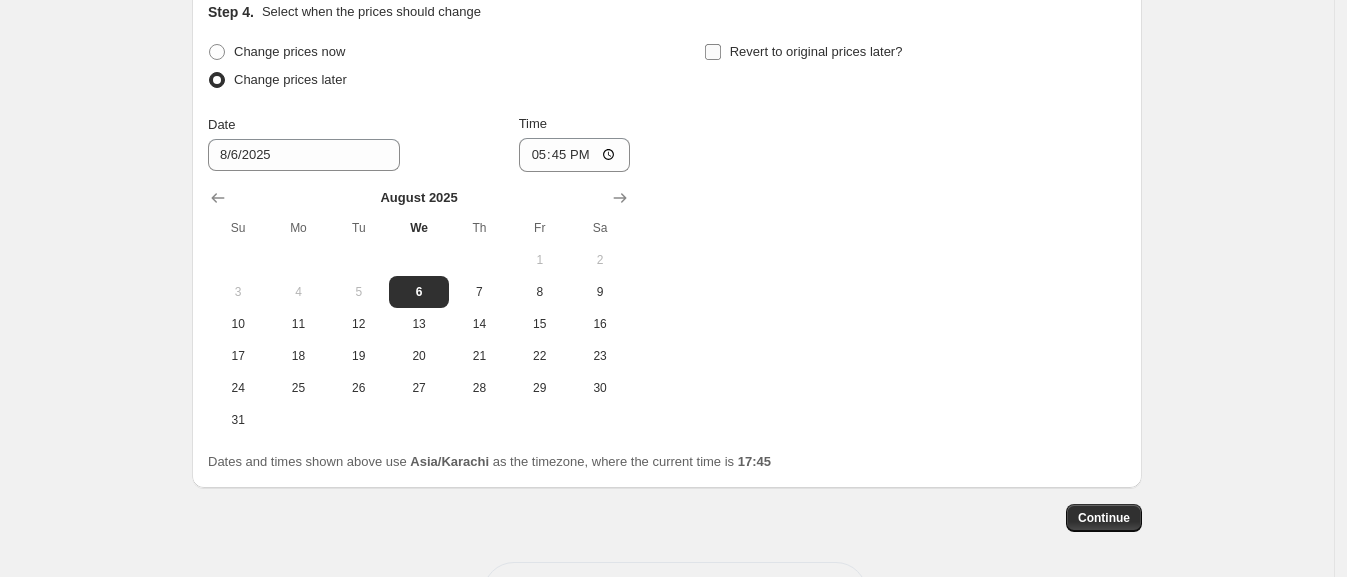 click on "Revert to original prices later?" at bounding box center [803, 52] 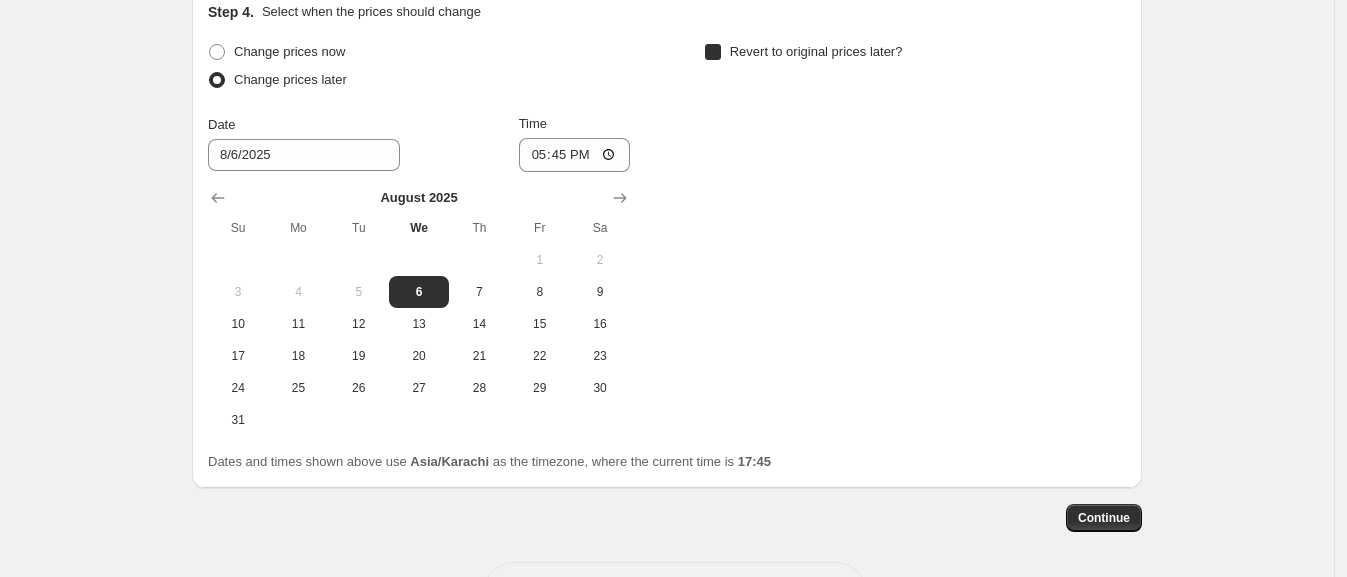 checkbox on "true" 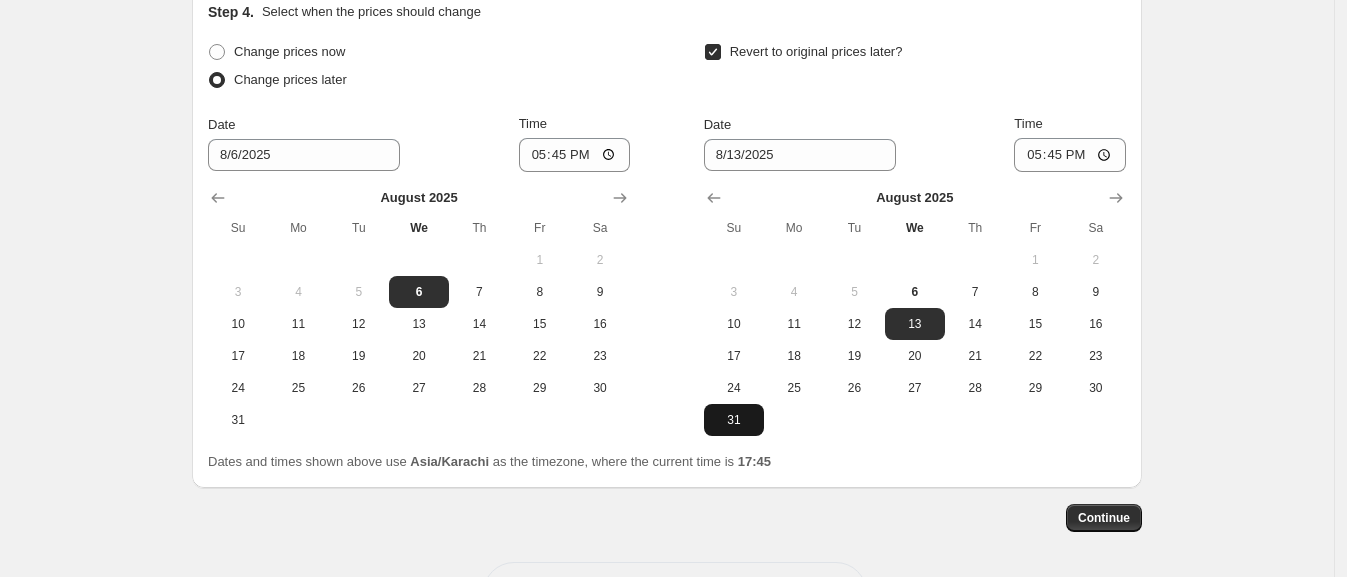 drag, startPoint x: 730, startPoint y: 398, endPoint x: 738, endPoint y: 408, distance: 12.806249 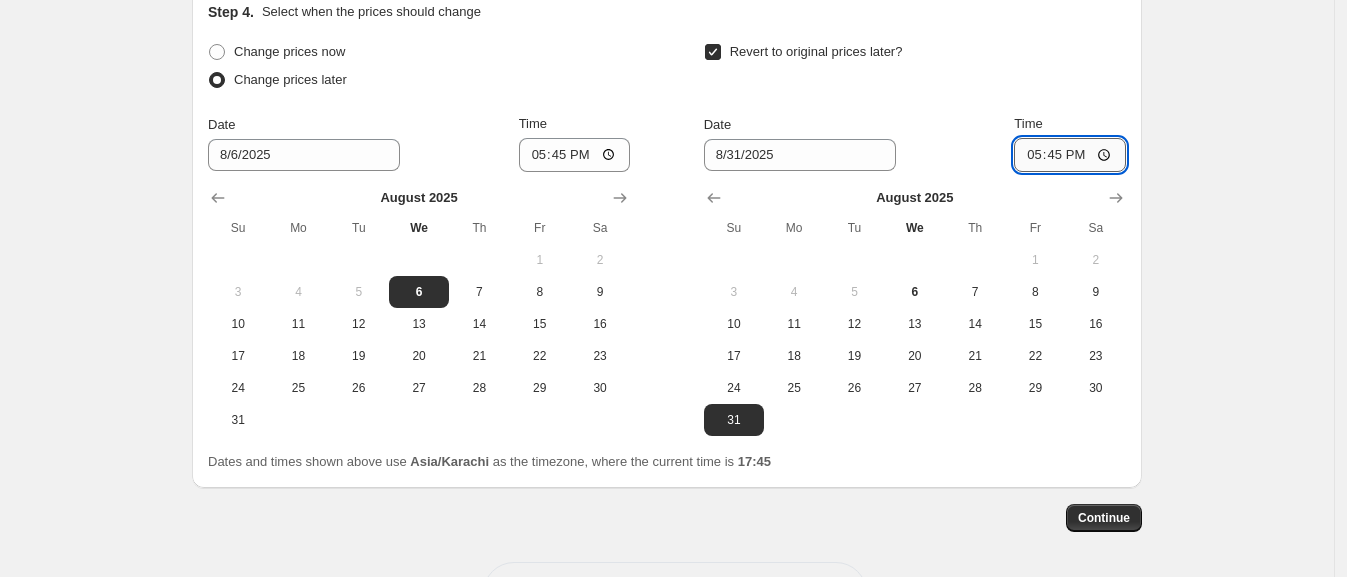 click on "17:45" at bounding box center (1070, 155) 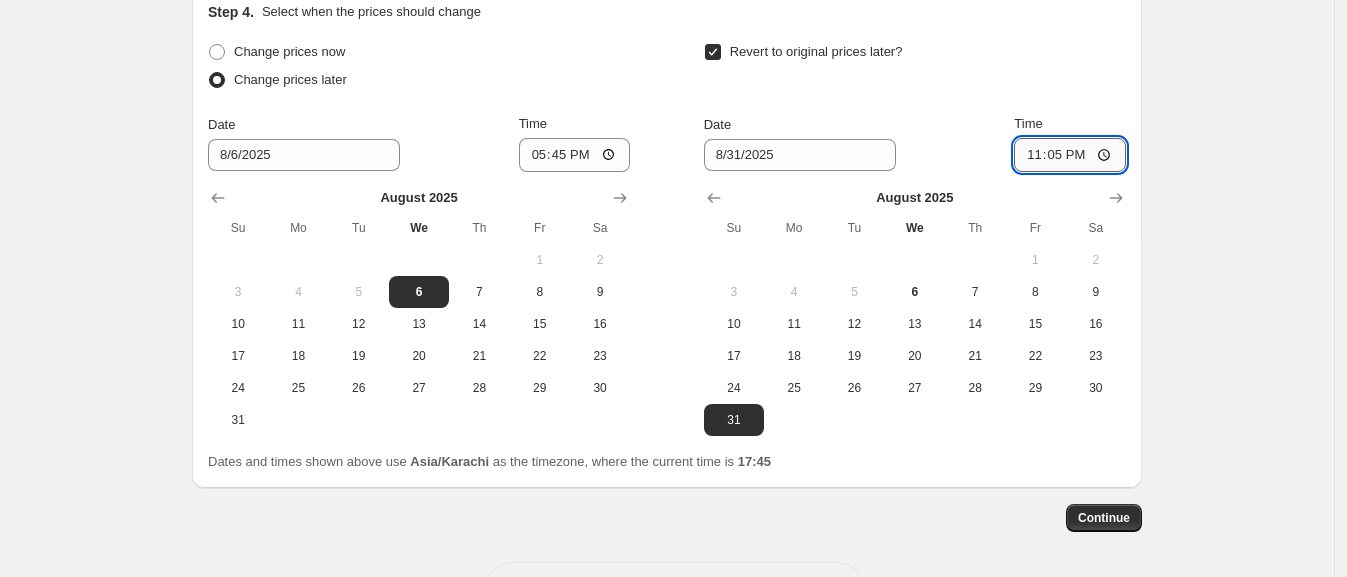 type on "23:55" 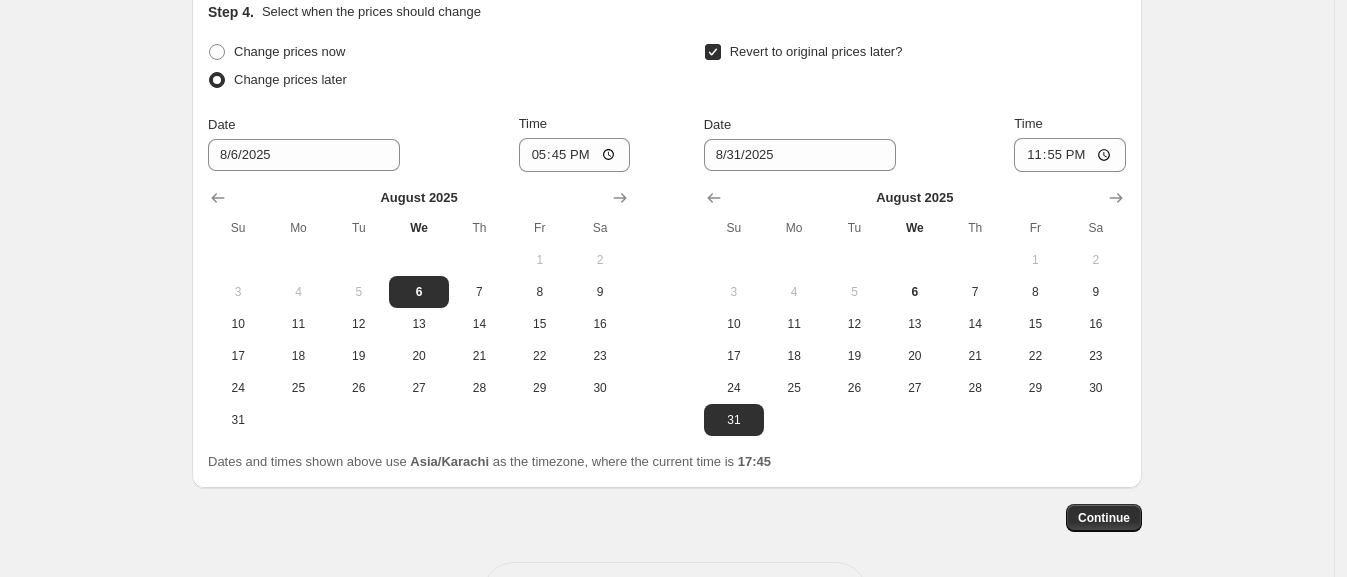 click on "Revert to original prices later?" at bounding box center [915, 68] 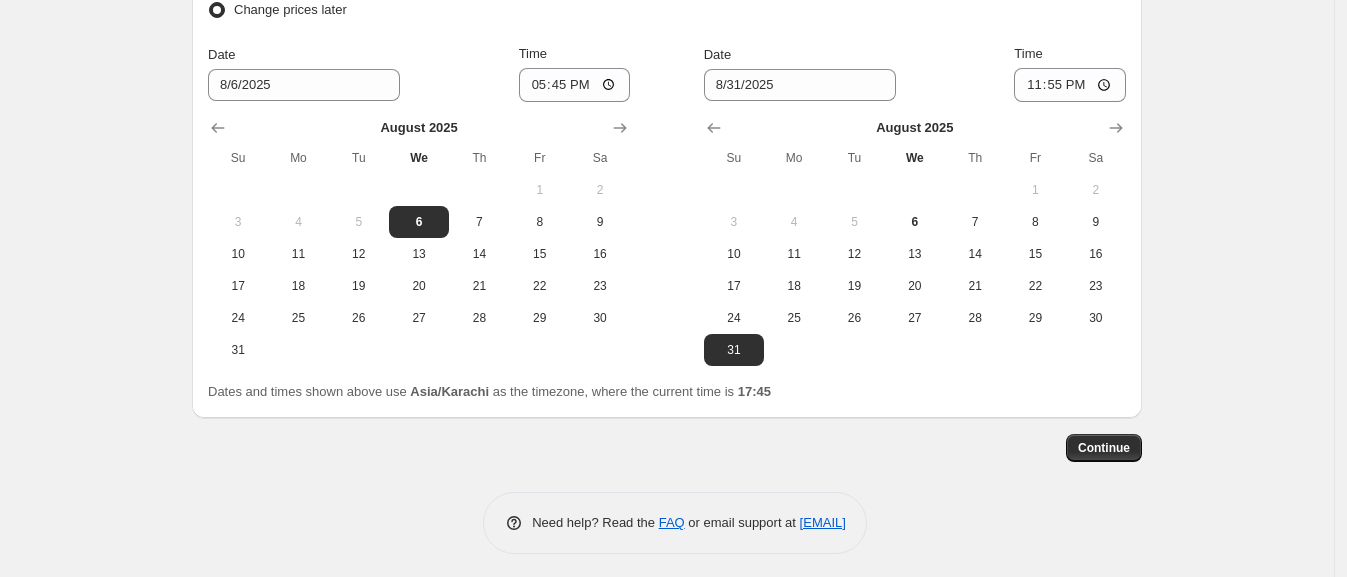 scroll, scrollTop: 1967, scrollLeft: 0, axis: vertical 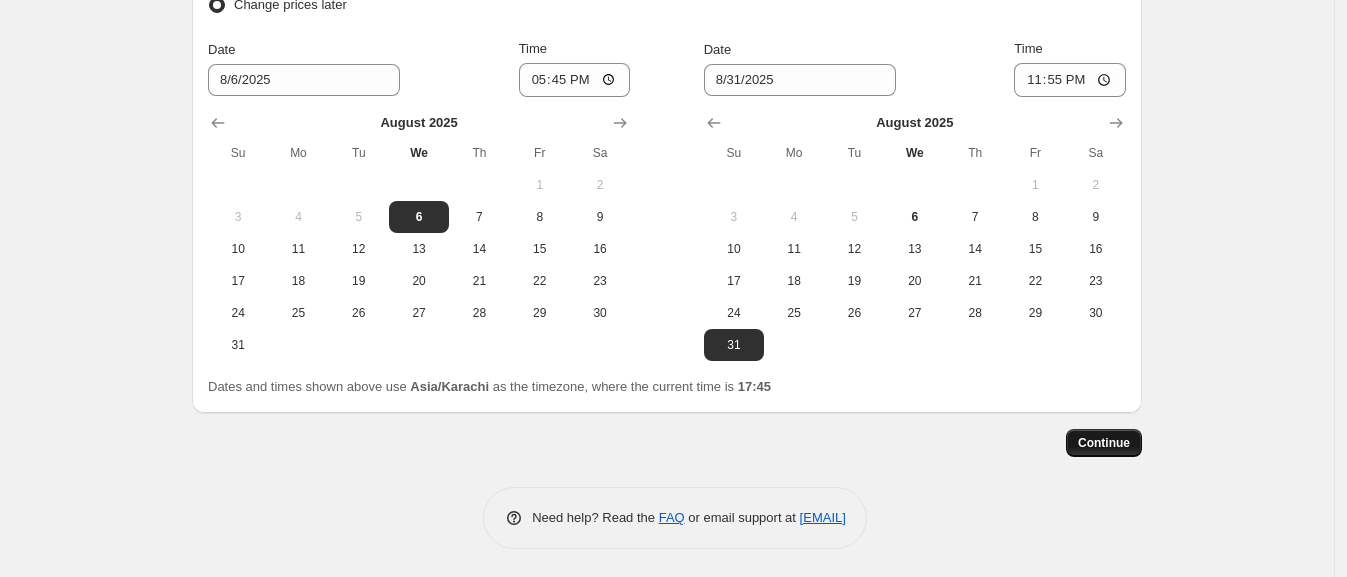click on "Continue" at bounding box center (1104, 443) 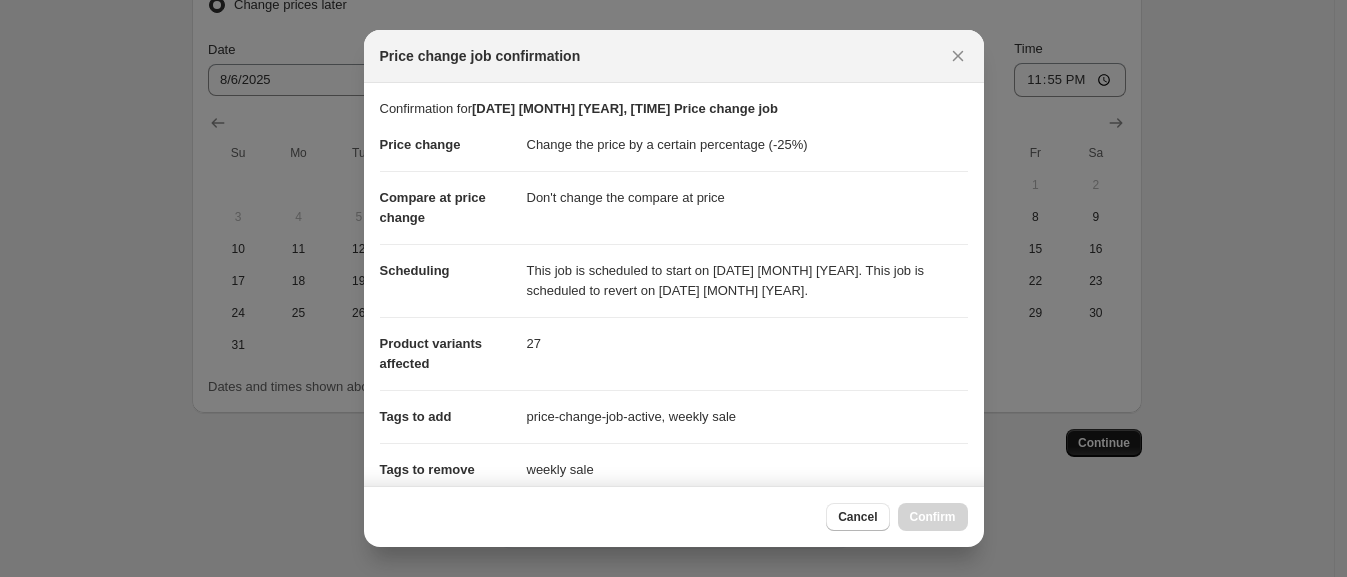 scroll, scrollTop: 0, scrollLeft: 0, axis: both 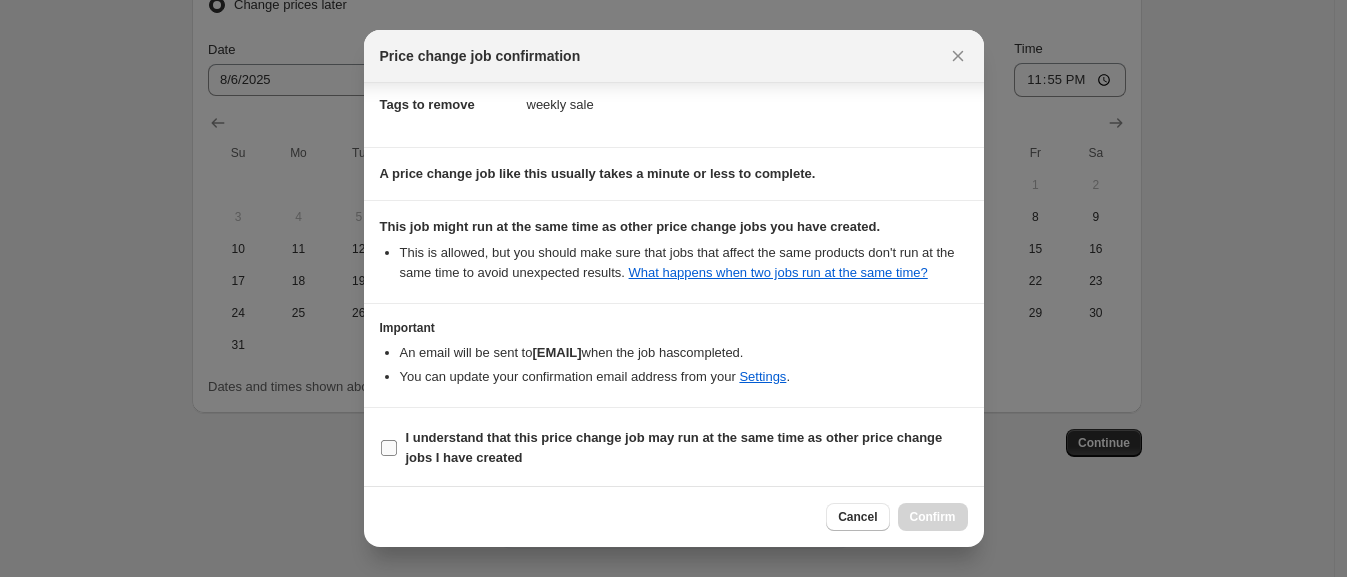 click on "I understand that this price change job may run at the same time as other price change jobs I have created" at bounding box center [687, 448] 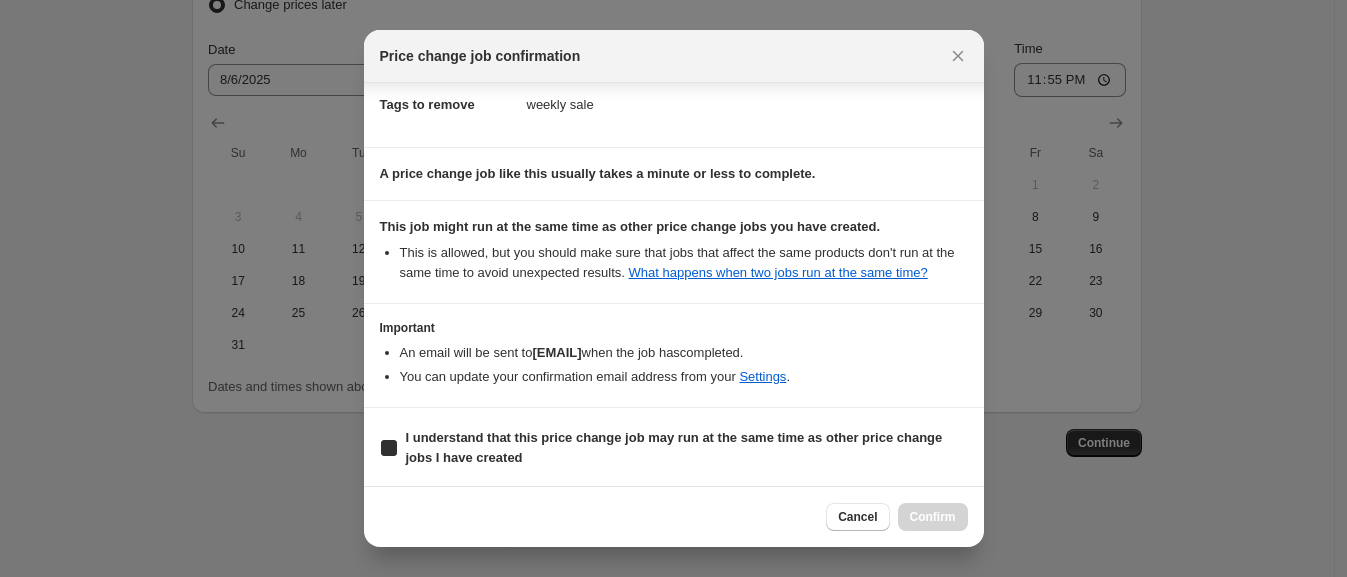 checkbox on "true" 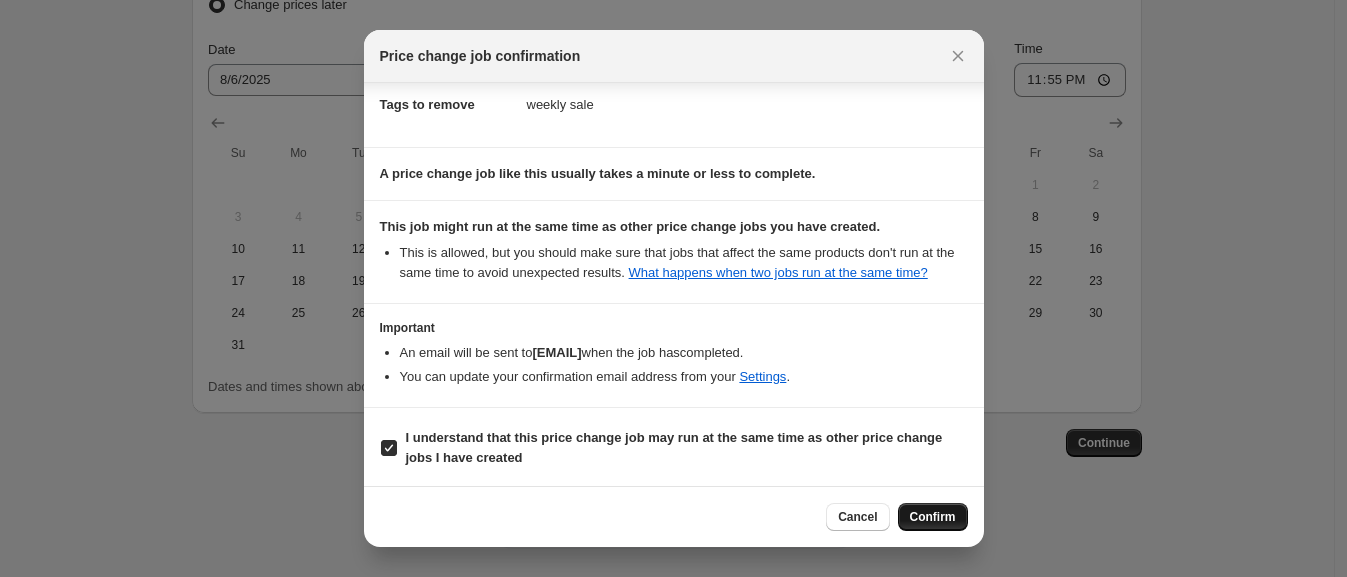 click on "Confirm" at bounding box center [933, 517] 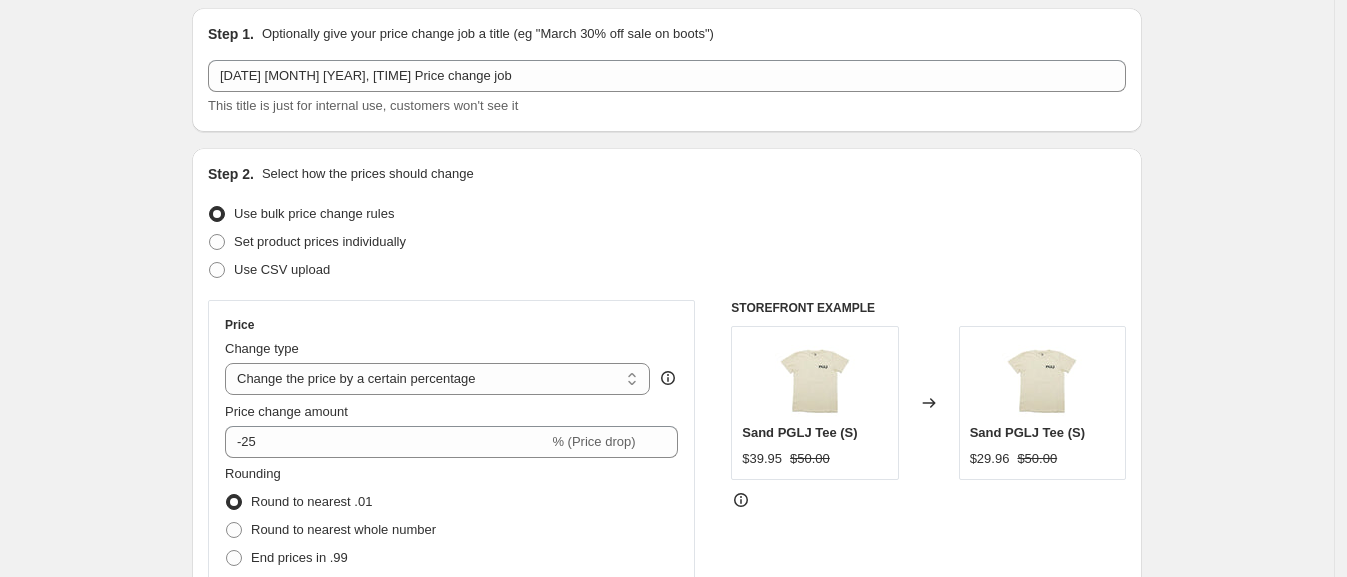 scroll, scrollTop: 0, scrollLeft: 0, axis: both 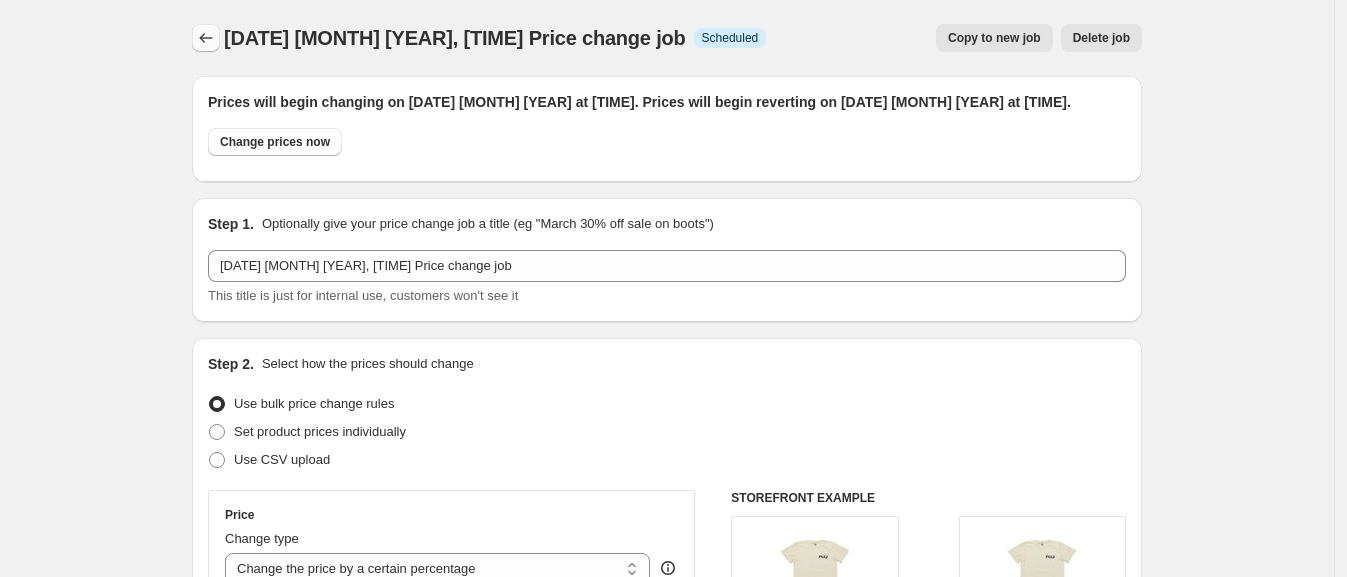 click at bounding box center (206, 38) 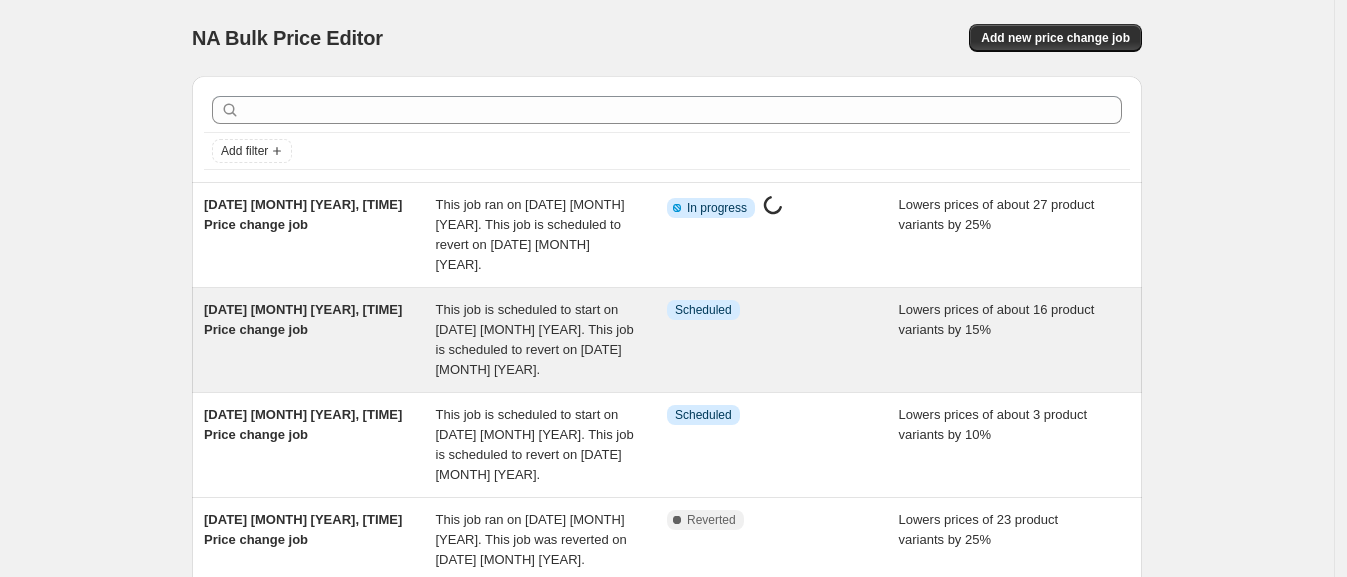 click on "[DATE], [TIME] Price change job" at bounding box center [303, 319] 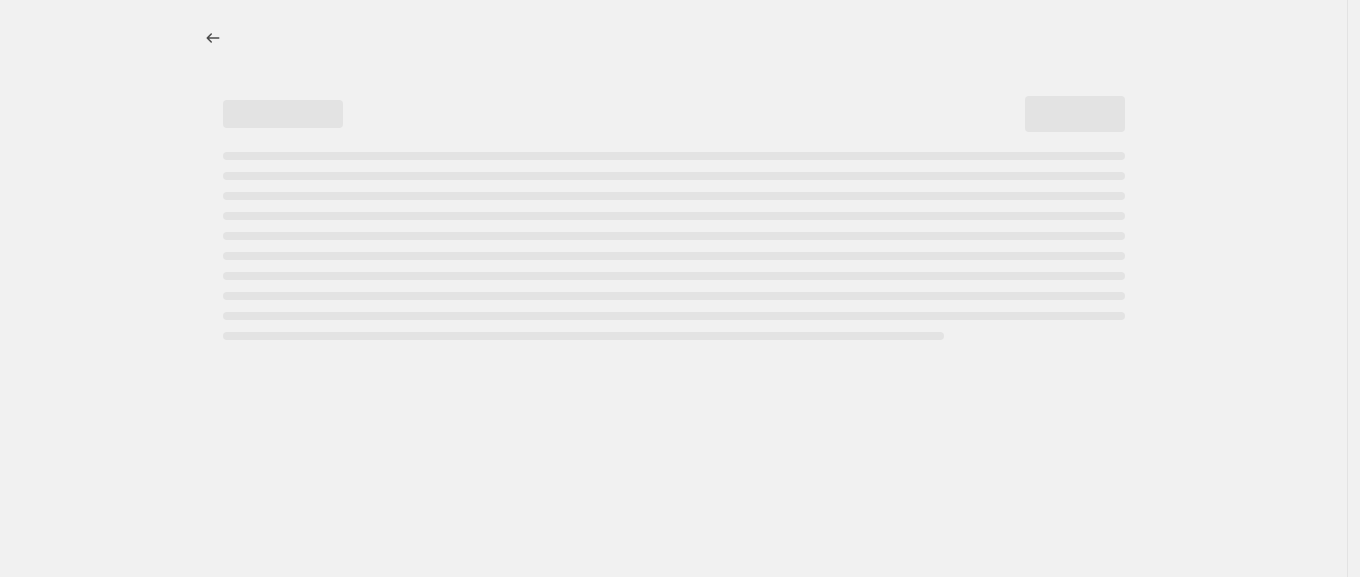 select on "percentage" 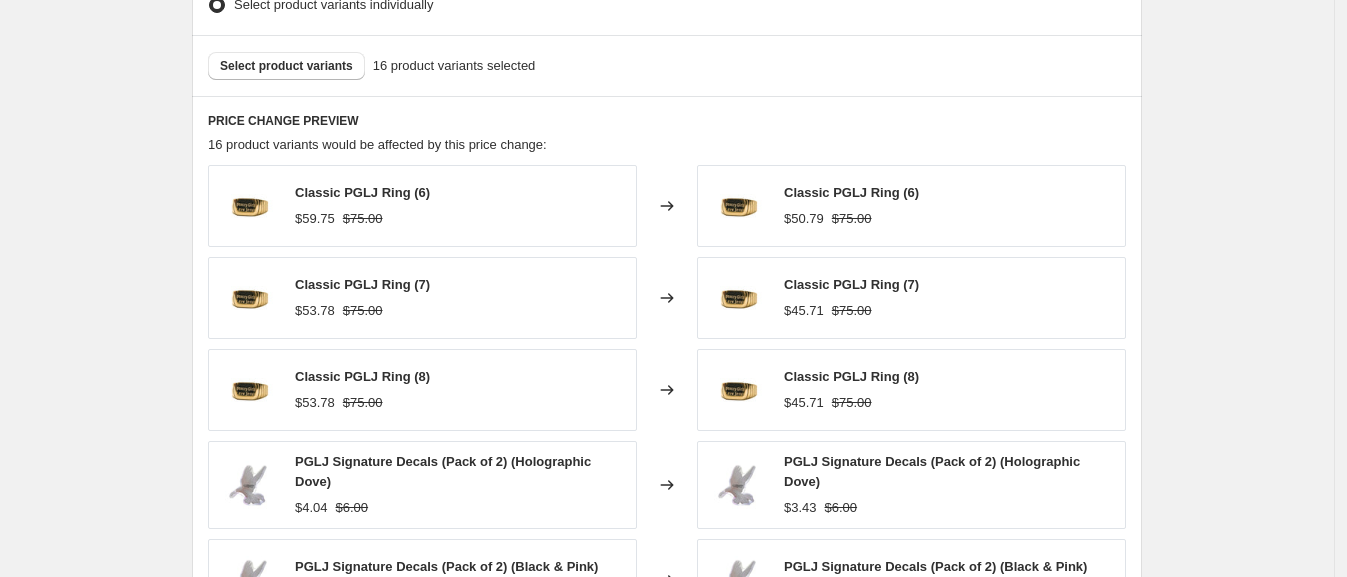 scroll, scrollTop: 0, scrollLeft: 0, axis: both 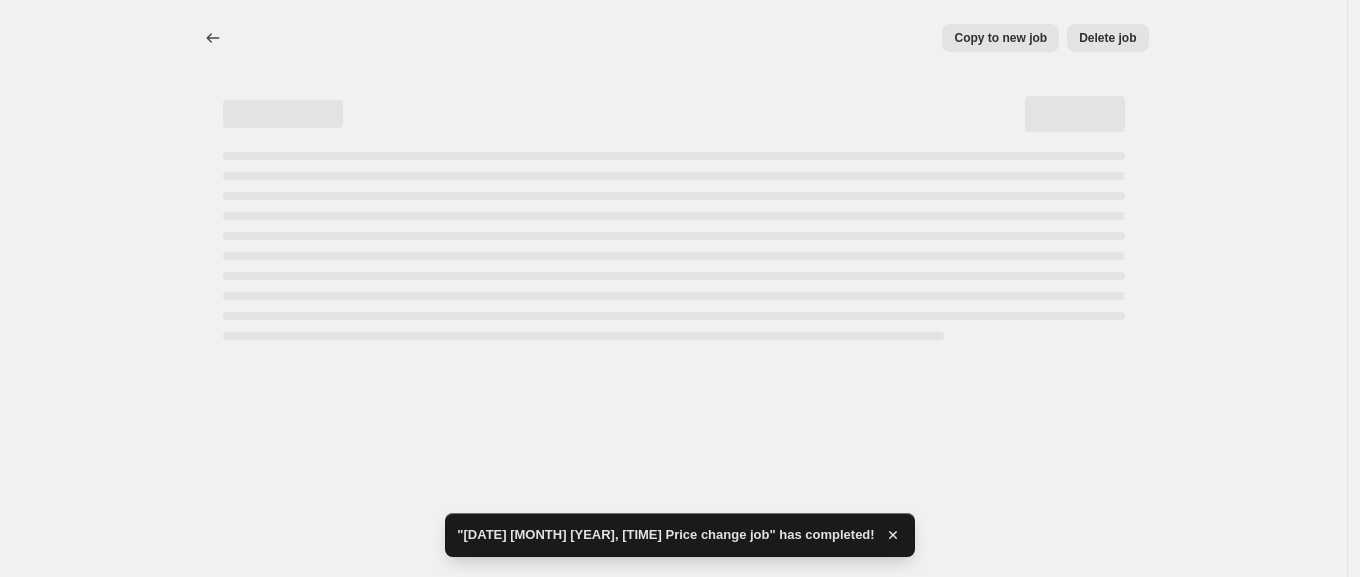 select on "percentage" 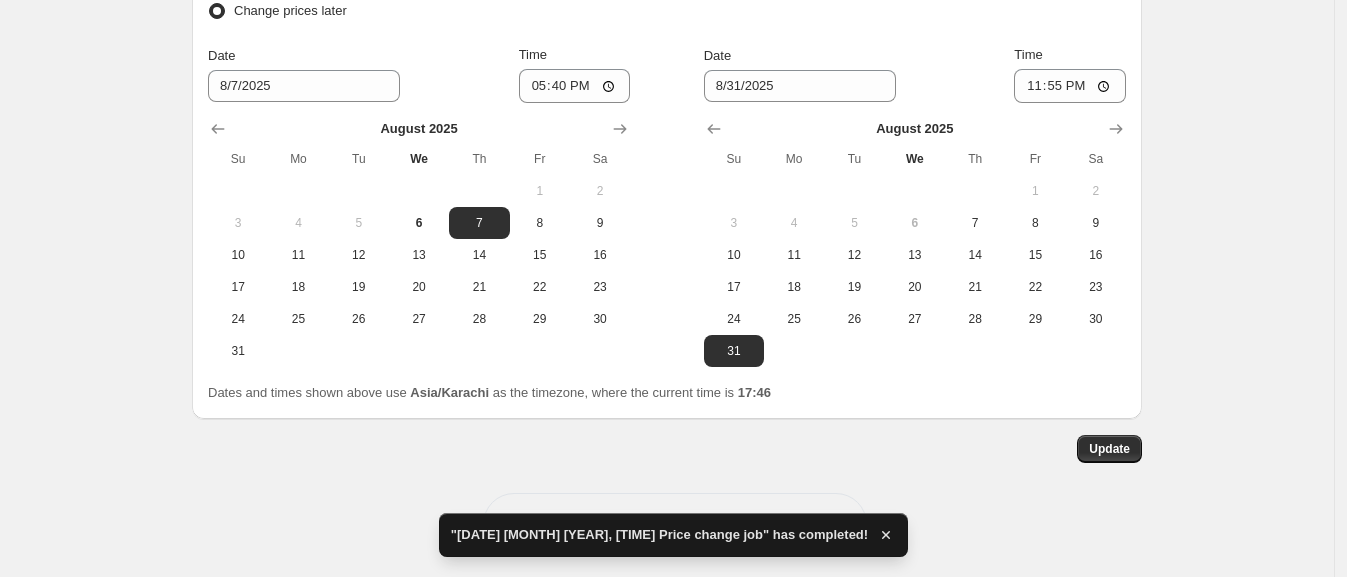 scroll, scrollTop: 2020, scrollLeft: 0, axis: vertical 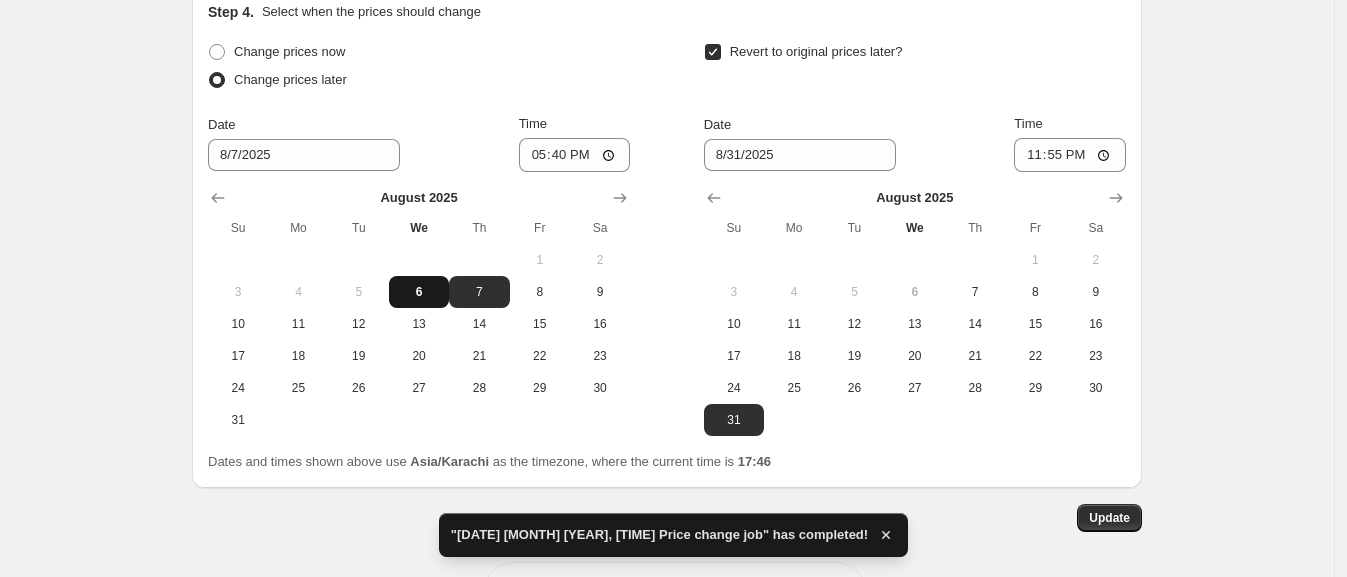 click on "6" at bounding box center [419, 292] 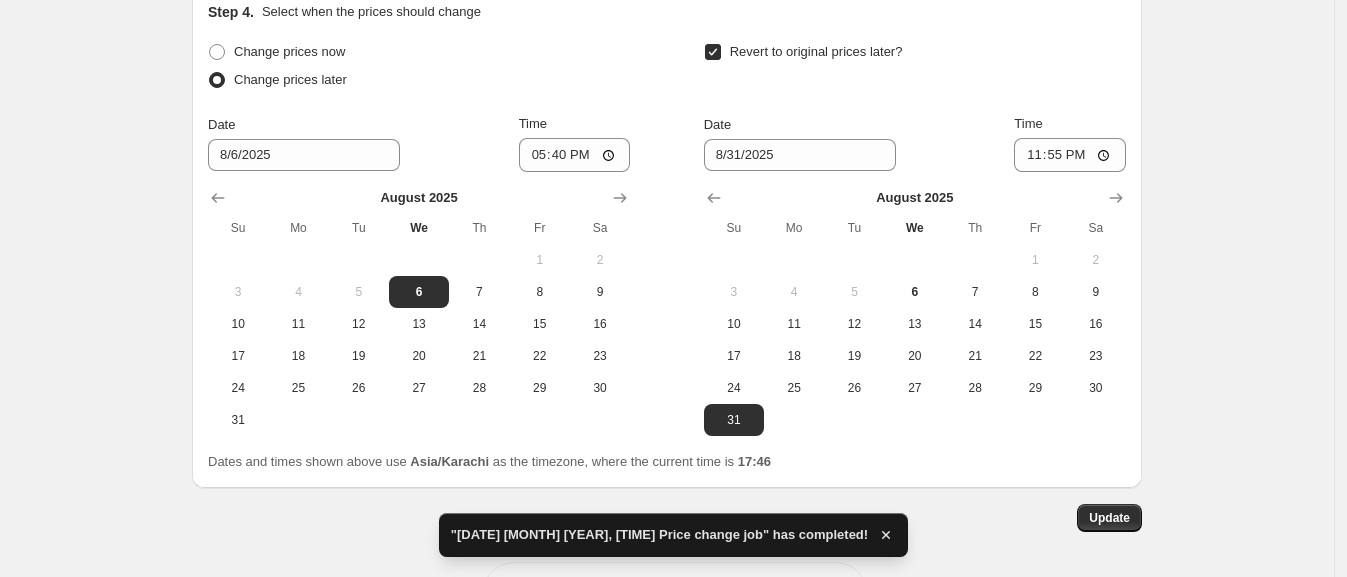 drag, startPoint x: 1108, startPoint y: 530, endPoint x: 1115, endPoint y: 493, distance: 37.65634 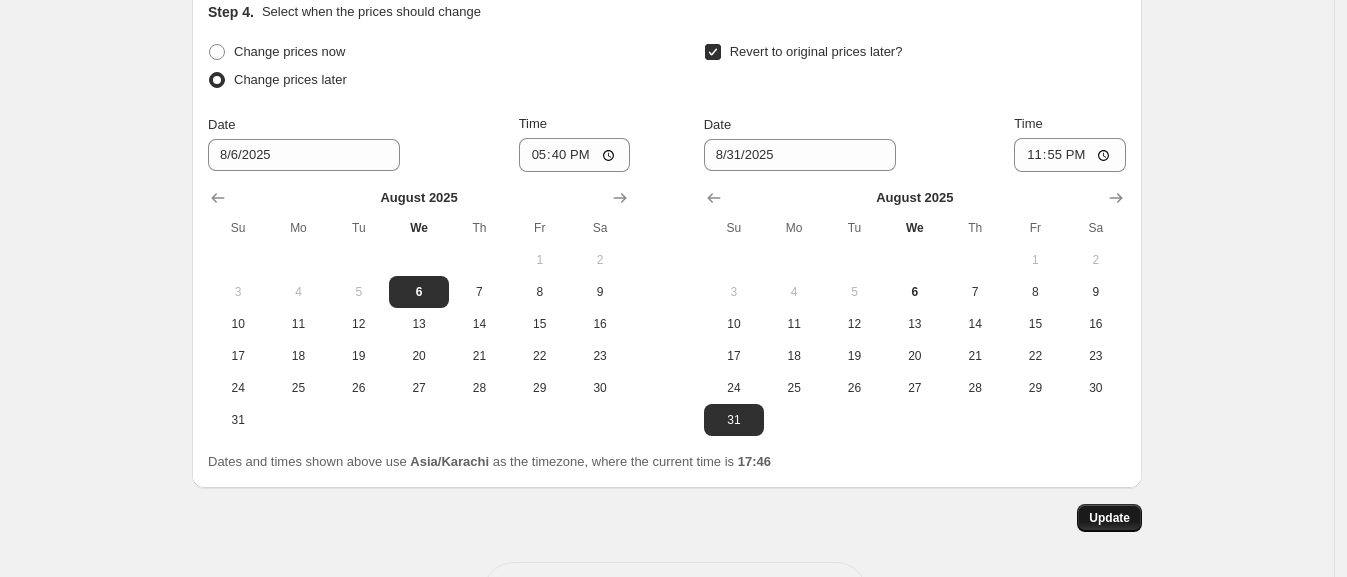 click on "Update" at bounding box center (1109, 518) 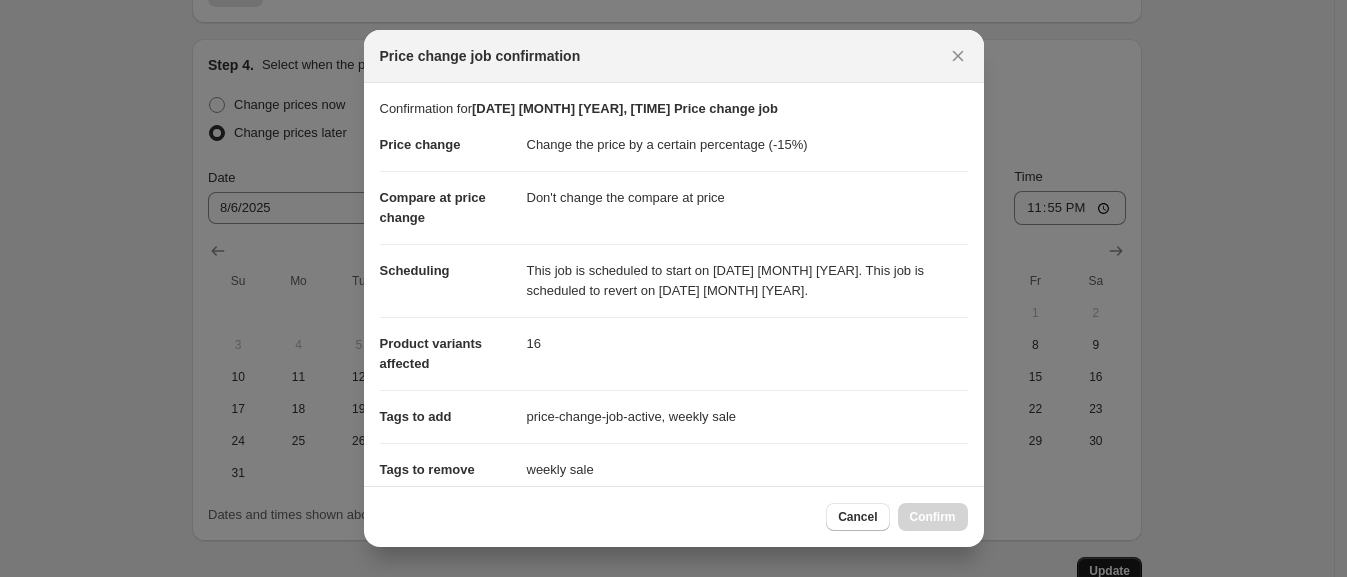 scroll, scrollTop: 0, scrollLeft: 0, axis: both 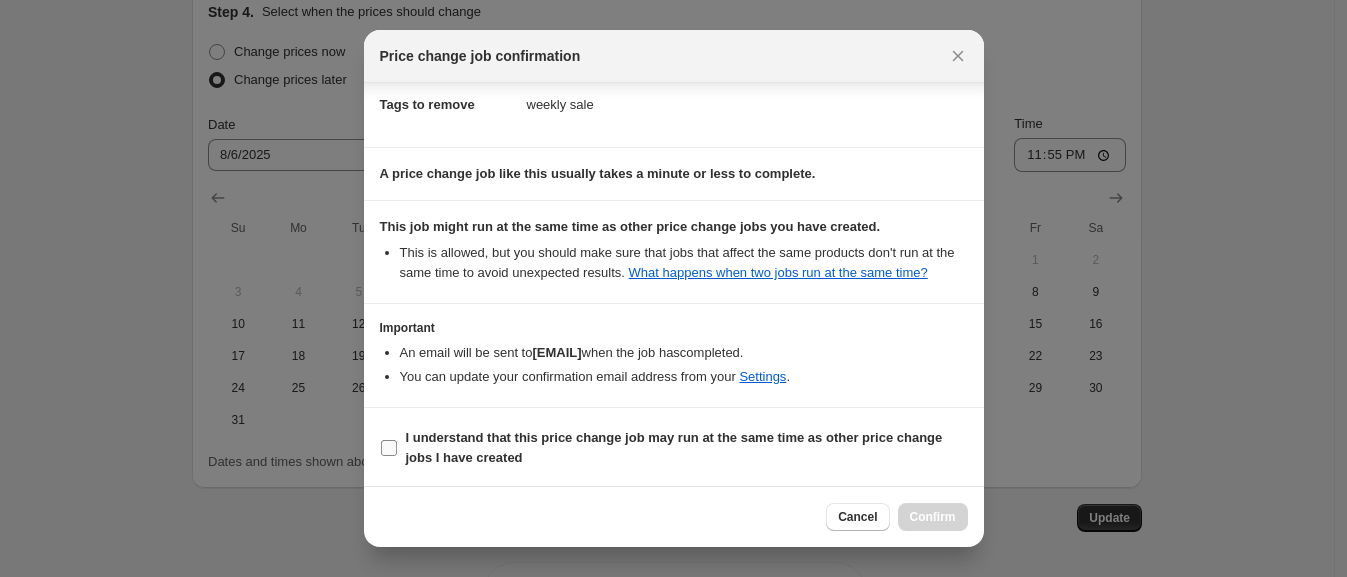 click on "I understand that this price change job may run at the same time as other price change jobs I have created" at bounding box center [674, 447] 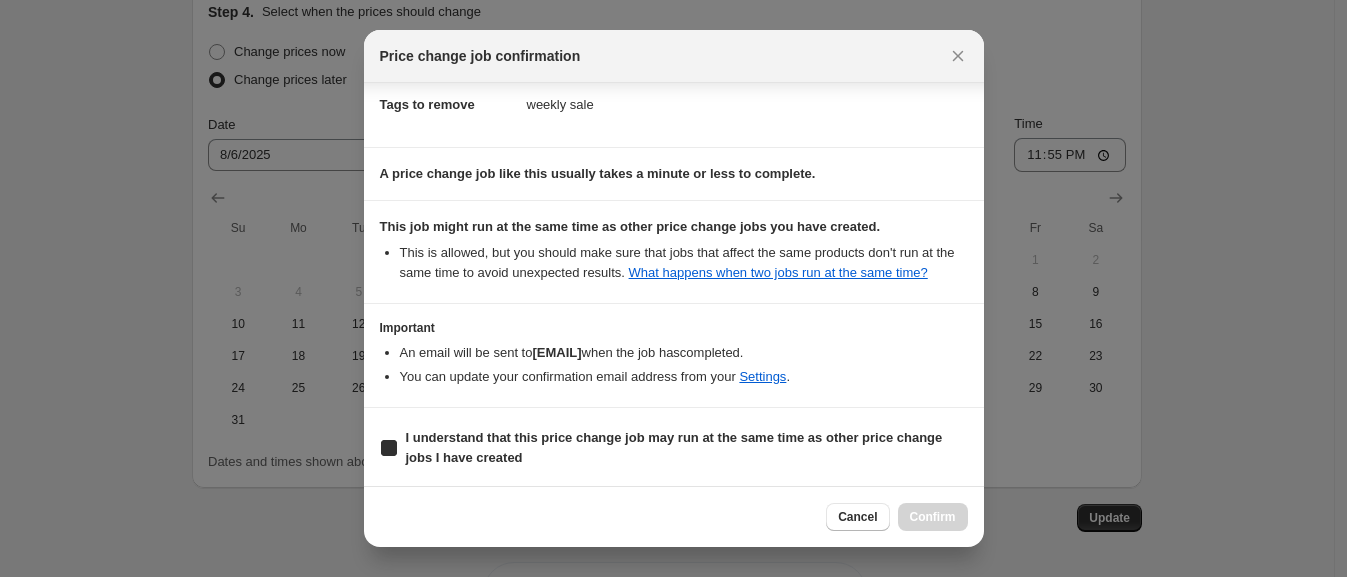 checkbox on "true" 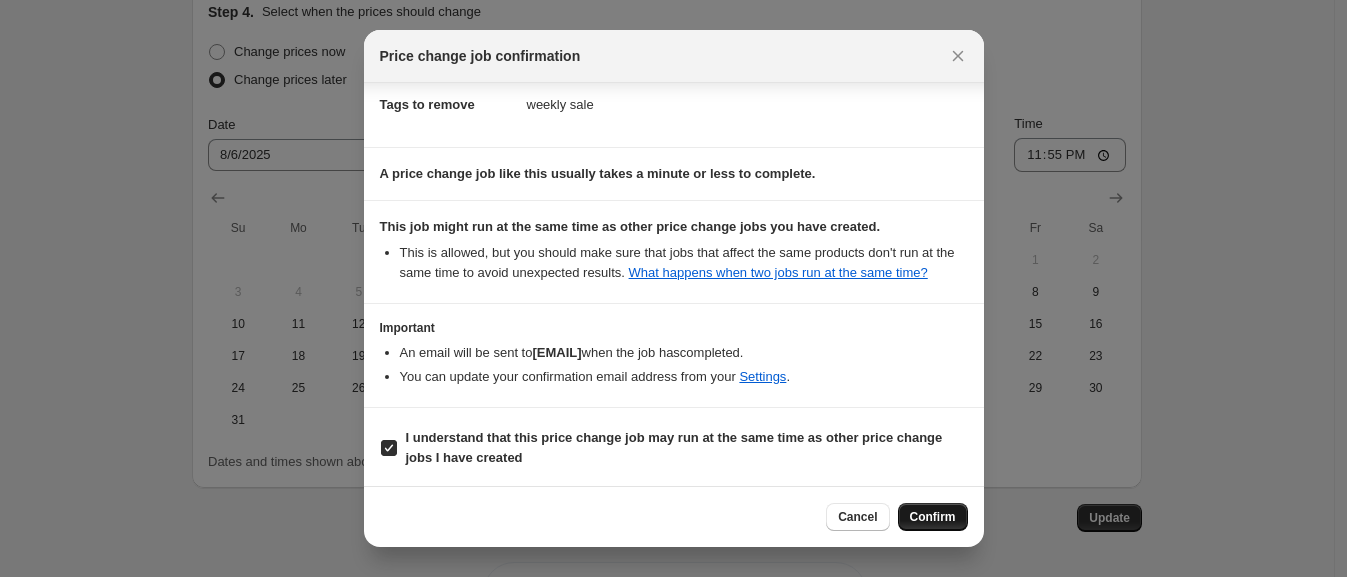 click on "Confirm" at bounding box center (933, 517) 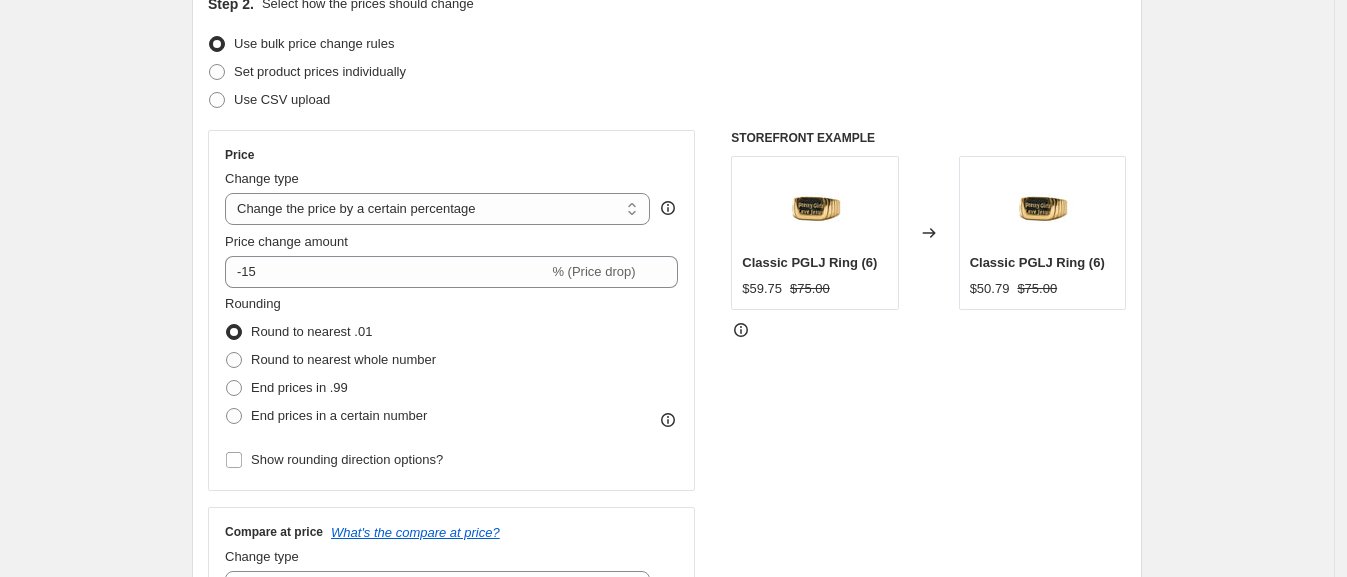 scroll, scrollTop: 0, scrollLeft: 0, axis: both 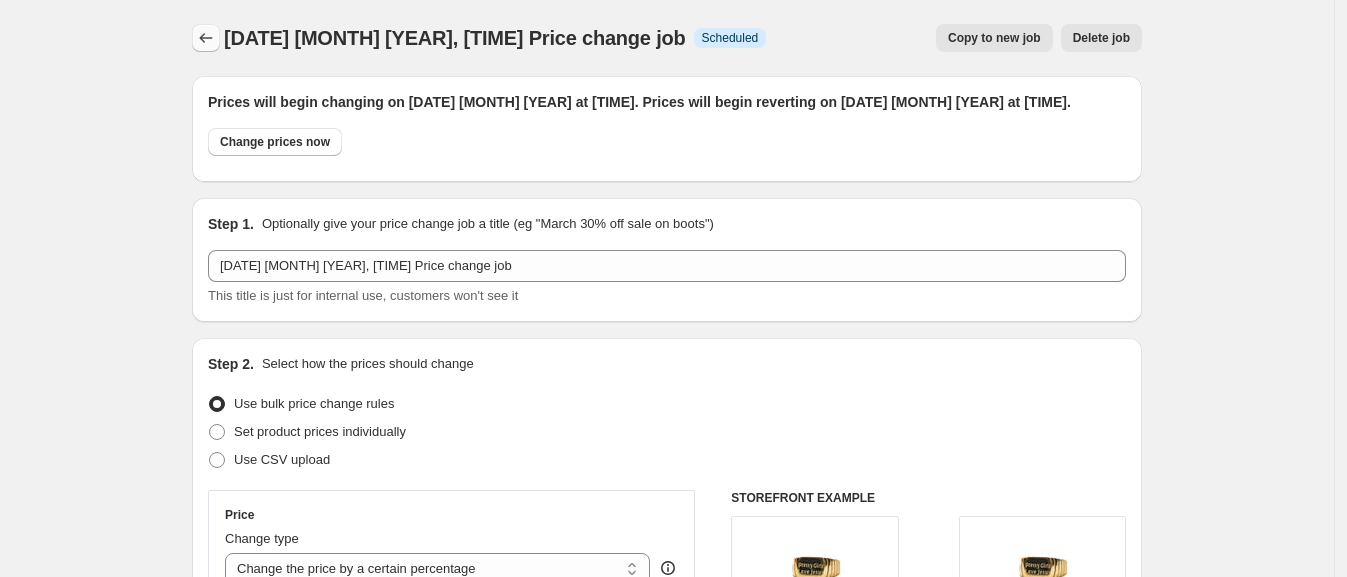 click at bounding box center (206, 38) 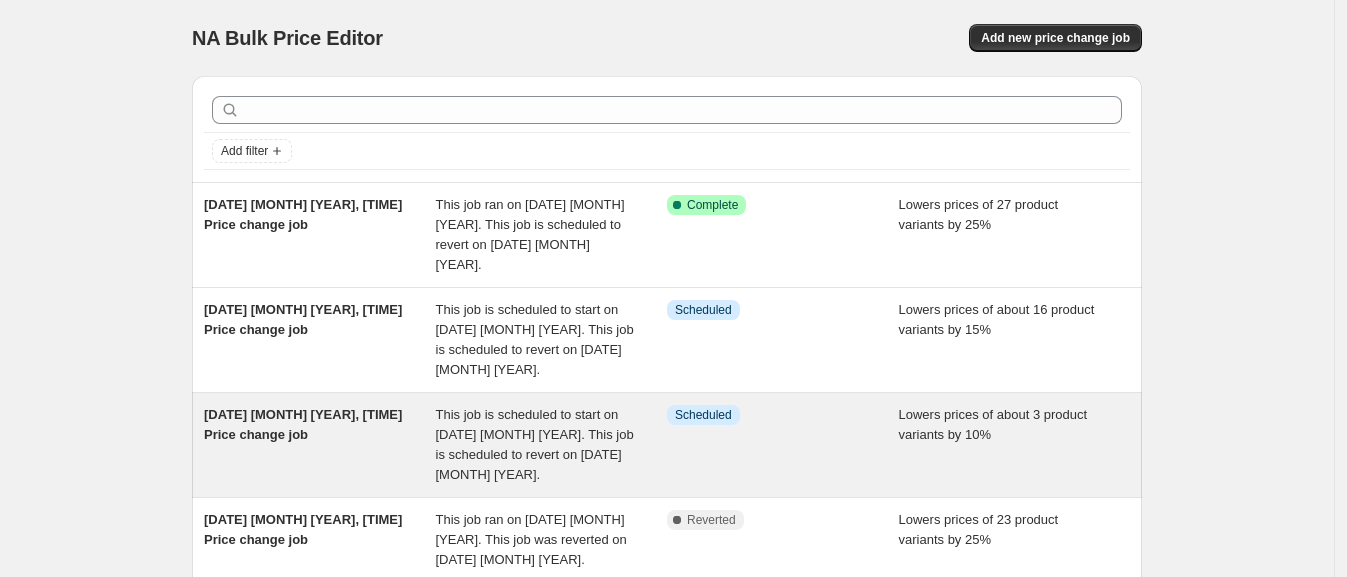 click on "[DATE], [TIME] Price change job" at bounding box center [303, 424] 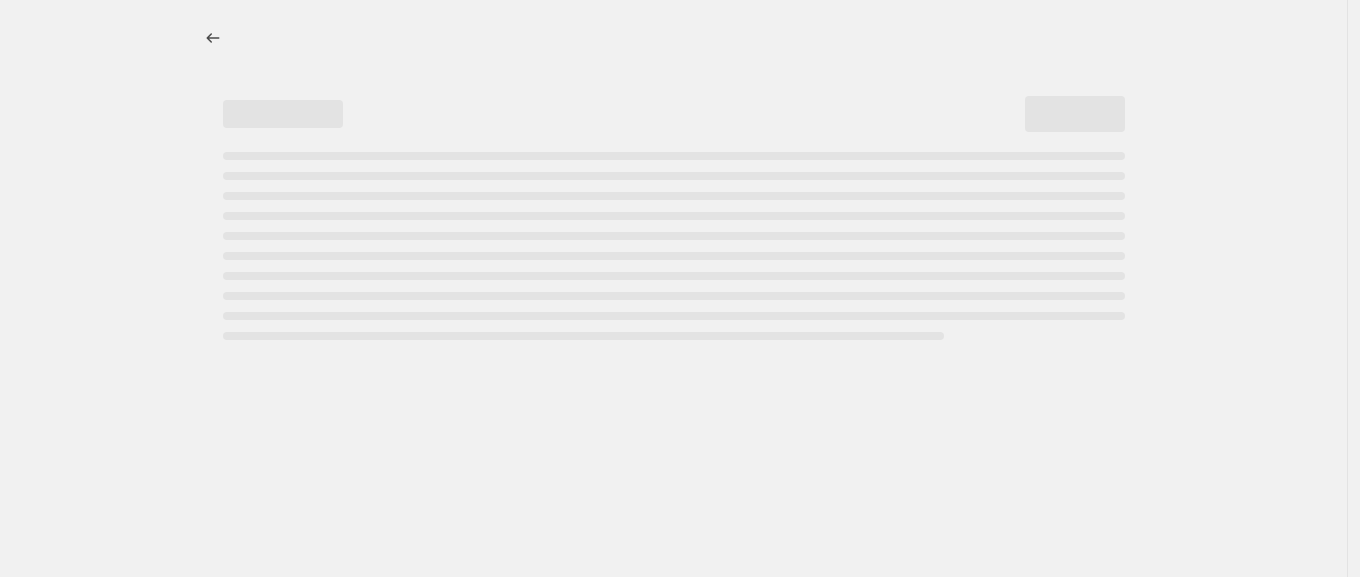 select on "percentage" 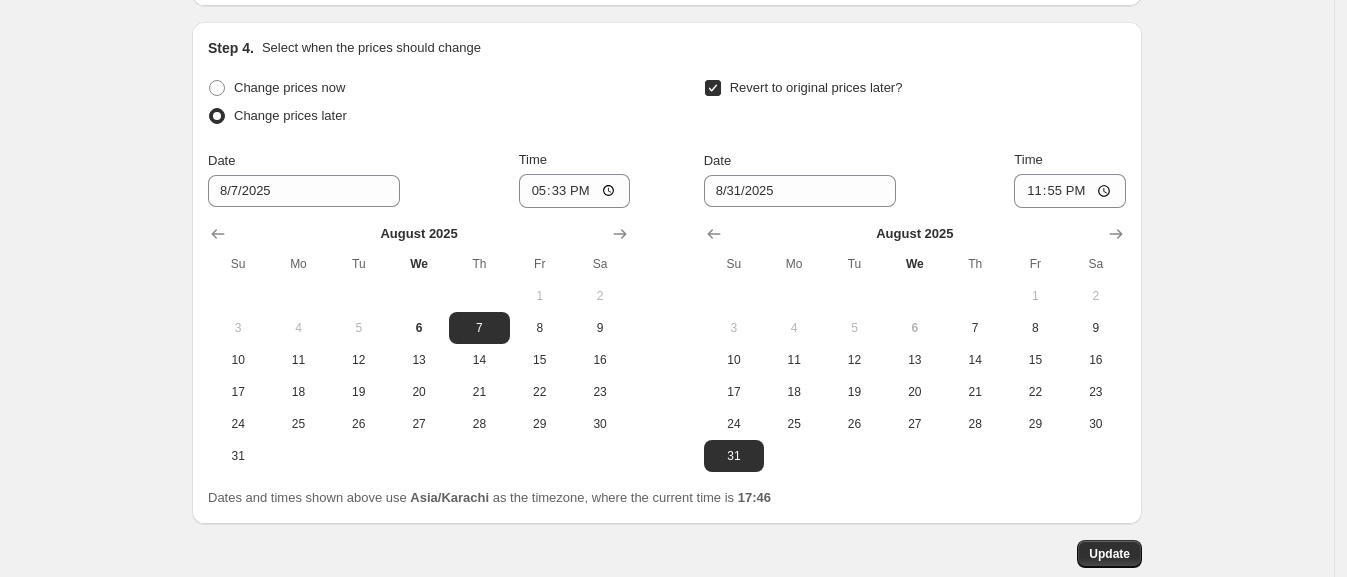 scroll, scrollTop: 1905, scrollLeft: 0, axis: vertical 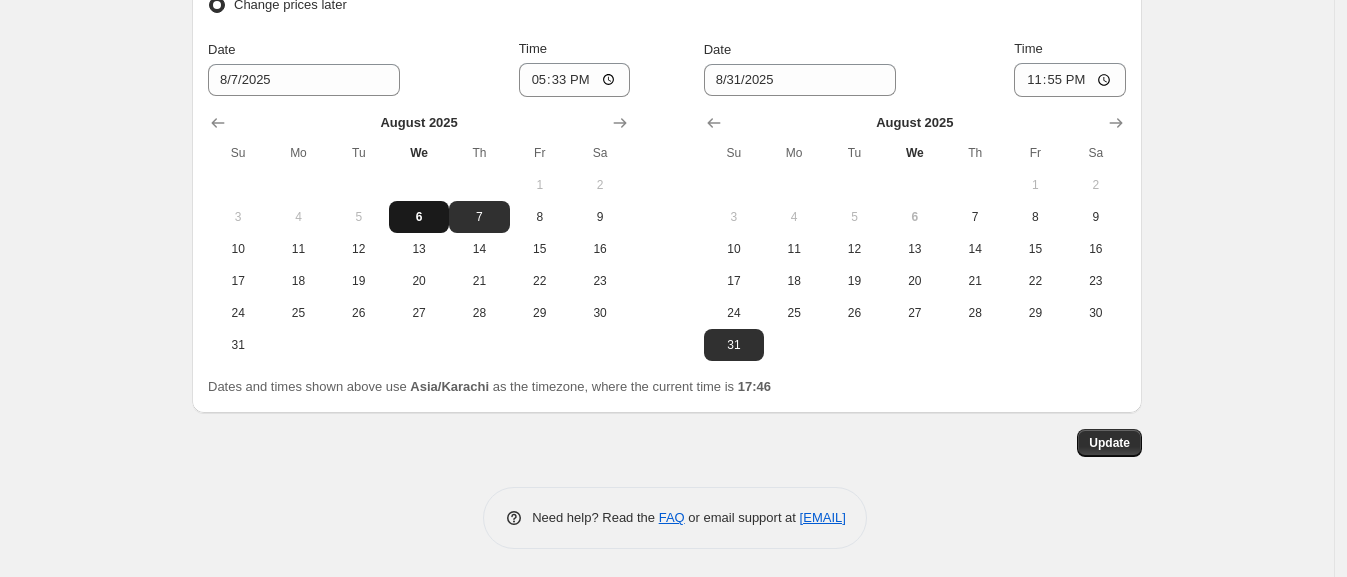click on "6" at bounding box center (419, 217) 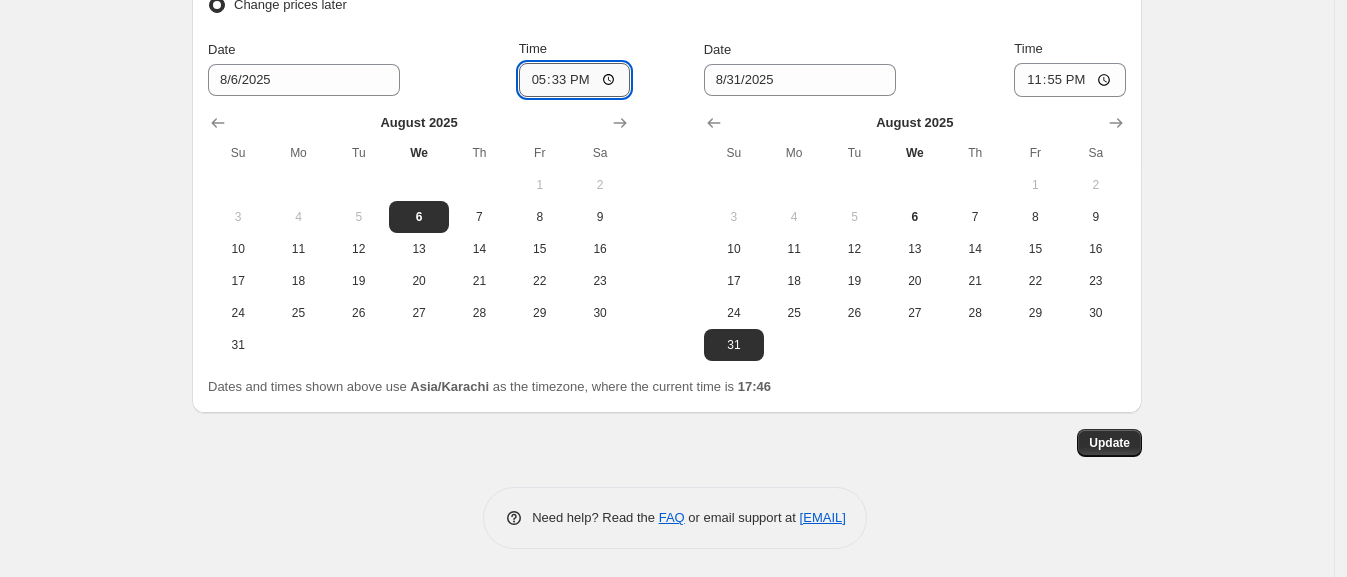 click on "17:33" at bounding box center [575, 80] 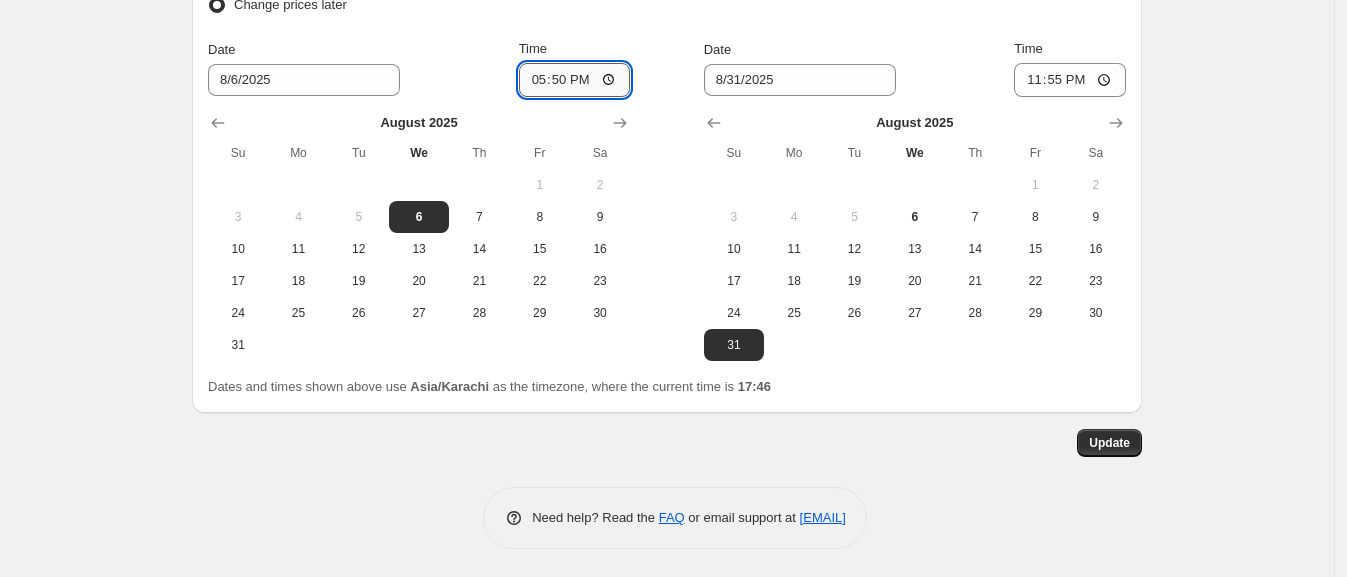 click on "17:50" at bounding box center [575, 80] 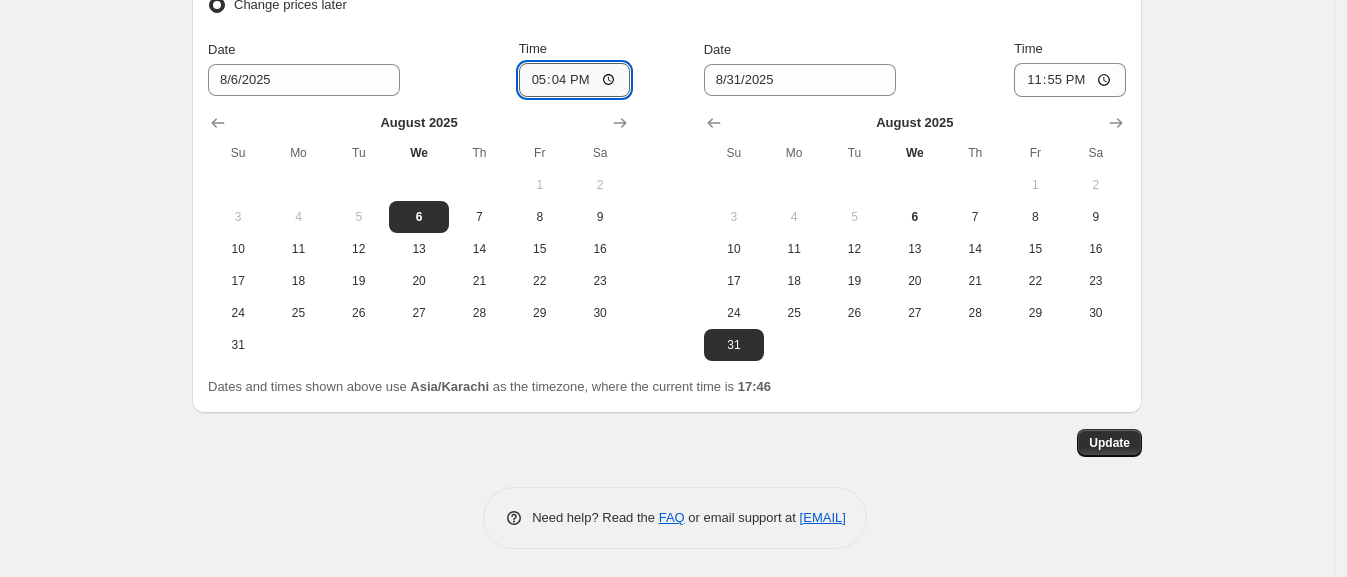 type on "17:48" 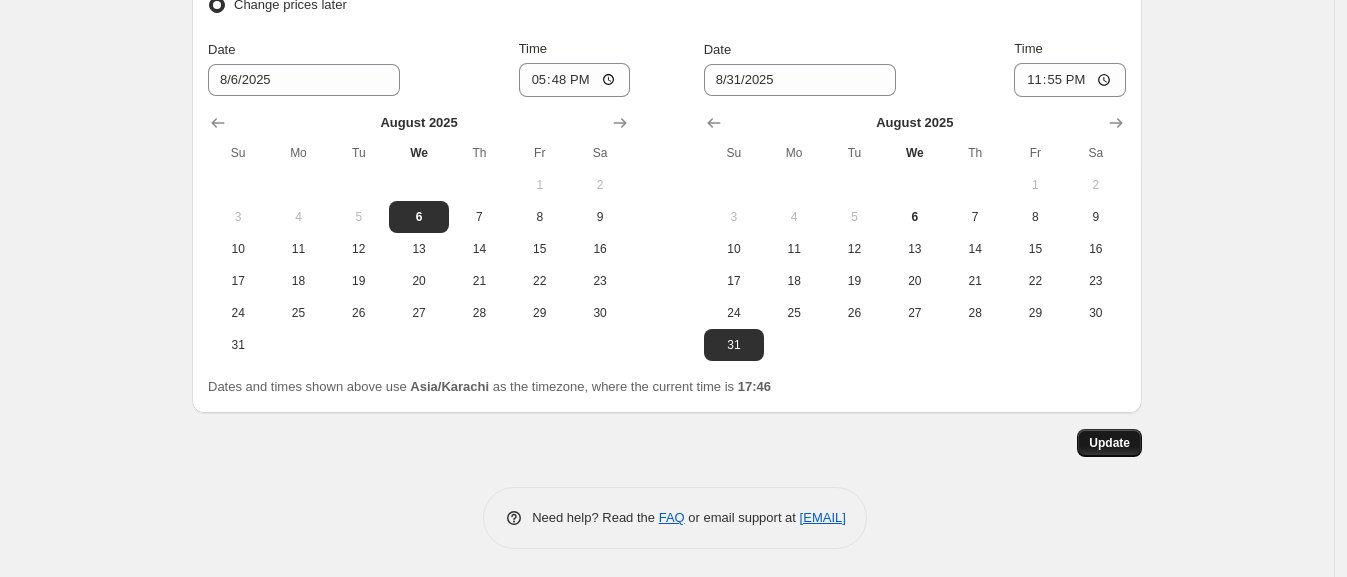 click on "Update" at bounding box center [1109, 443] 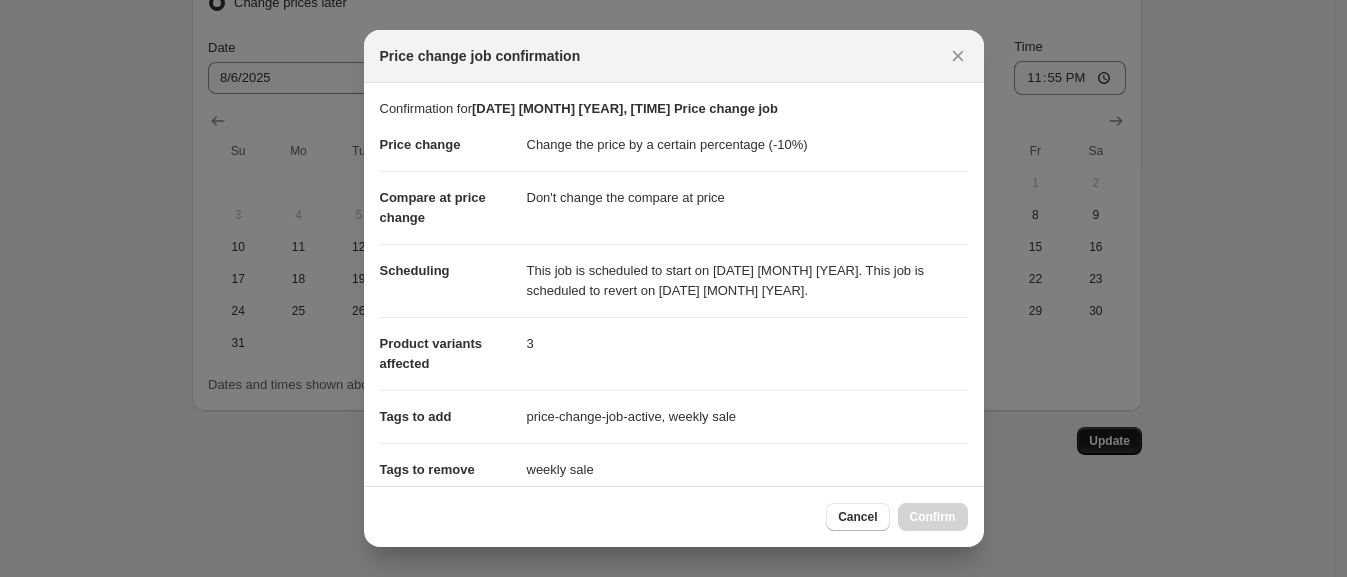 scroll, scrollTop: 0, scrollLeft: 0, axis: both 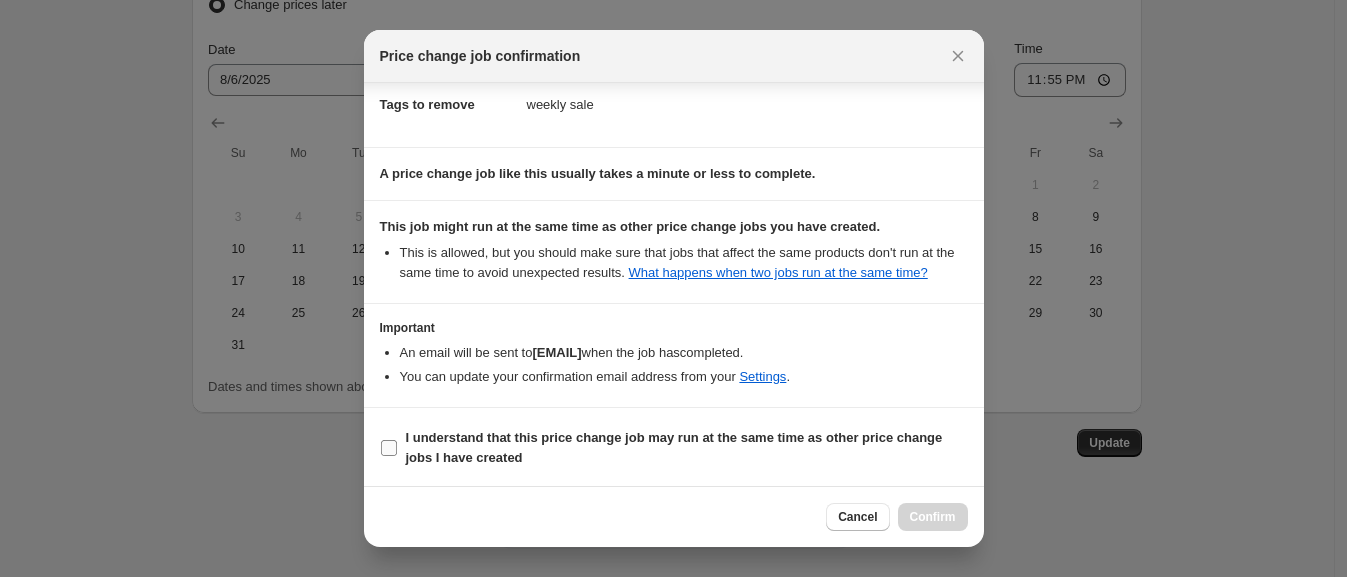click on "I understand that this price change job may run at the same time as other price change jobs I have created" at bounding box center [674, 447] 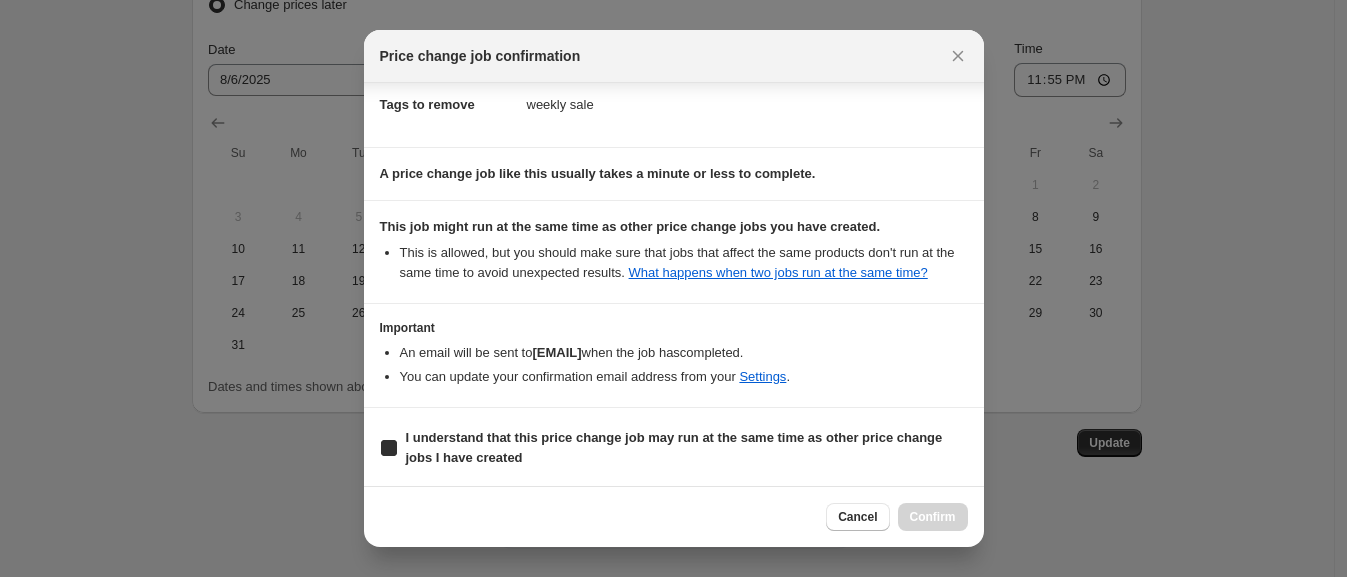 checkbox on "true" 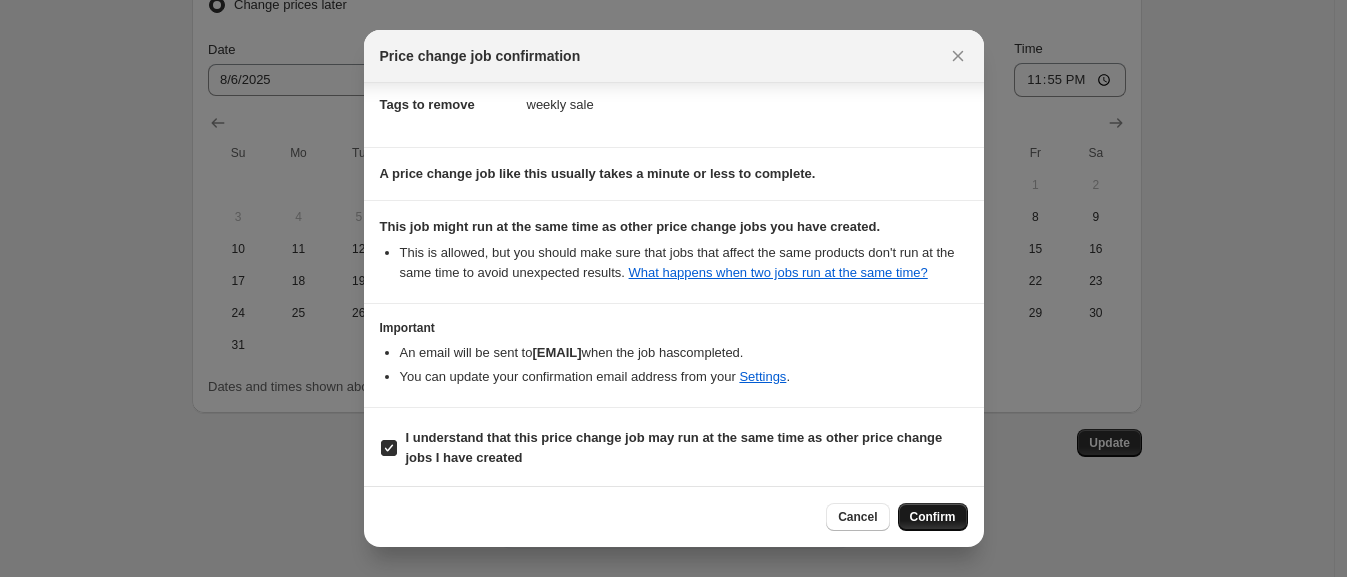 click on "Confirm" at bounding box center [933, 517] 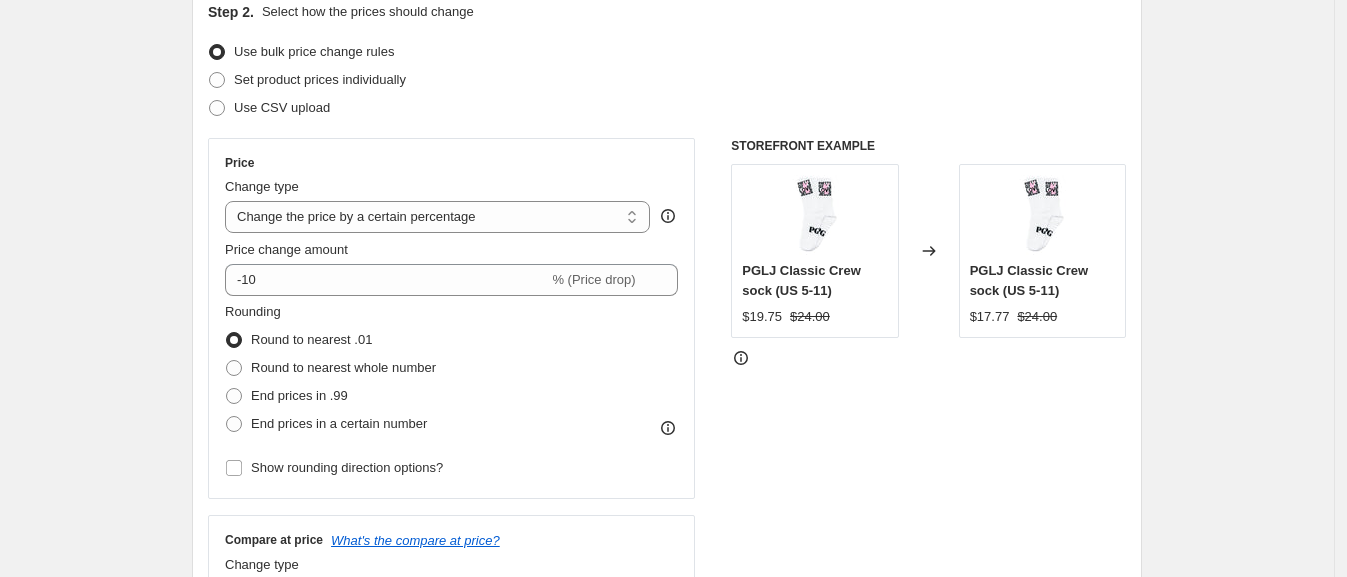 scroll, scrollTop: 0, scrollLeft: 0, axis: both 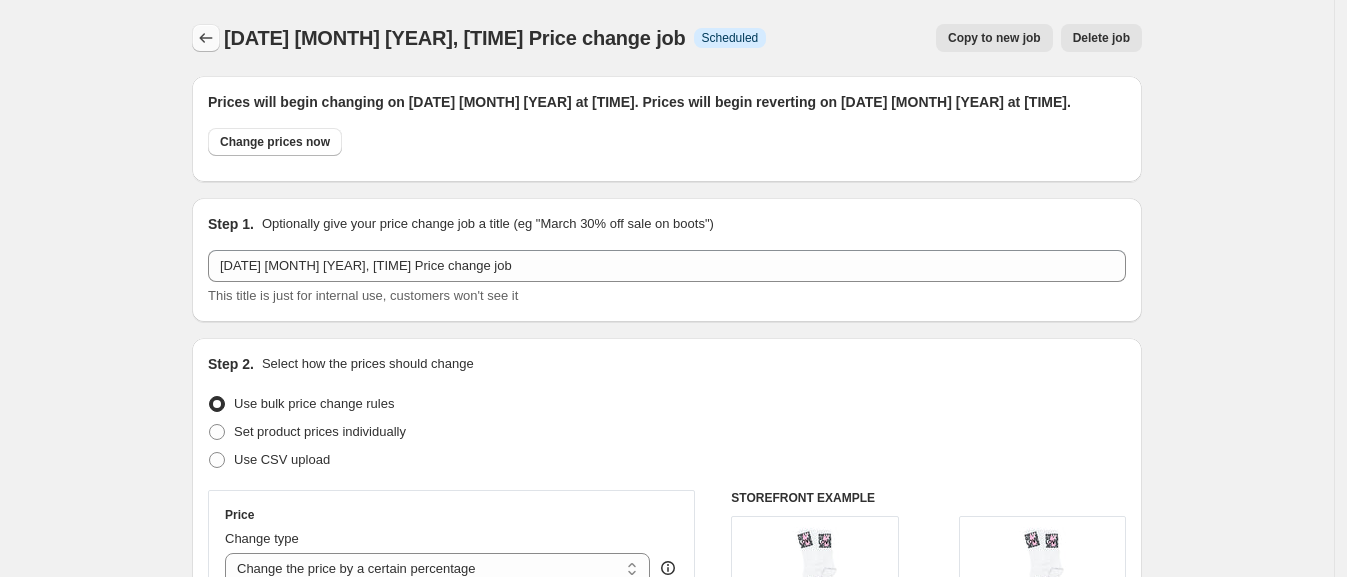 click 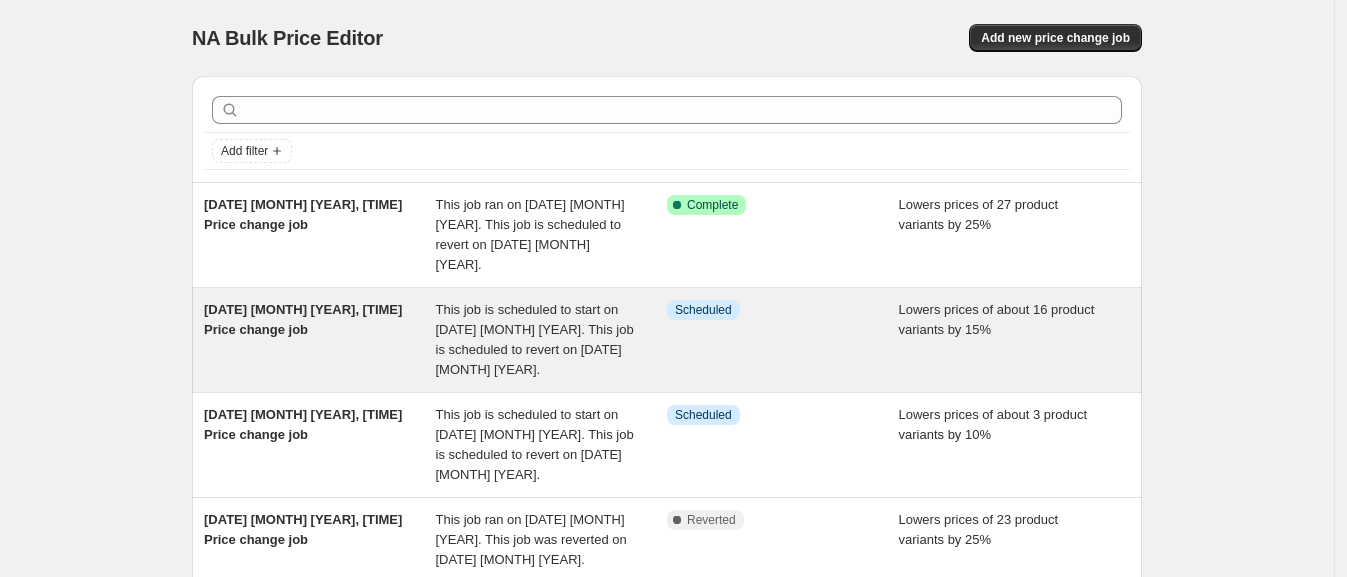 click on "[DATE], [TIME] Price change job" at bounding box center [320, 340] 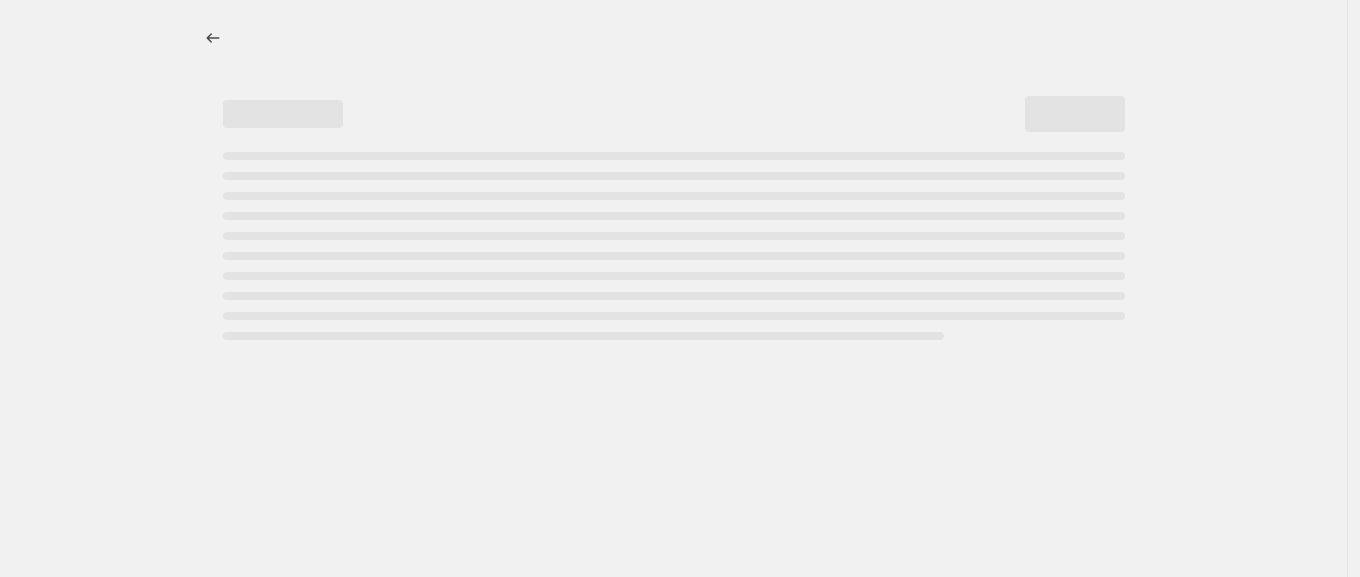 select on "percentage" 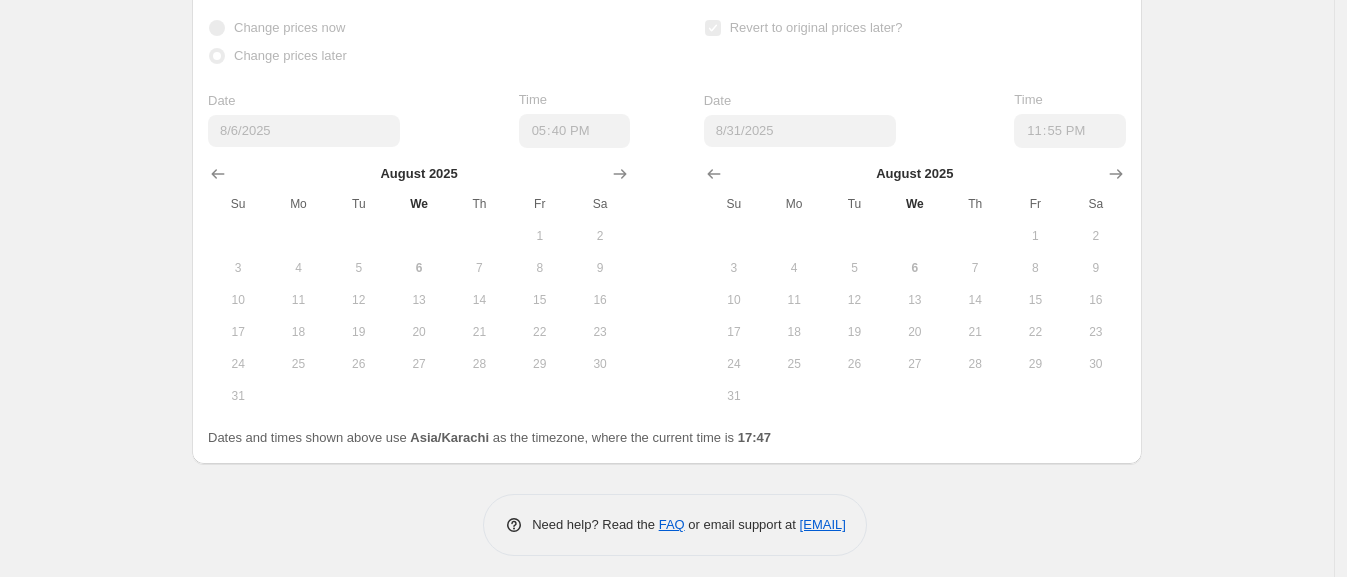 scroll, scrollTop: 2066, scrollLeft: 0, axis: vertical 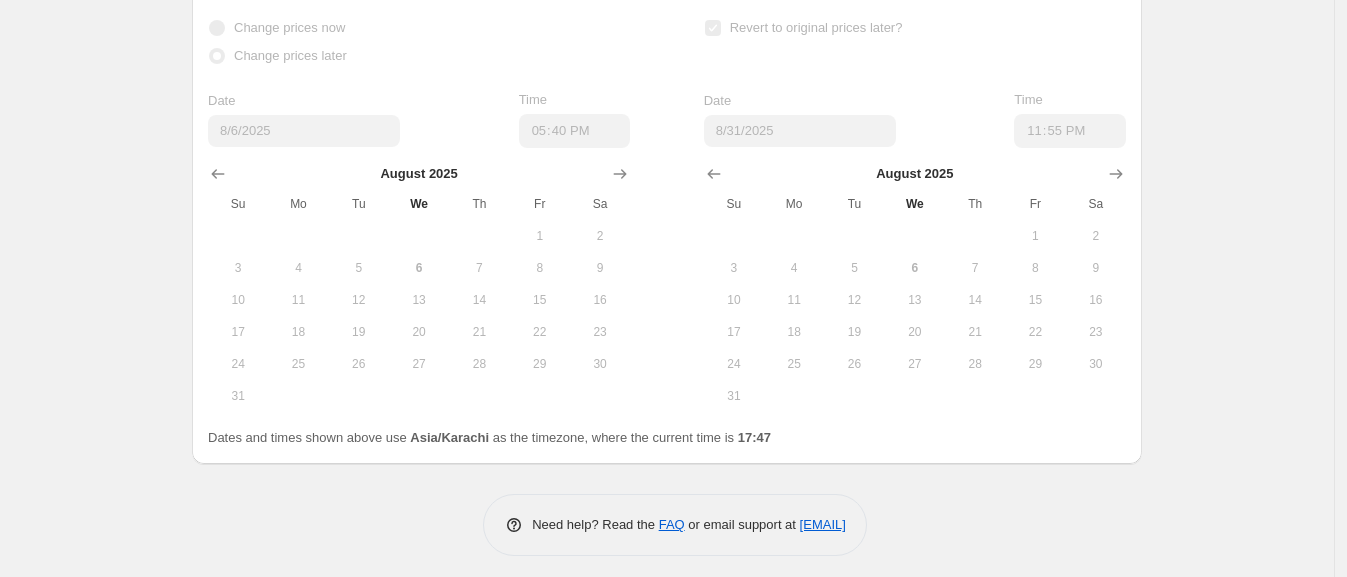click on "6" at bounding box center (419, 268) 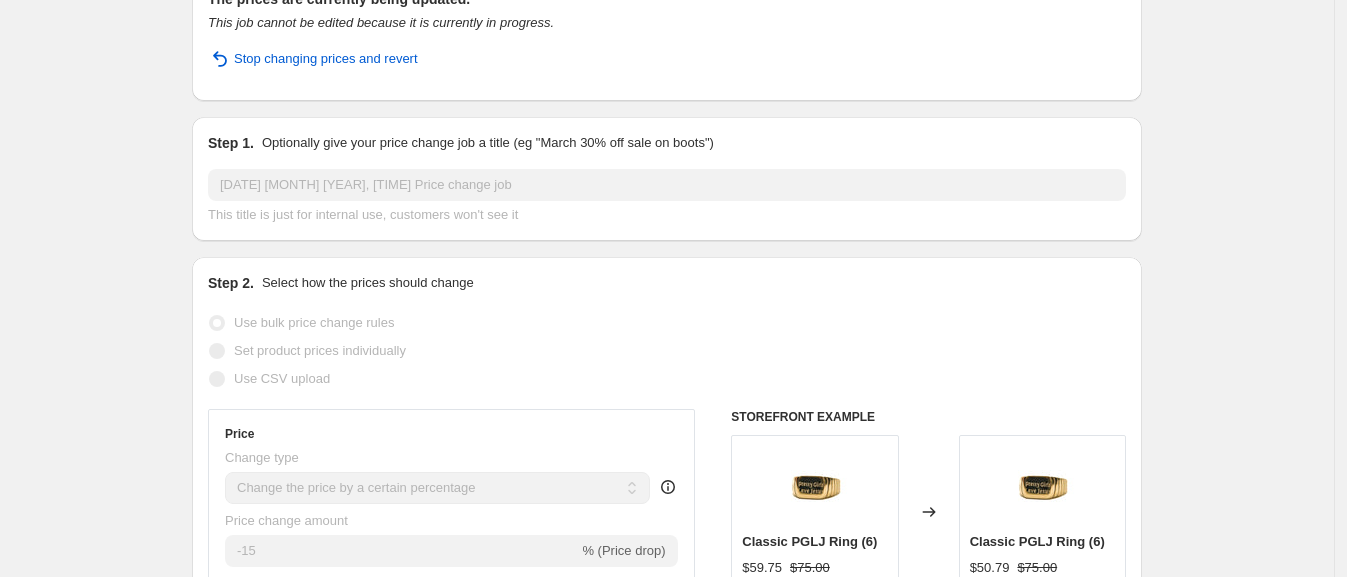 scroll, scrollTop: 0, scrollLeft: 0, axis: both 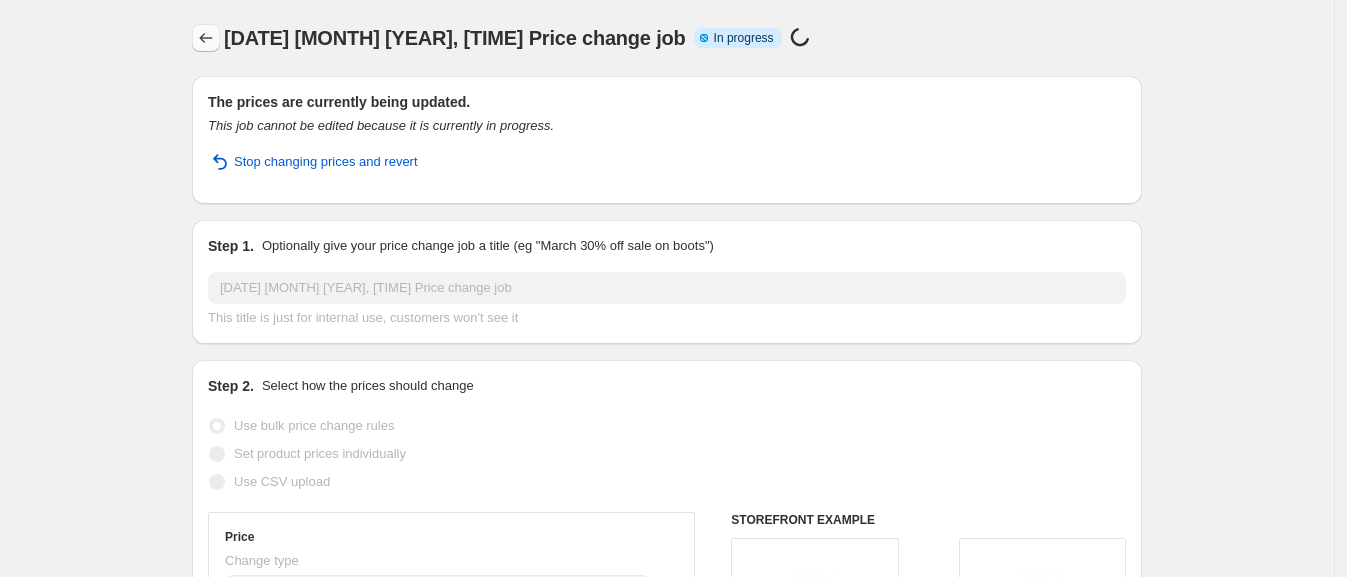 click 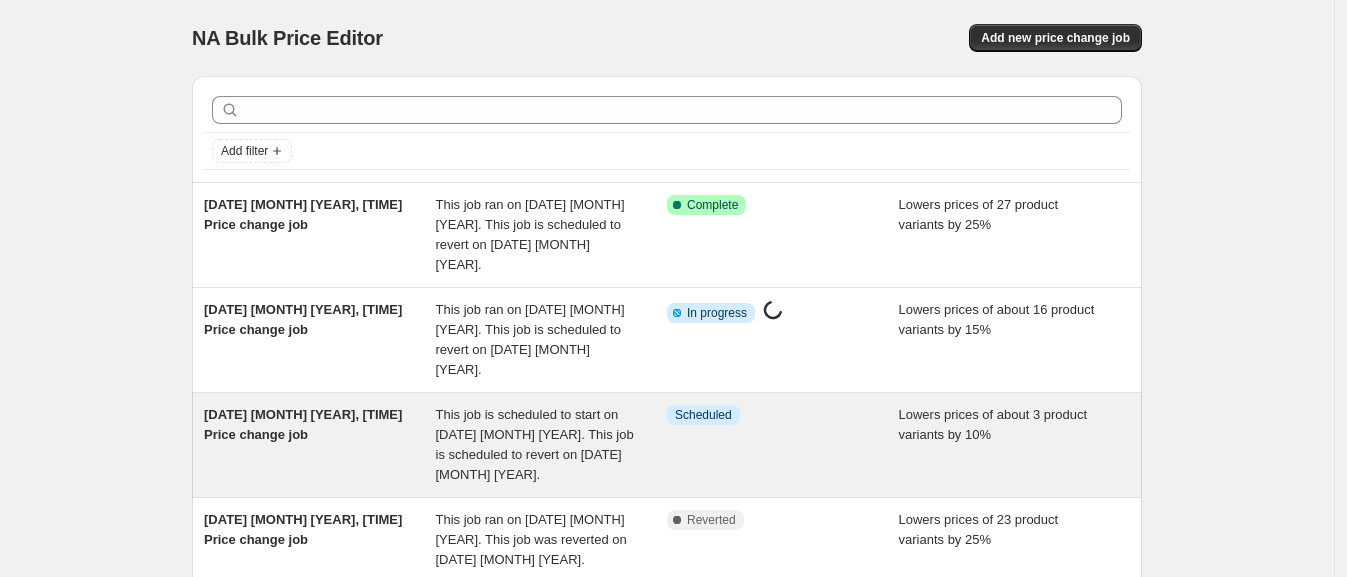 click on "[DATE], [TIME] Price change job" at bounding box center [303, 424] 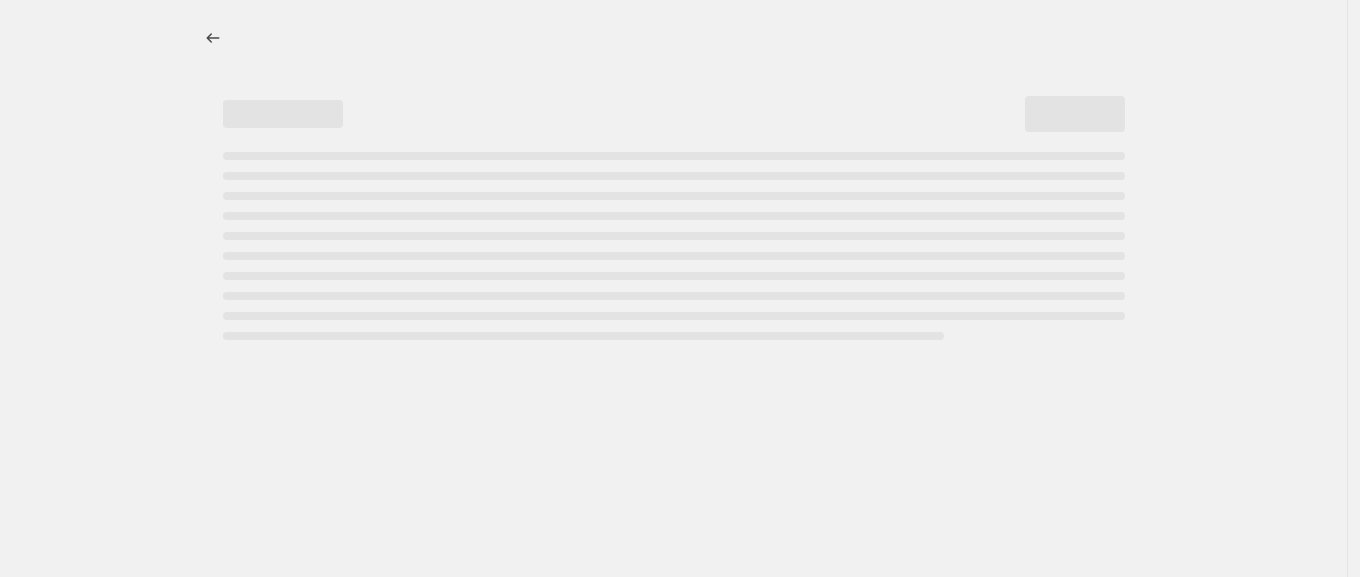 select on "percentage" 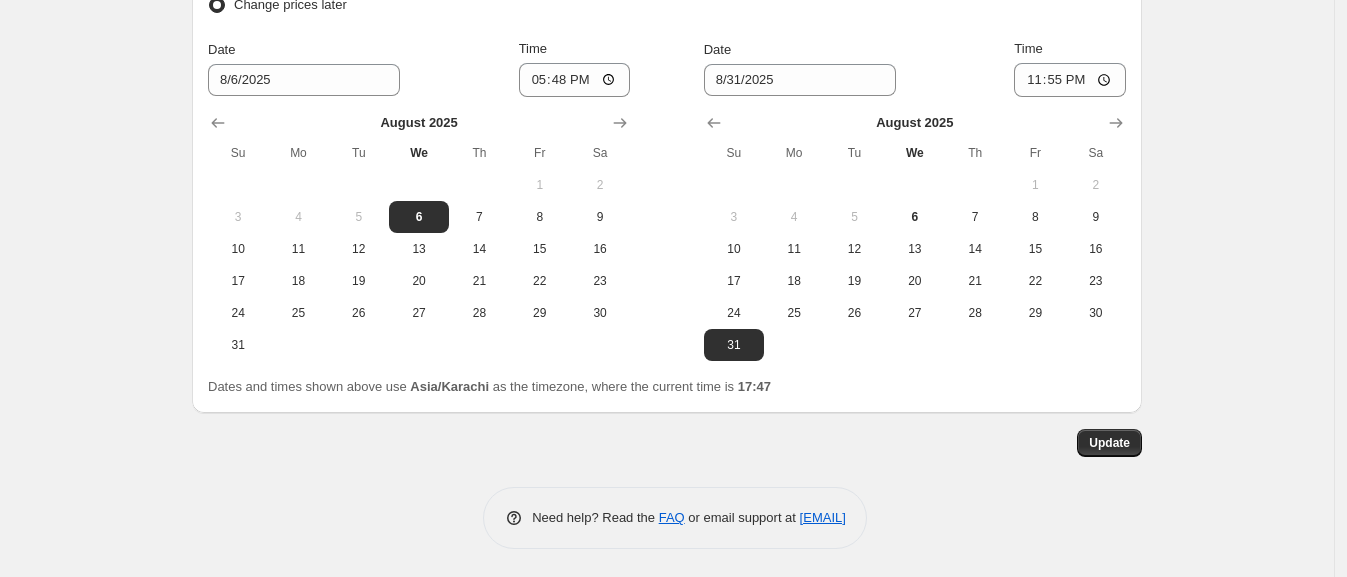 scroll, scrollTop: 0, scrollLeft: 0, axis: both 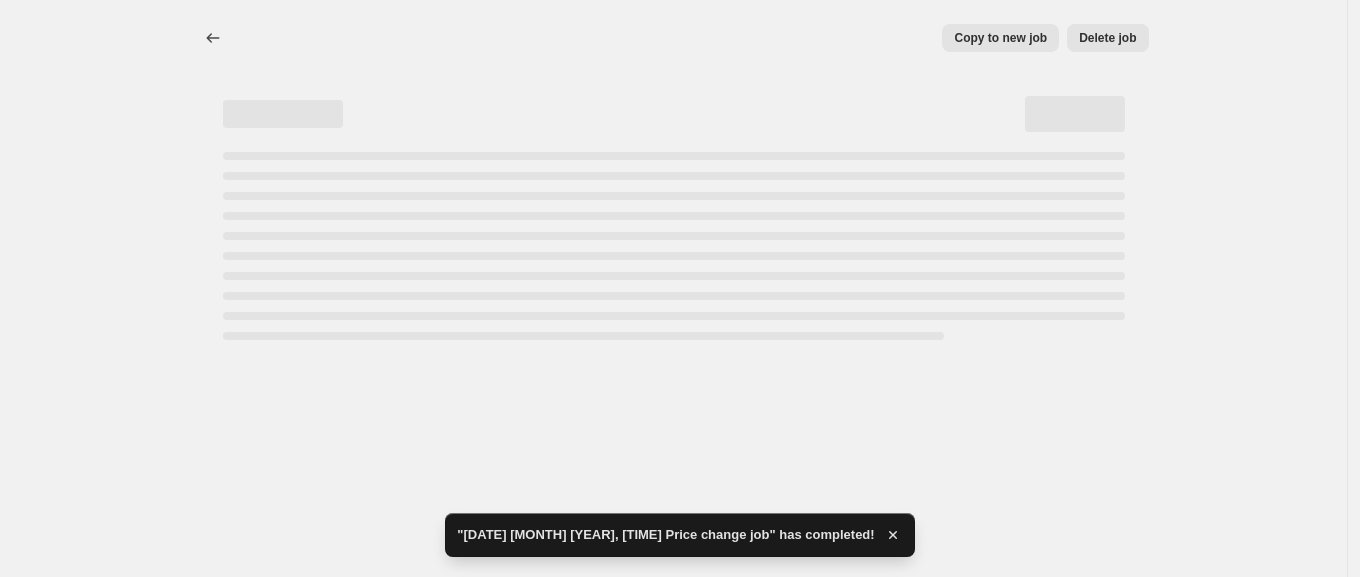 select on "percentage" 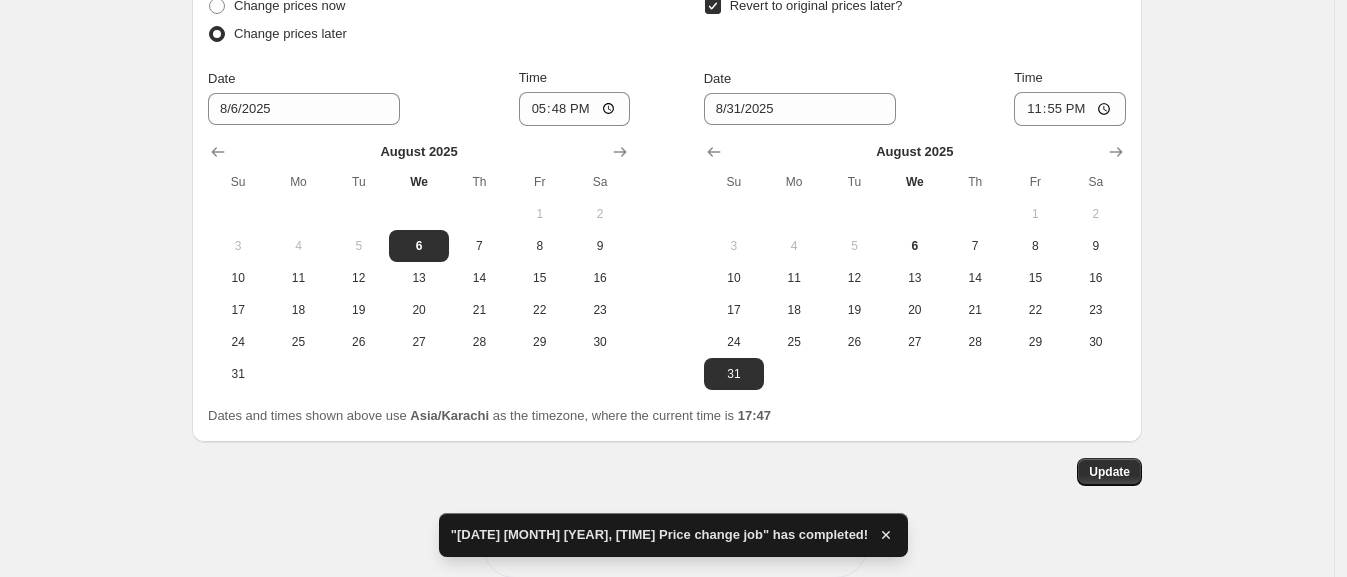 scroll, scrollTop: 1905, scrollLeft: 0, axis: vertical 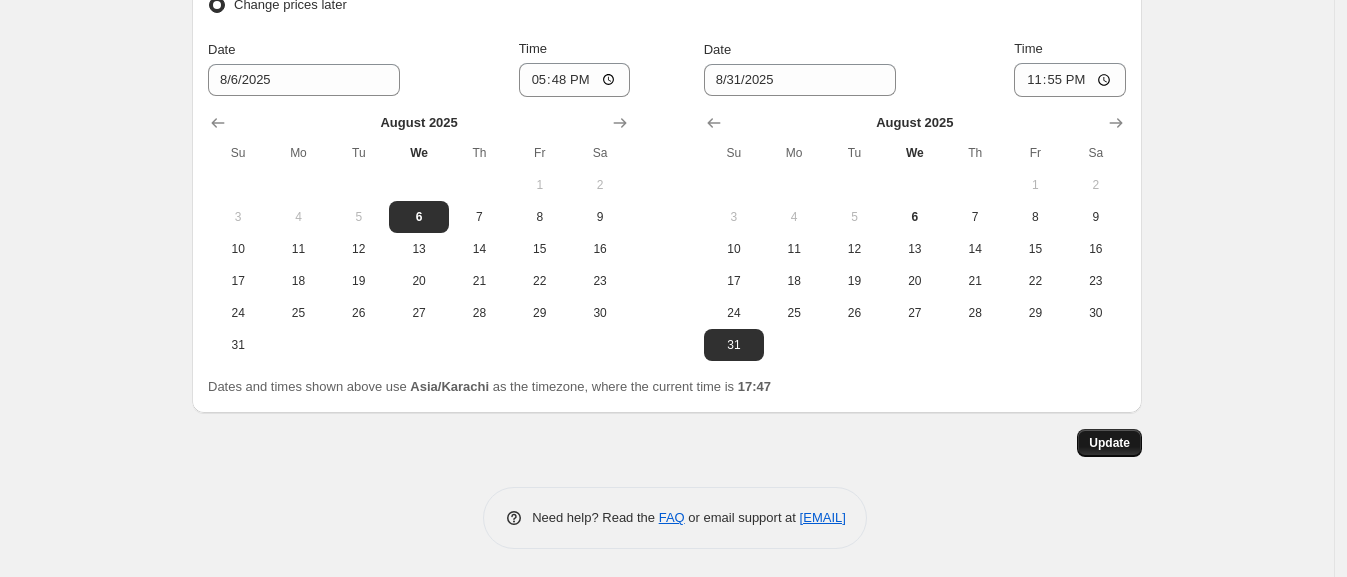 click on "Update" at bounding box center [1109, 443] 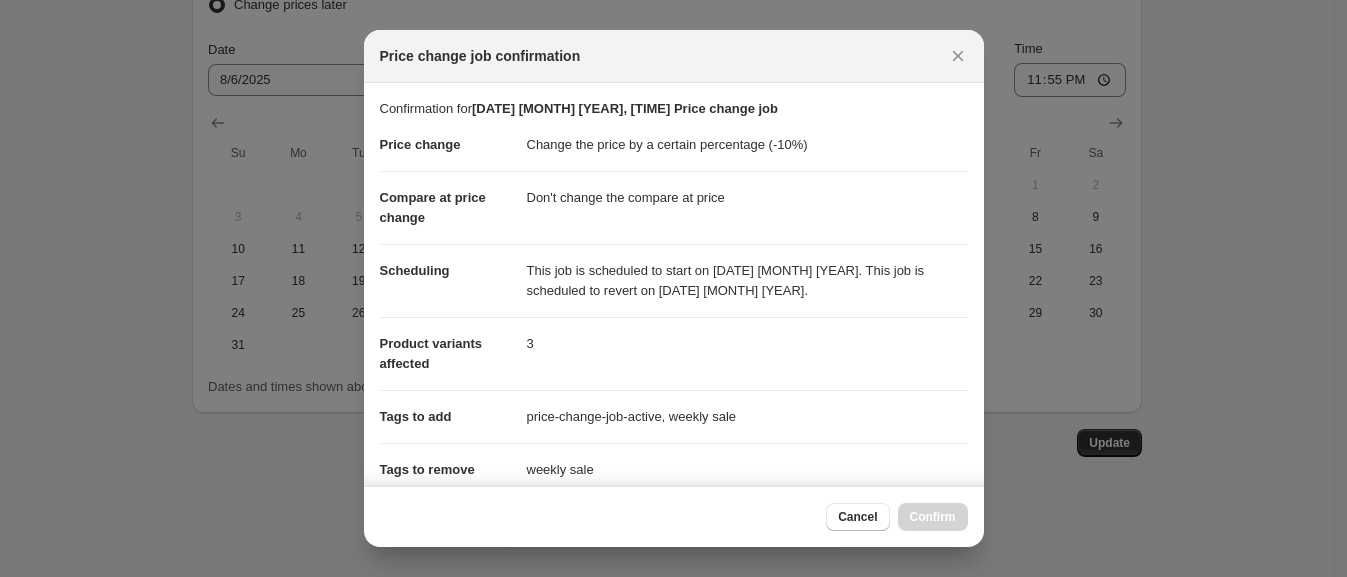 scroll, scrollTop: 365, scrollLeft: 0, axis: vertical 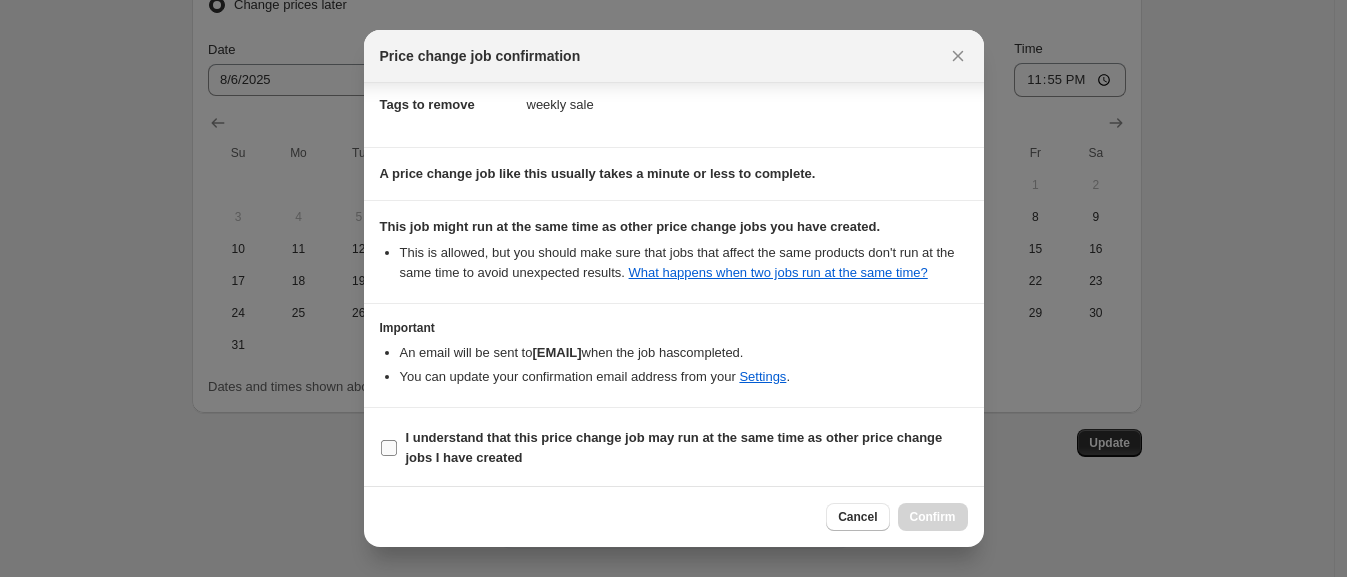 click on "I understand that this price change job may run at the same time as other price change jobs I have created" at bounding box center (674, 447) 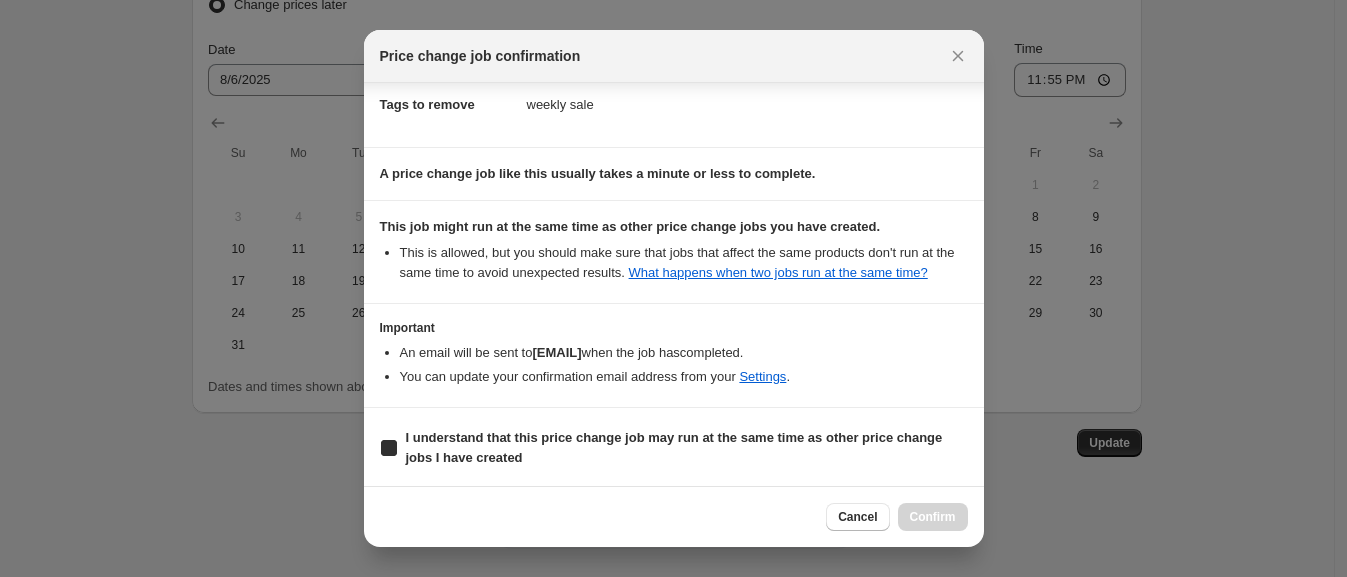 checkbox on "true" 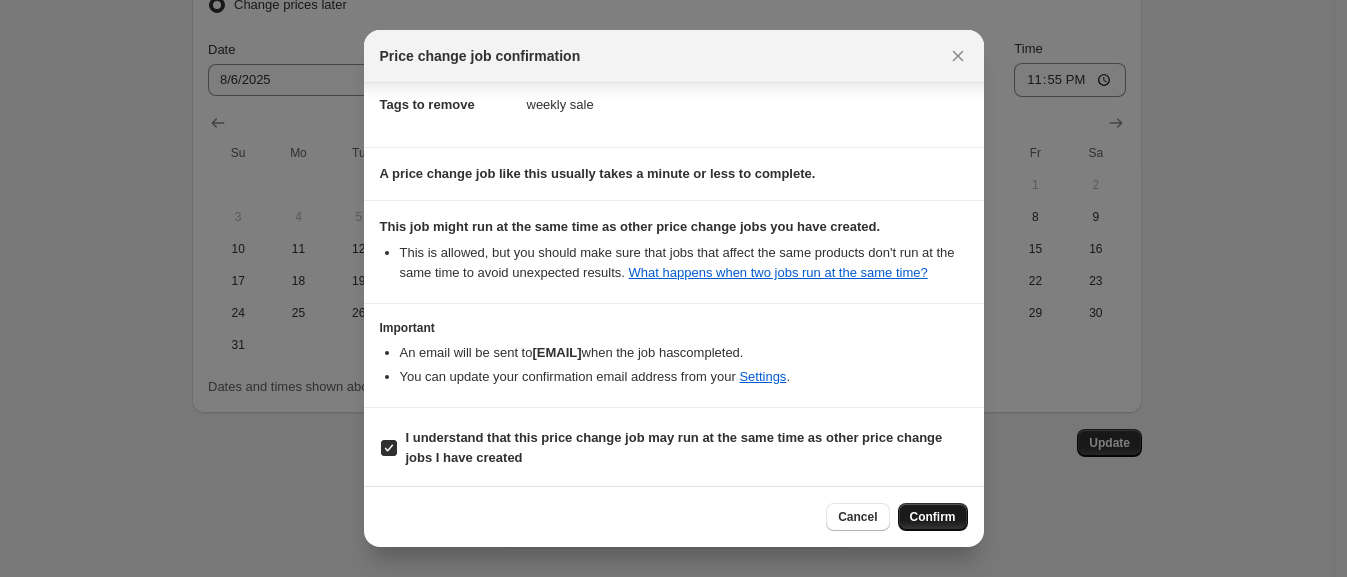 click on "Confirm" at bounding box center [933, 517] 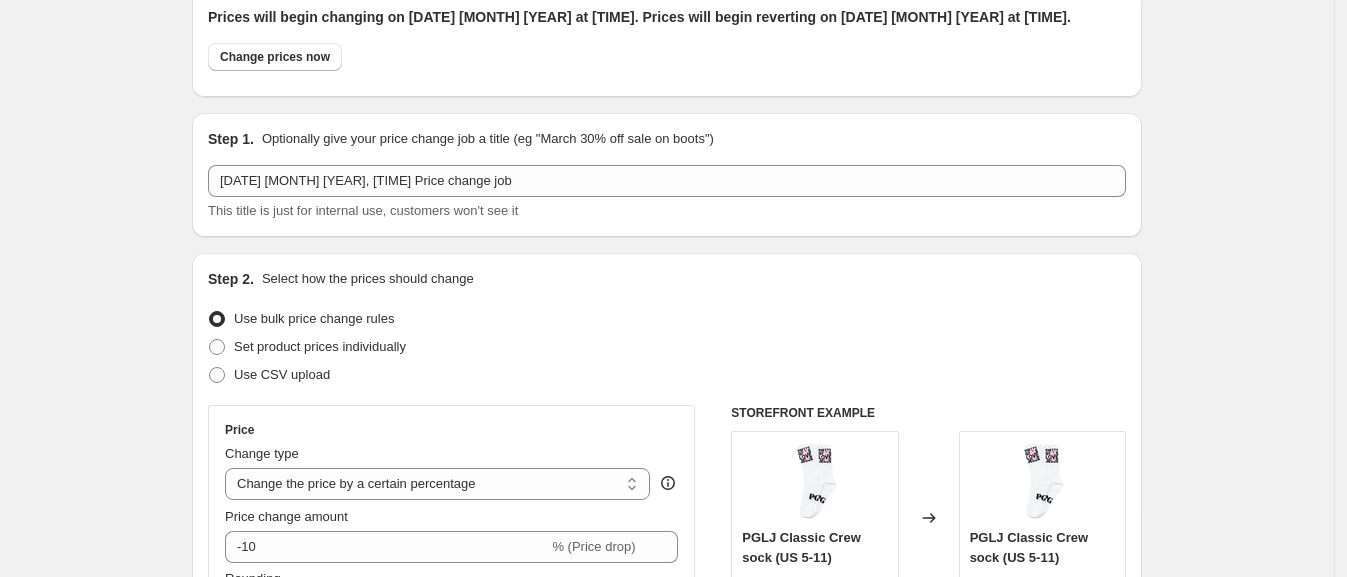 scroll, scrollTop: 0, scrollLeft: 0, axis: both 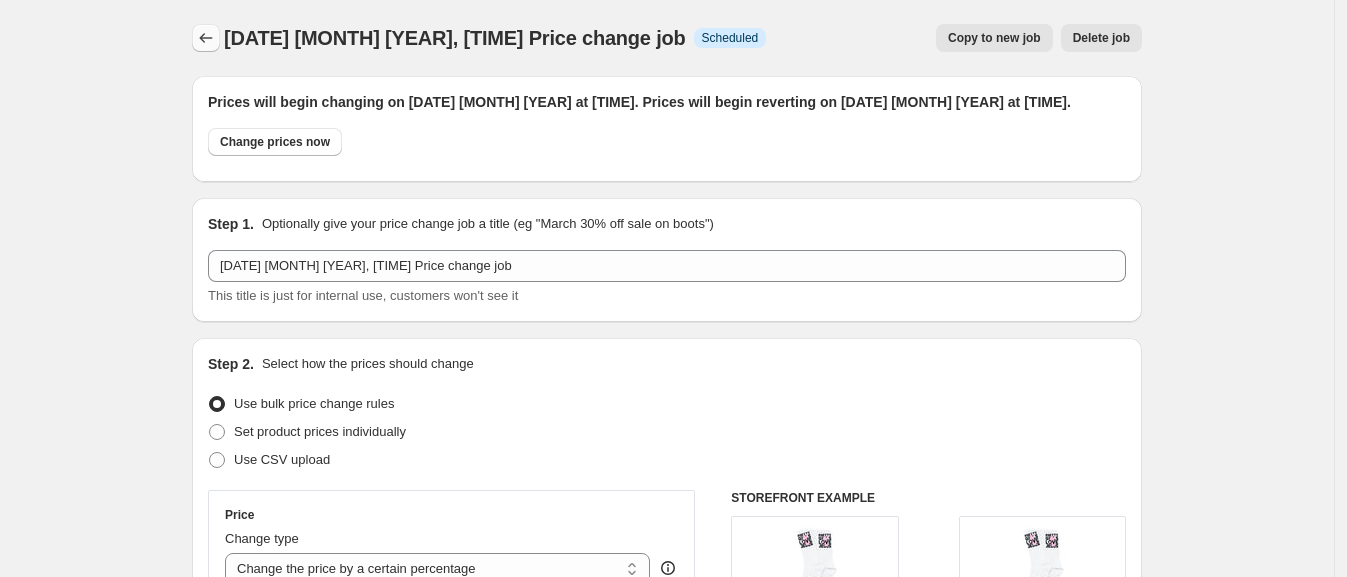 click at bounding box center (206, 38) 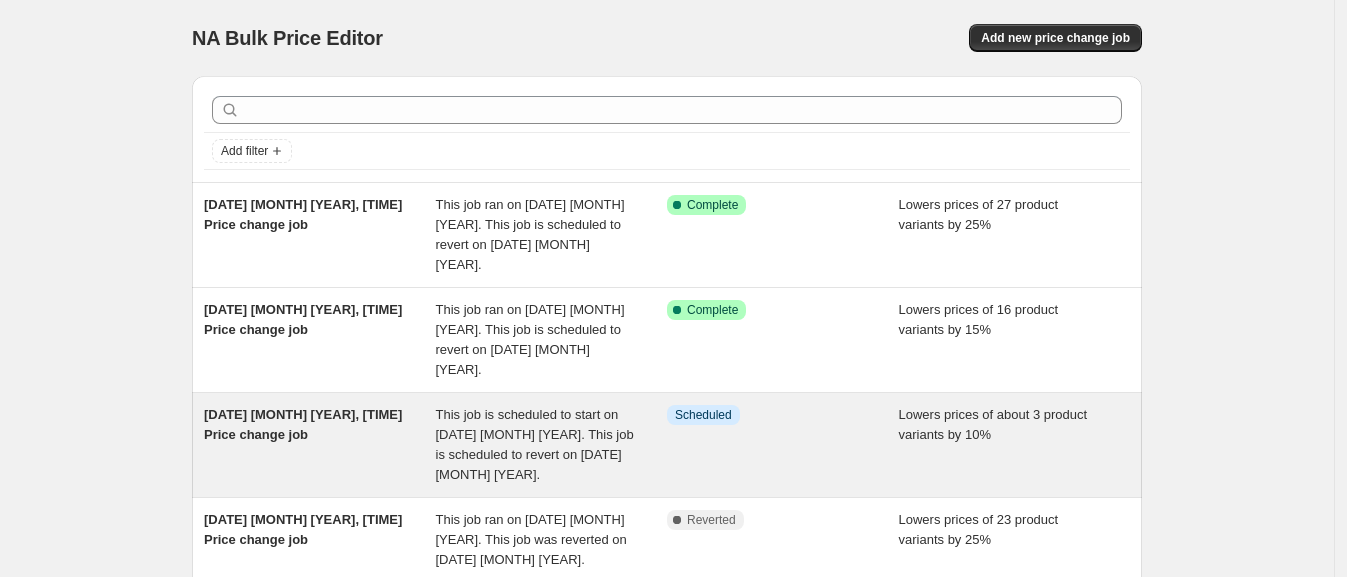 click on "[DATE], [TIME] Price change job" at bounding box center [303, 424] 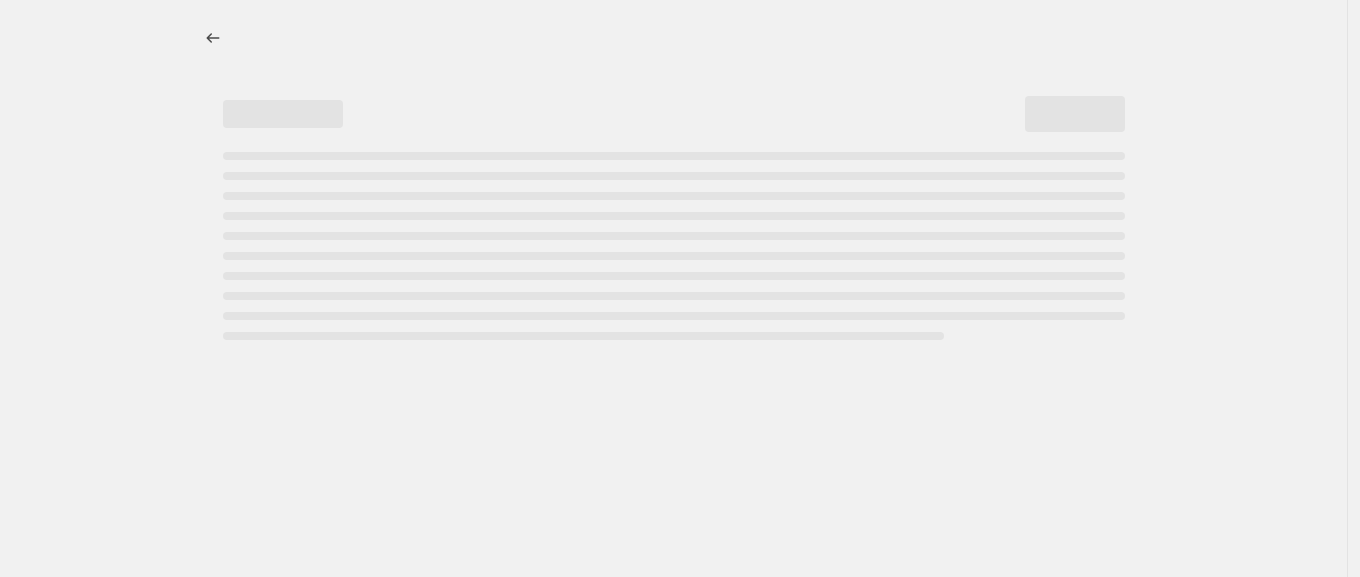 select on "percentage" 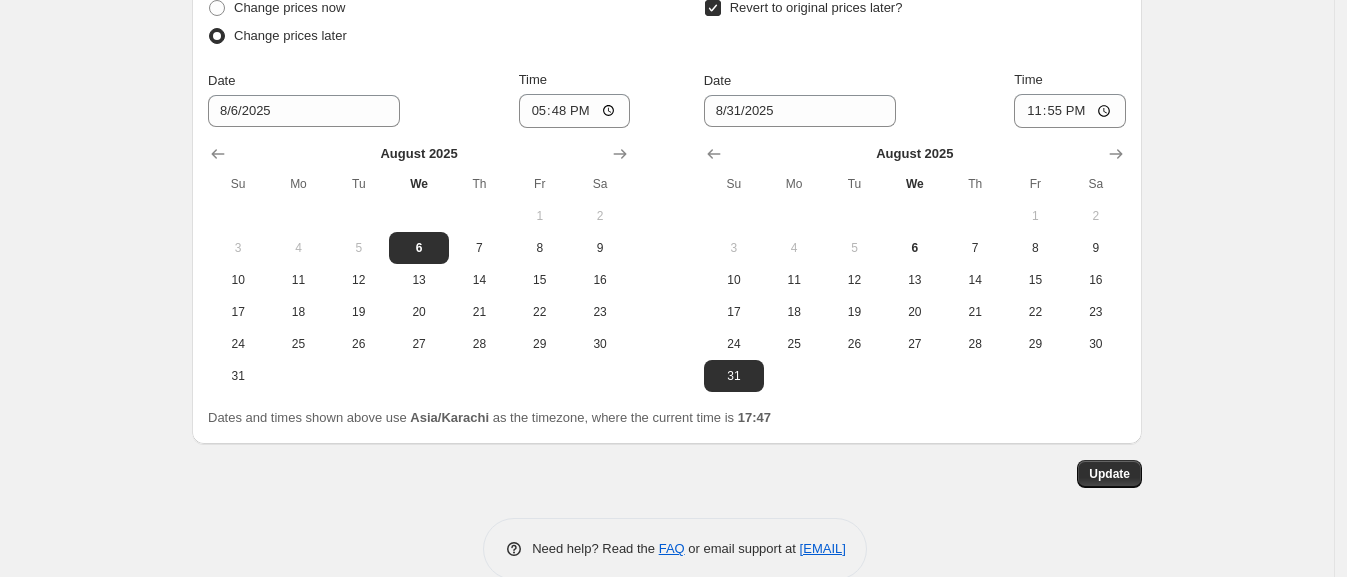 scroll, scrollTop: 1876, scrollLeft: 0, axis: vertical 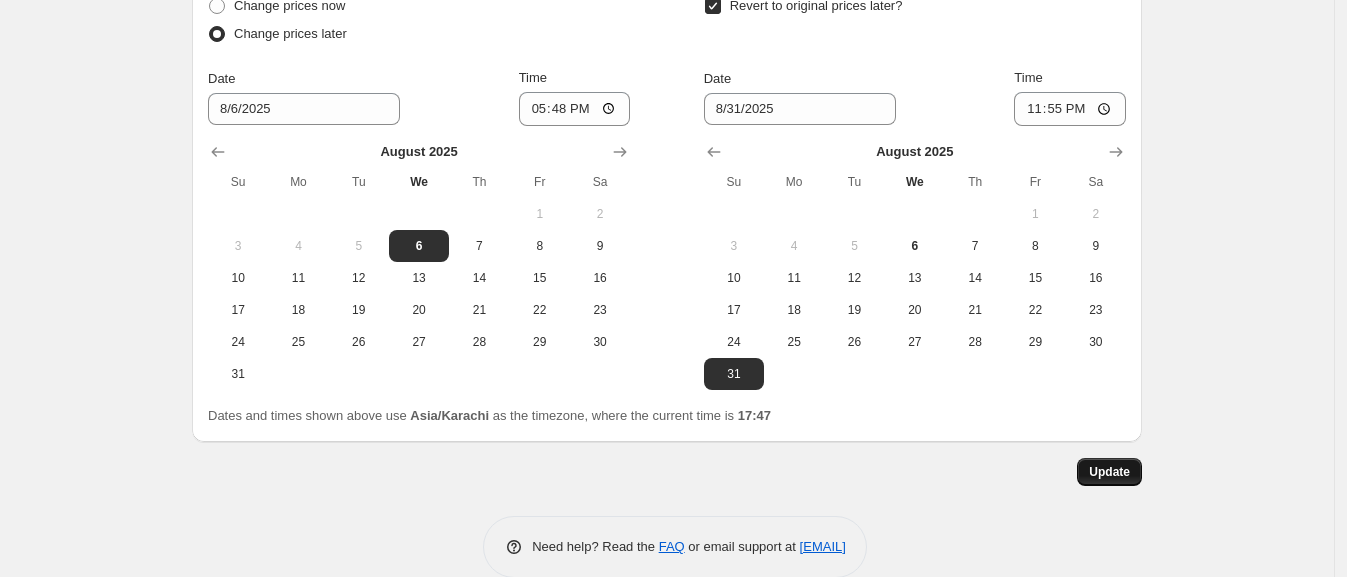 click on "Update" at bounding box center [1109, 472] 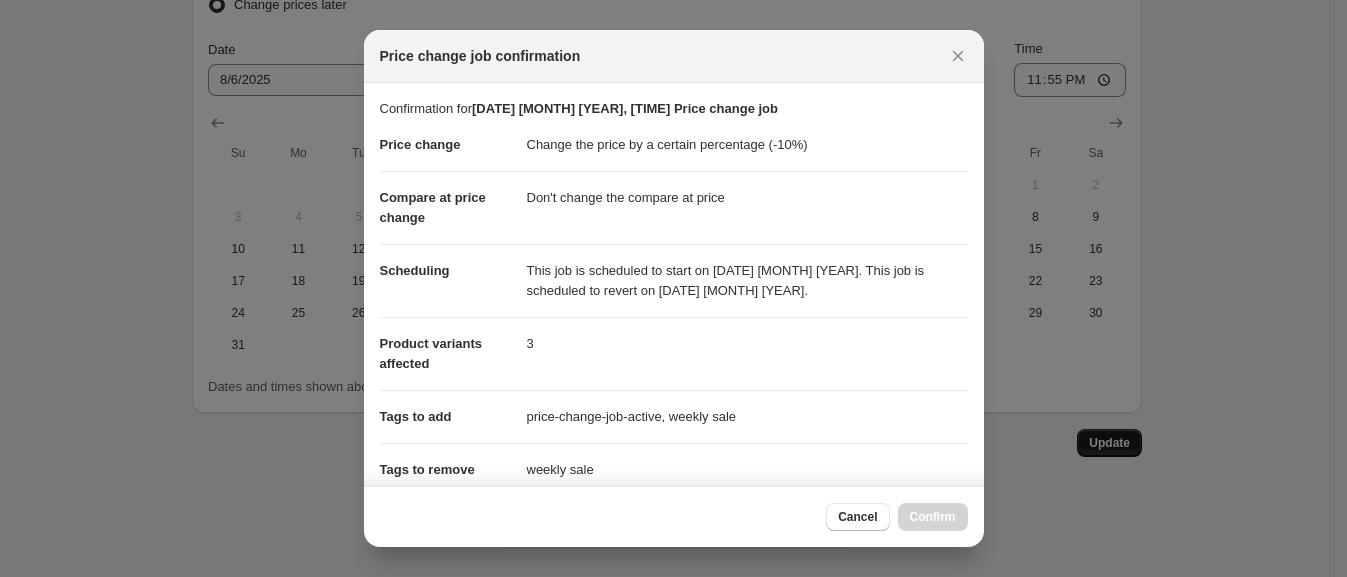 scroll, scrollTop: 0, scrollLeft: 0, axis: both 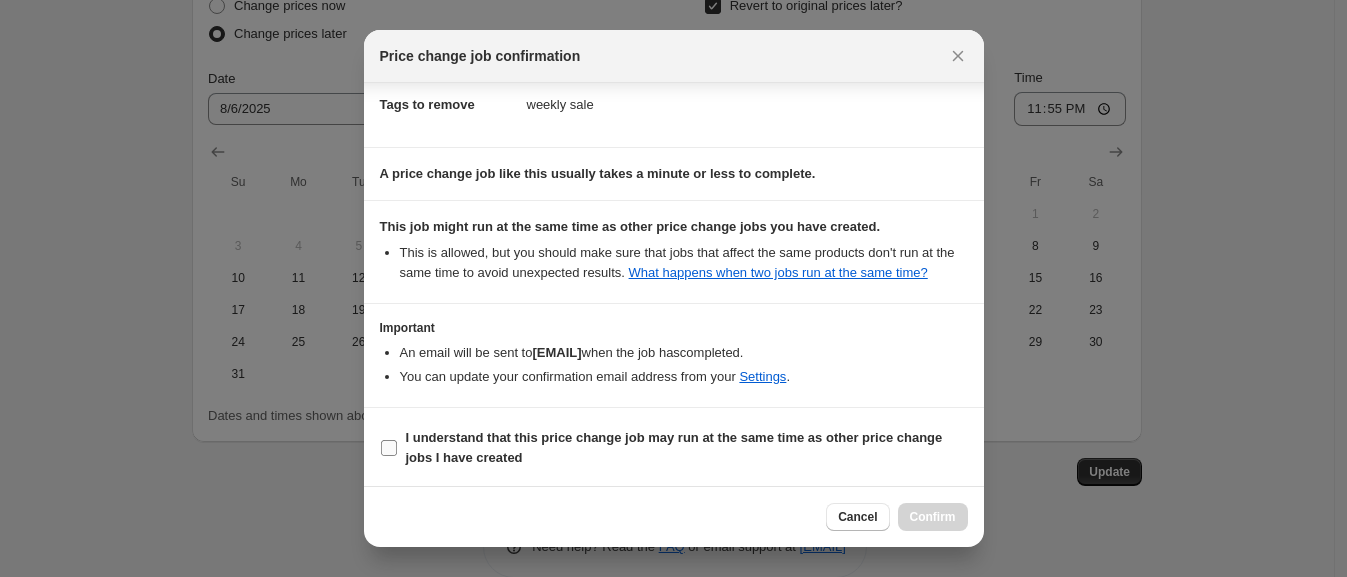 click on "I understand that this price change job may run at the same time as other price change jobs I have created" at bounding box center [687, 448] 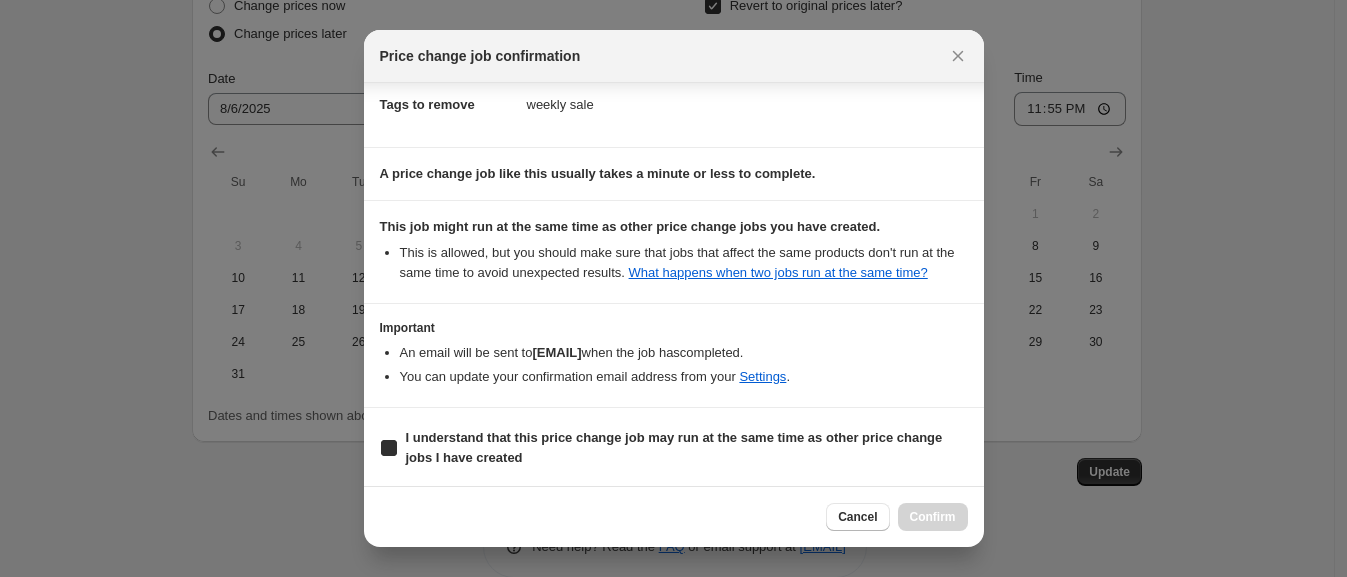 checkbox on "true" 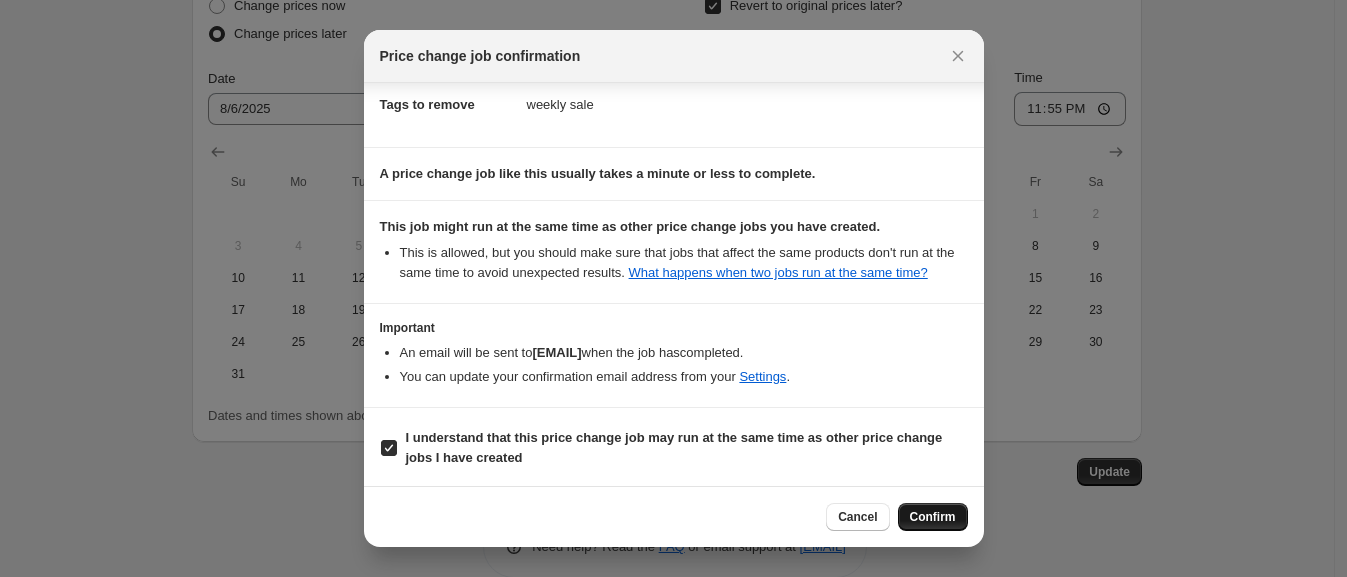 click on "Confirm" at bounding box center [933, 517] 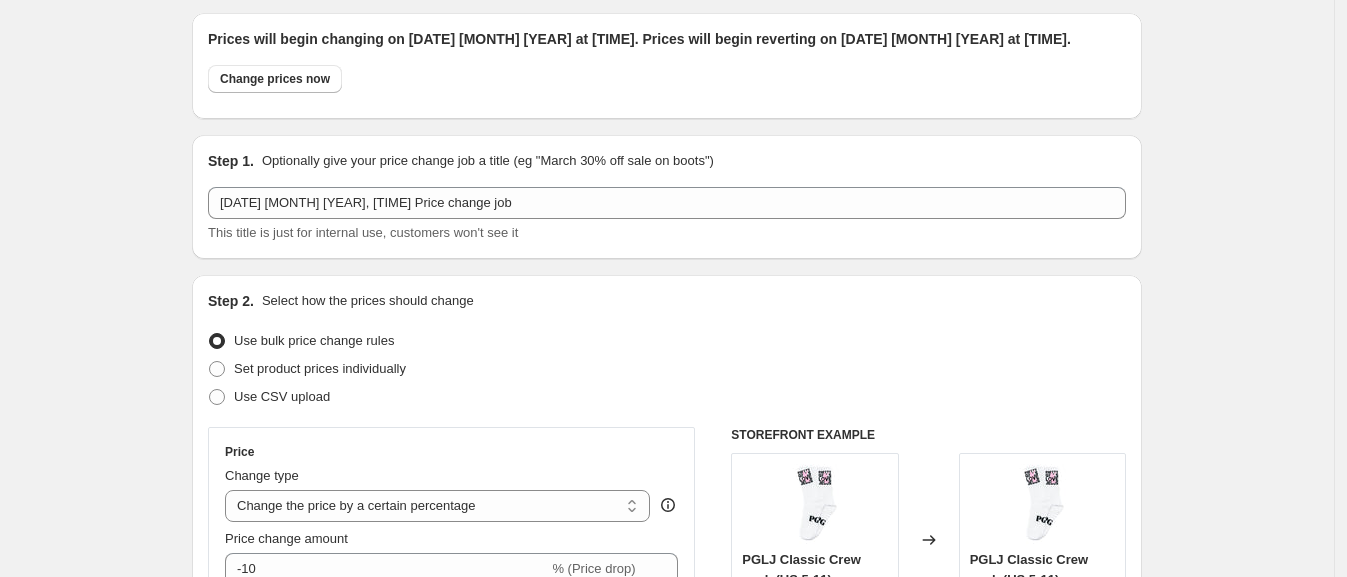 scroll, scrollTop: 0, scrollLeft: 0, axis: both 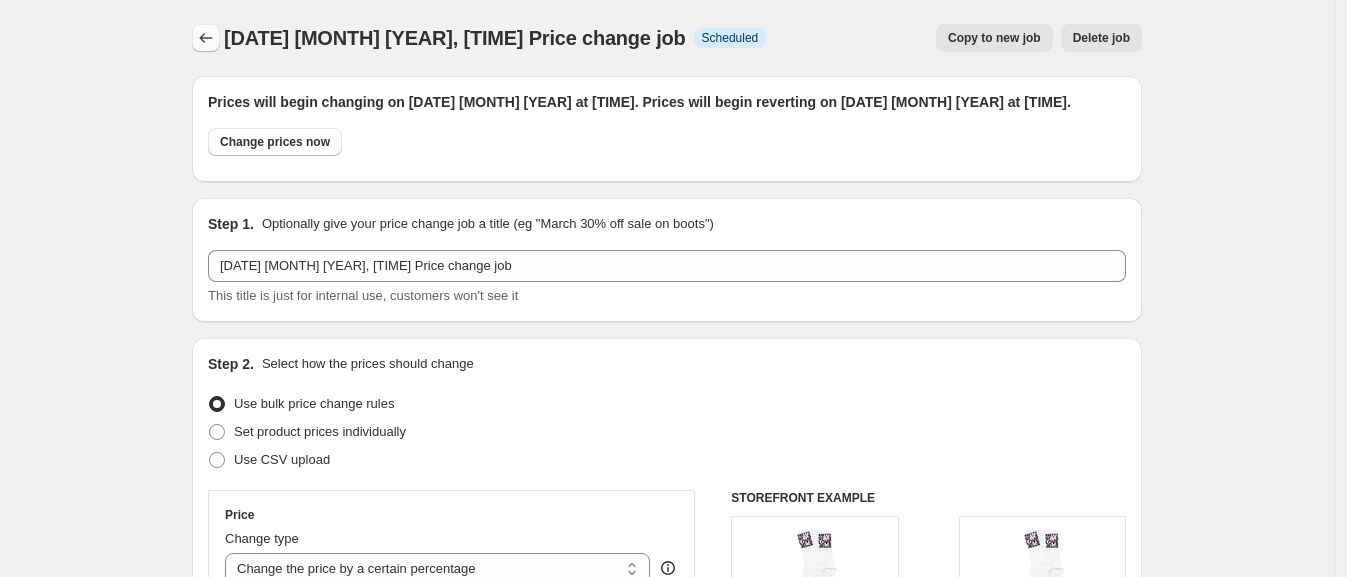 click 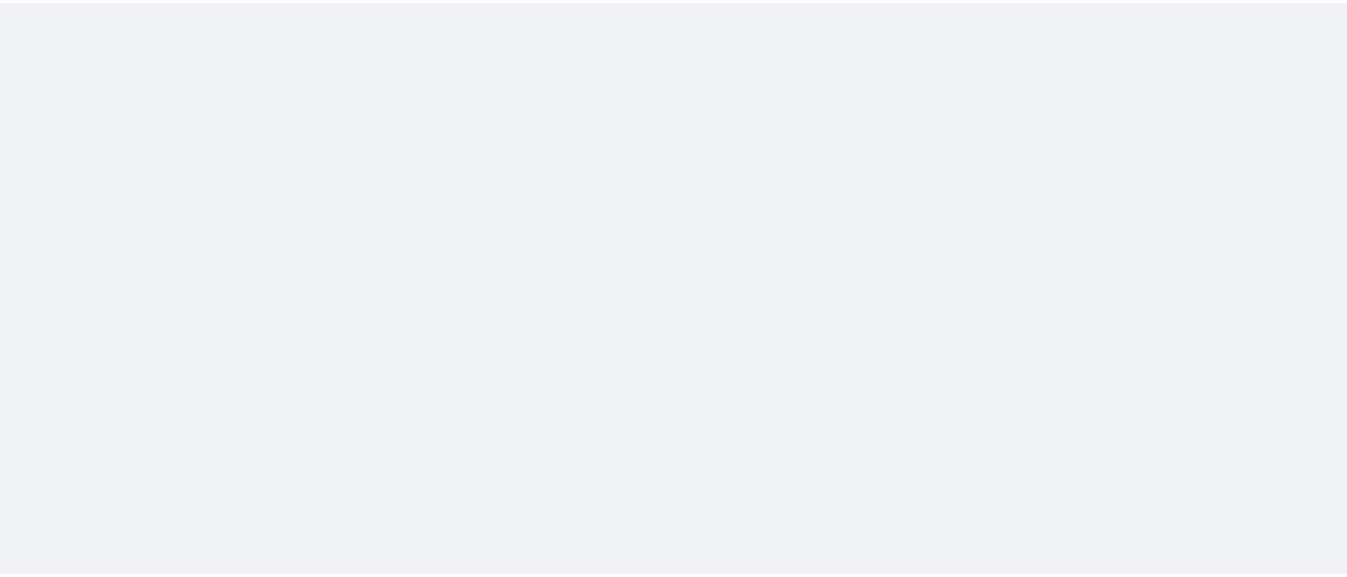 scroll, scrollTop: 0, scrollLeft: 0, axis: both 